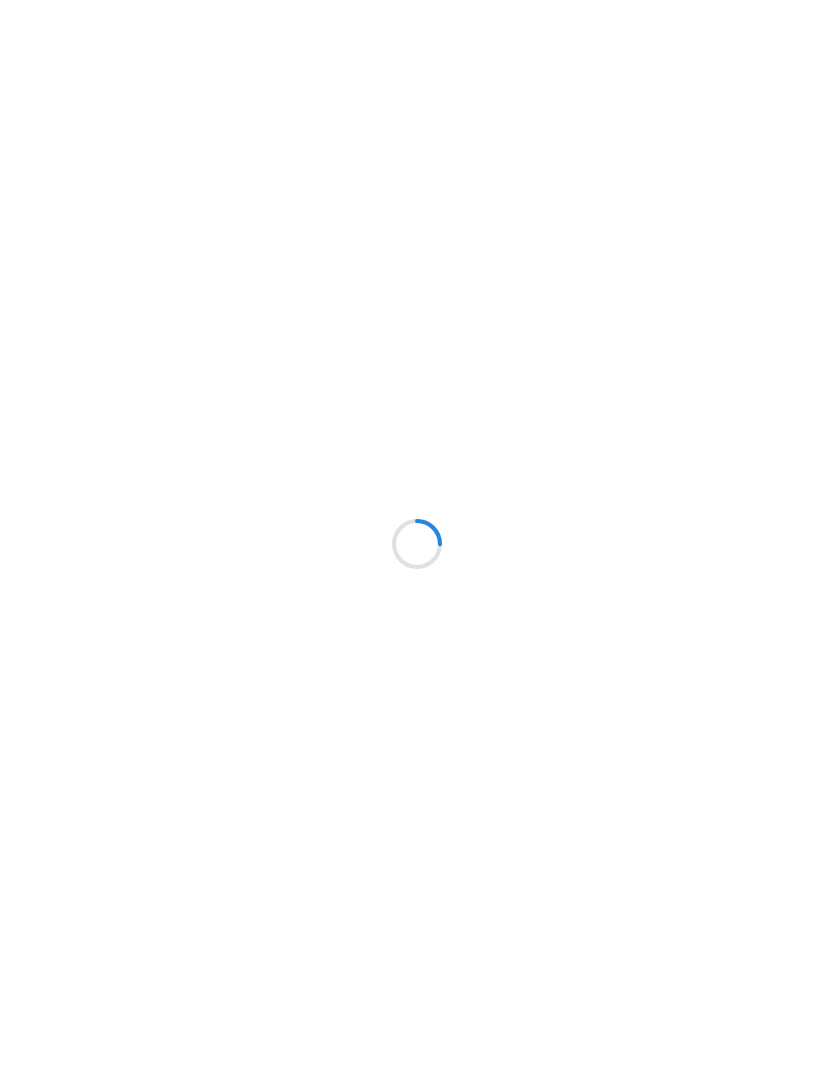 scroll, scrollTop: 0, scrollLeft: 0, axis: both 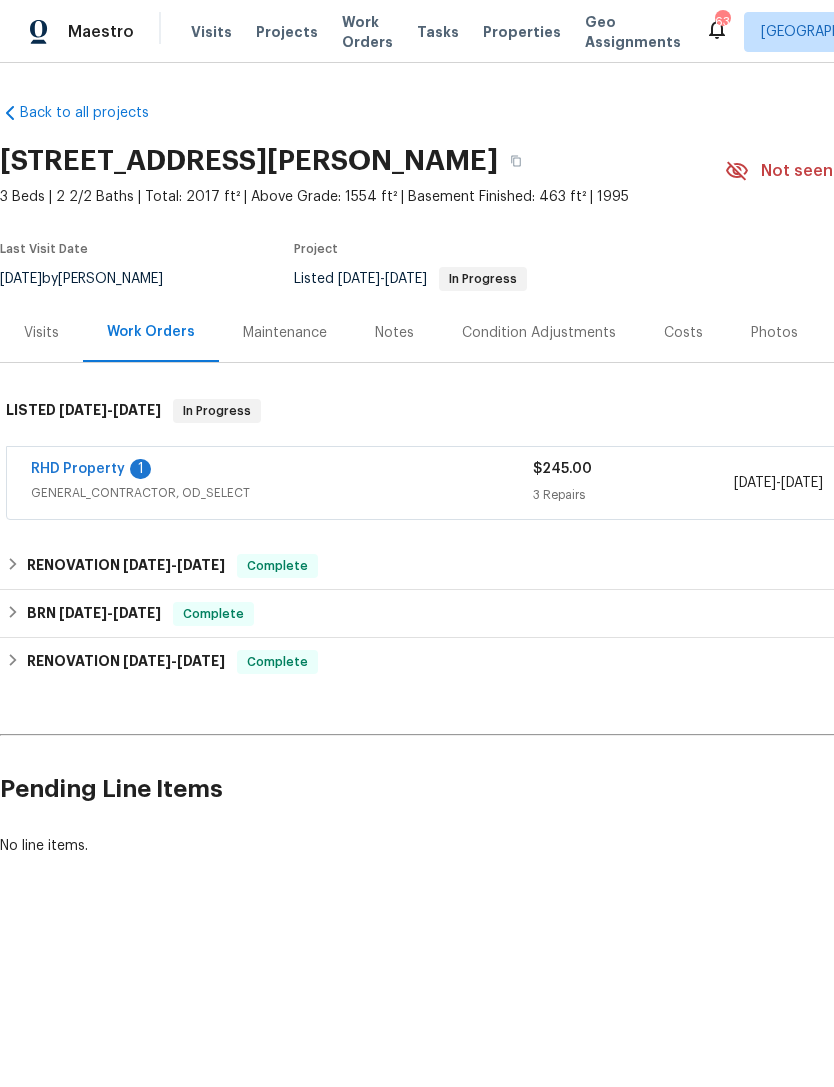 click on "RHD Property" at bounding box center [78, 469] 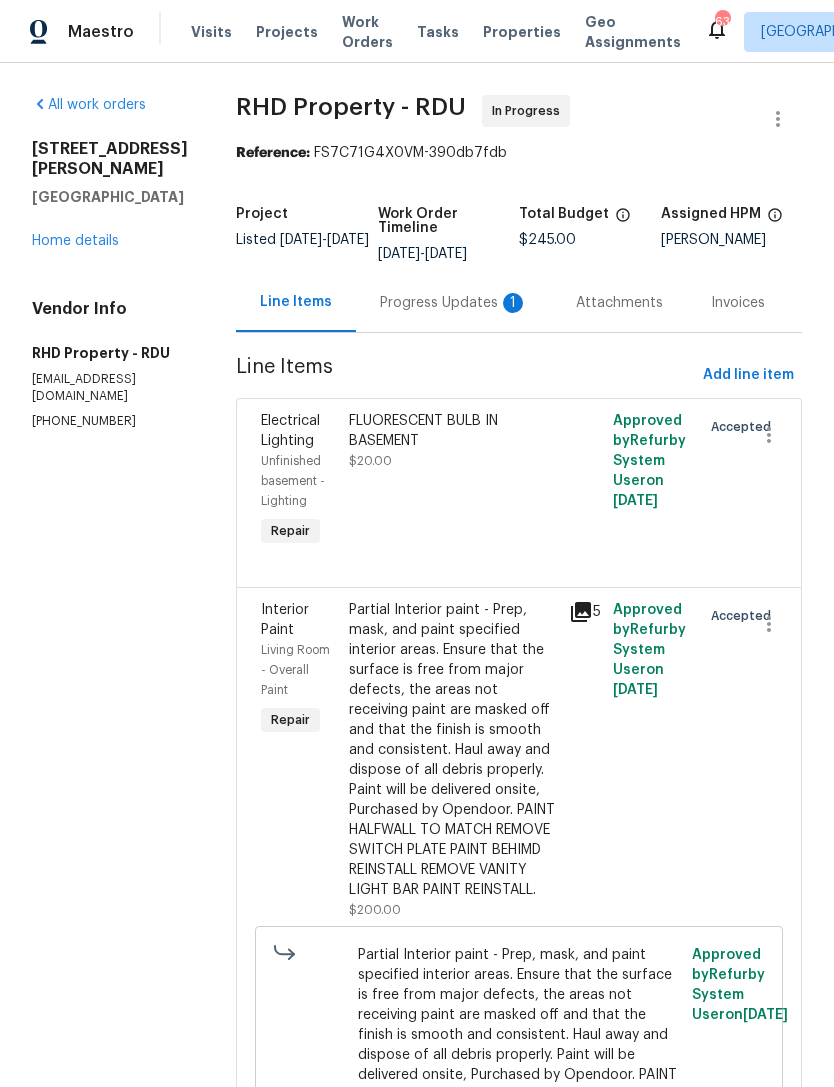 click on "Progress Updates 1" at bounding box center (454, 303) 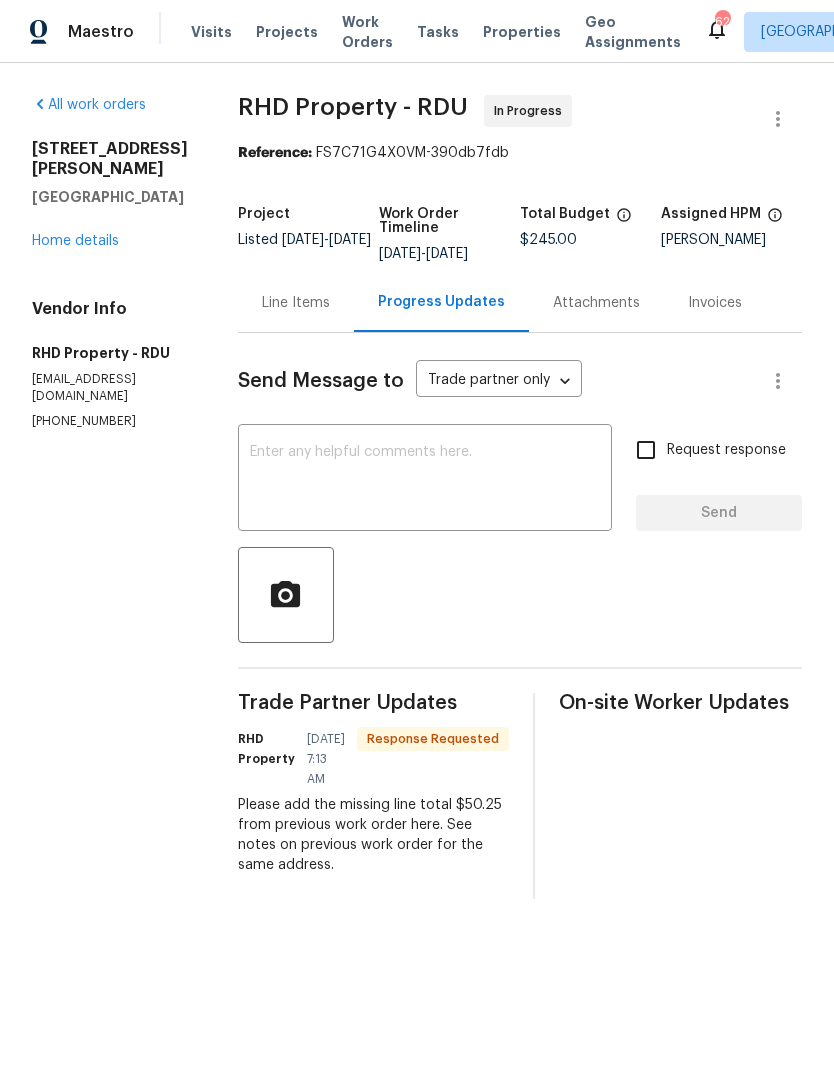click on "Line Items" at bounding box center (296, 303) 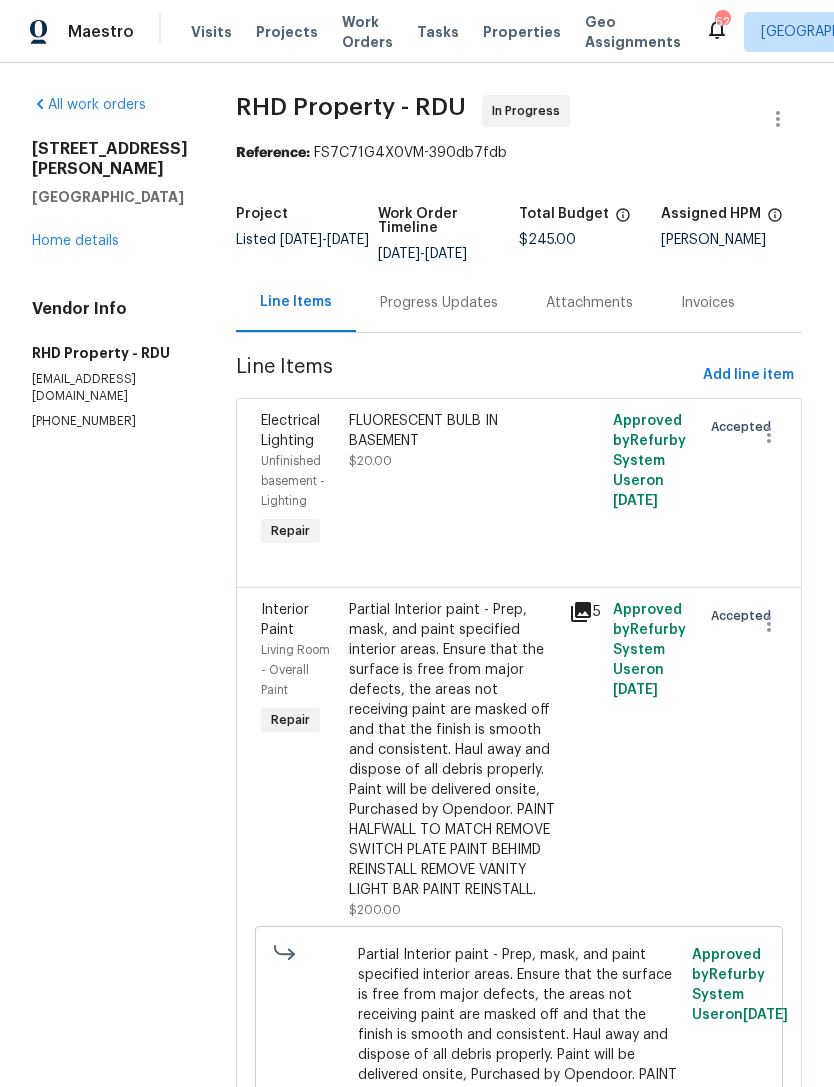 click on "Home details" at bounding box center [75, 241] 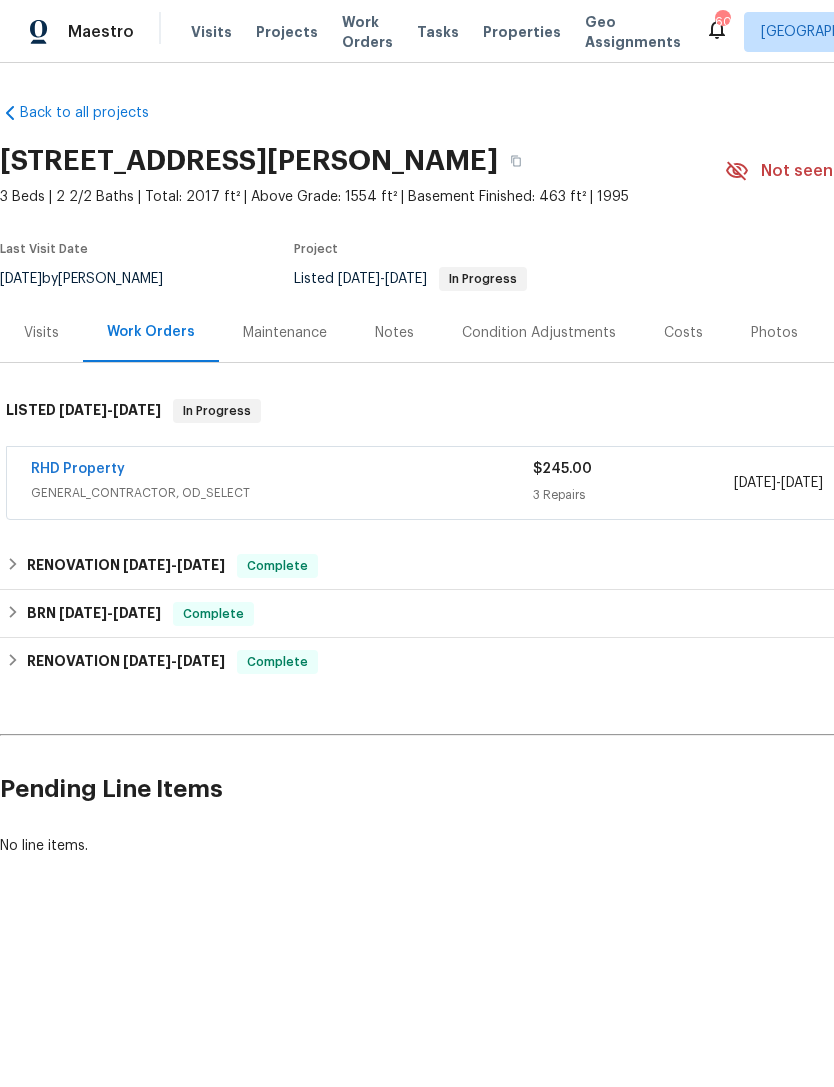 scroll, scrollTop: 0, scrollLeft: 0, axis: both 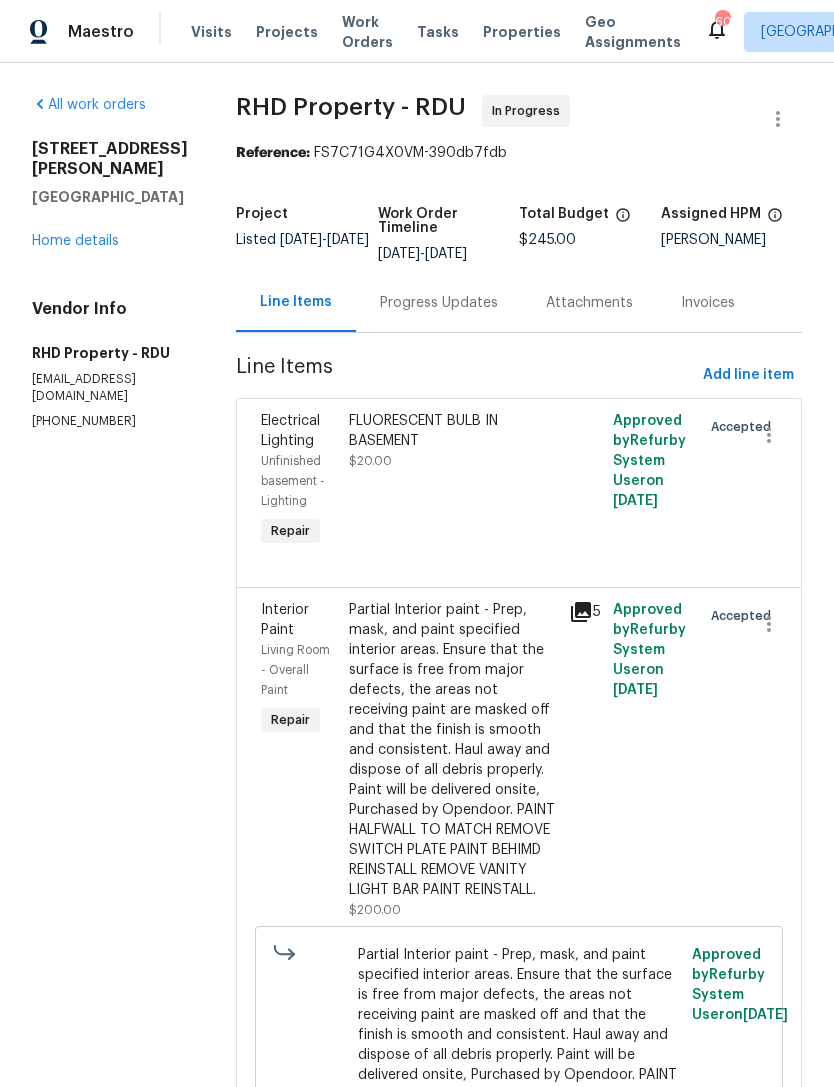 click on "Home details" at bounding box center (75, 241) 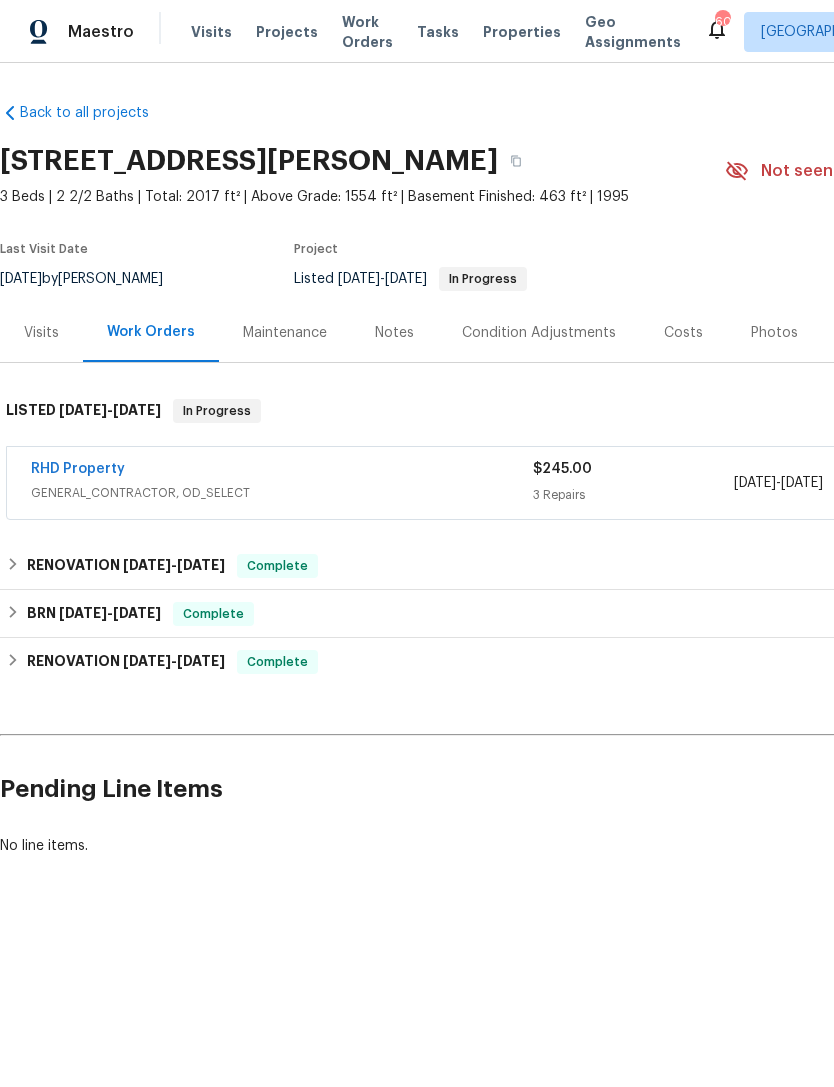 click on "Maestro Visits Projects Work Orders Tasks Properties Geo Assignments 60 Raleigh Lee Privette Back to all projects 215 Cheryl Ave, Durham, NC 27712 3 Beds | 2 2/2 Baths | Total: 2017 ft² | Above Grade: 1554 ft² | Basement Finished: 463 ft² | 1995 Not seen today Mark Seen Actions Last Visit Date 7/9/2025  by  Lee Privette   Project Listed   7/10/2025  -  7/10/2025 In Progress Visits Work Orders Maintenance Notes Condition Adjustments Costs Photos Floor Plans Cases LISTED   7/10/25  -  7/10/25 In Progress RHD Property GENERAL_CONTRACTOR, OD_SELECT $245.00 3 Repairs 7/10/2025  -  7/10/2025 In Progress RENOVATION   6/23/25  -  7/8/25 Complete Bloom Landscape & Design, LLC SNOW, LANDSCAPING_MAINTENANCE, HARDSCAPE_LANDSCAPE $295.00 3 Repairs 6/23/2025  -  6/27/2025 Paid RHD Property 2 GENERAL_CONTRACTOR, OD_SELECT $10,626.13 23 Repairs | 11 Upgrade 6/23/2025  -  6/30/2025 Complete Empire Flooring 2 FLOORING $1,317.34 2 Repairs 6/23/2025  -  7/2/2025 Complete The Cleaning Girls CLEANING, CLEANING_MAINTENANCE  -" at bounding box center (417, 496) 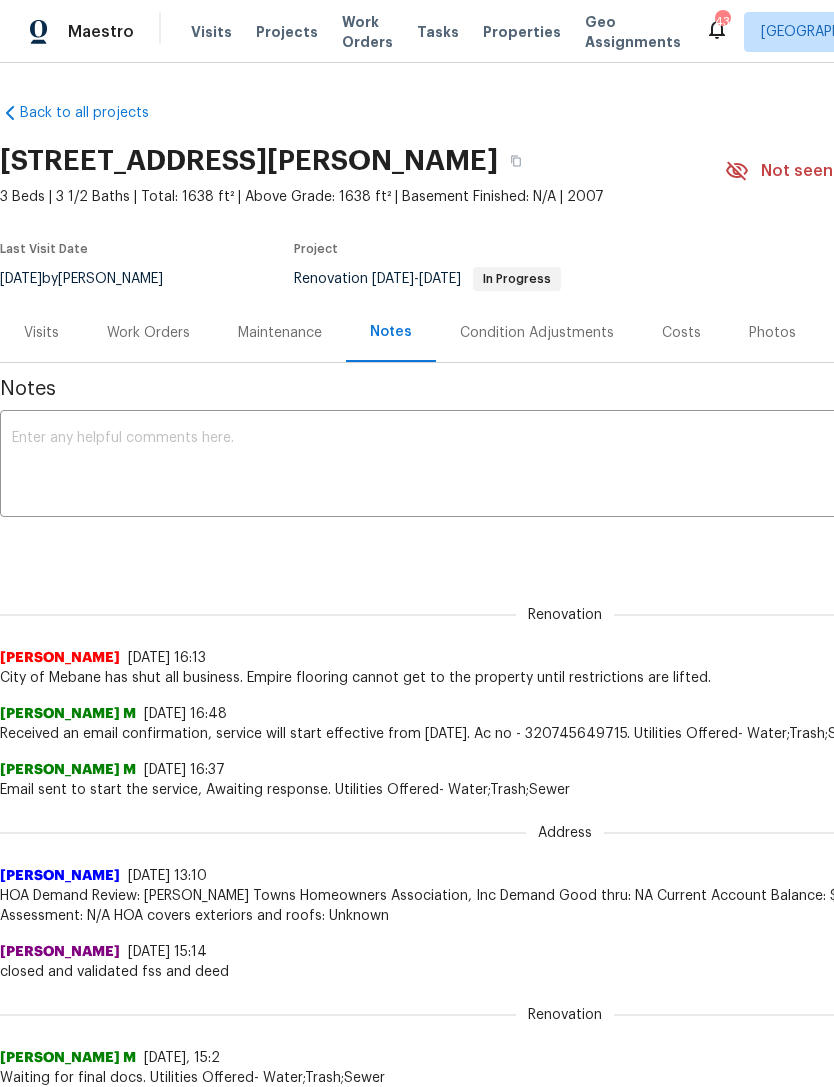 scroll, scrollTop: 0, scrollLeft: 0, axis: both 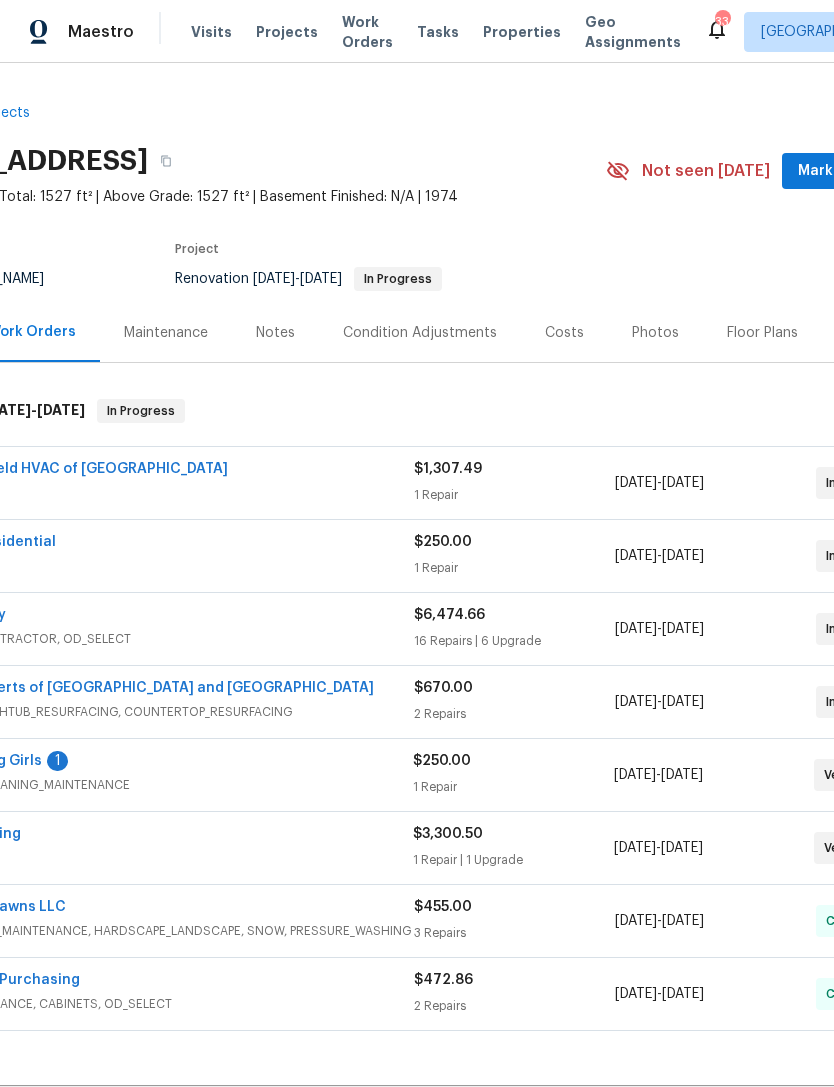 click on "Surface Experts of [GEOGRAPHIC_DATA] and [GEOGRAPHIC_DATA]" at bounding box center (143, 688) 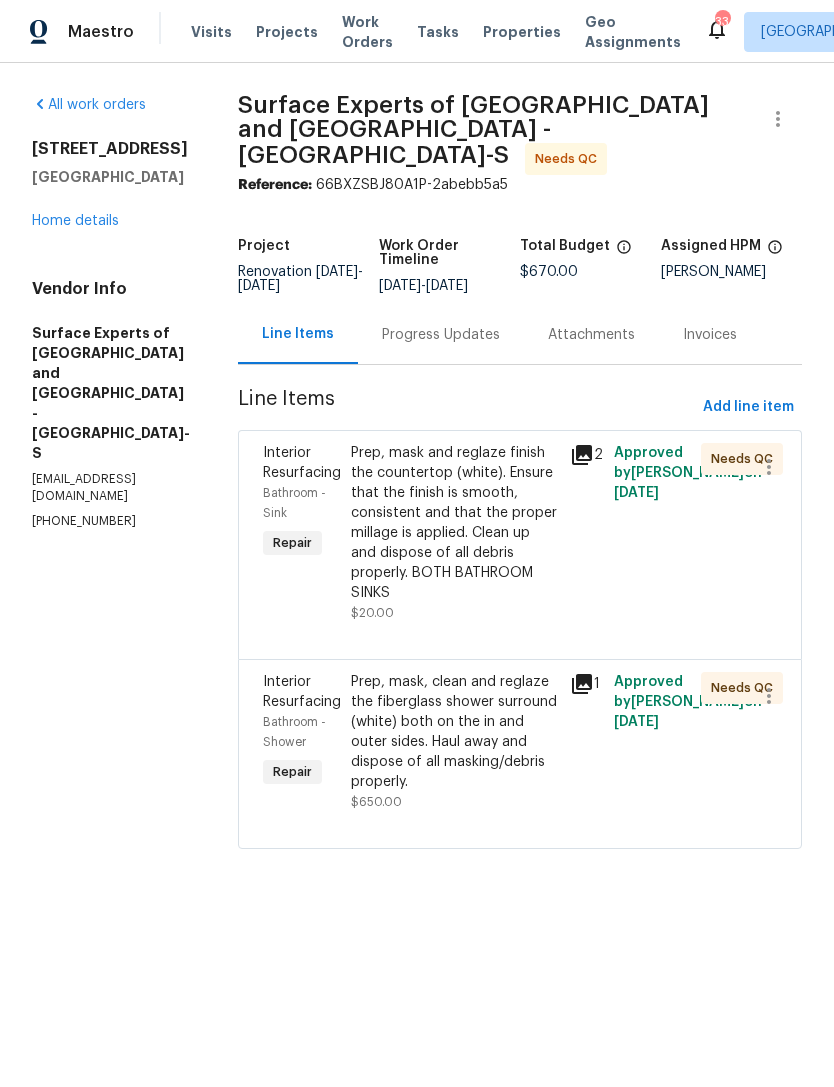 click on "Prep, mask, clean and reglaze the fiberglass shower surround (white) both on the in and outer sides. Haul away and dispose of all masking/debris properly." at bounding box center (454, 732) 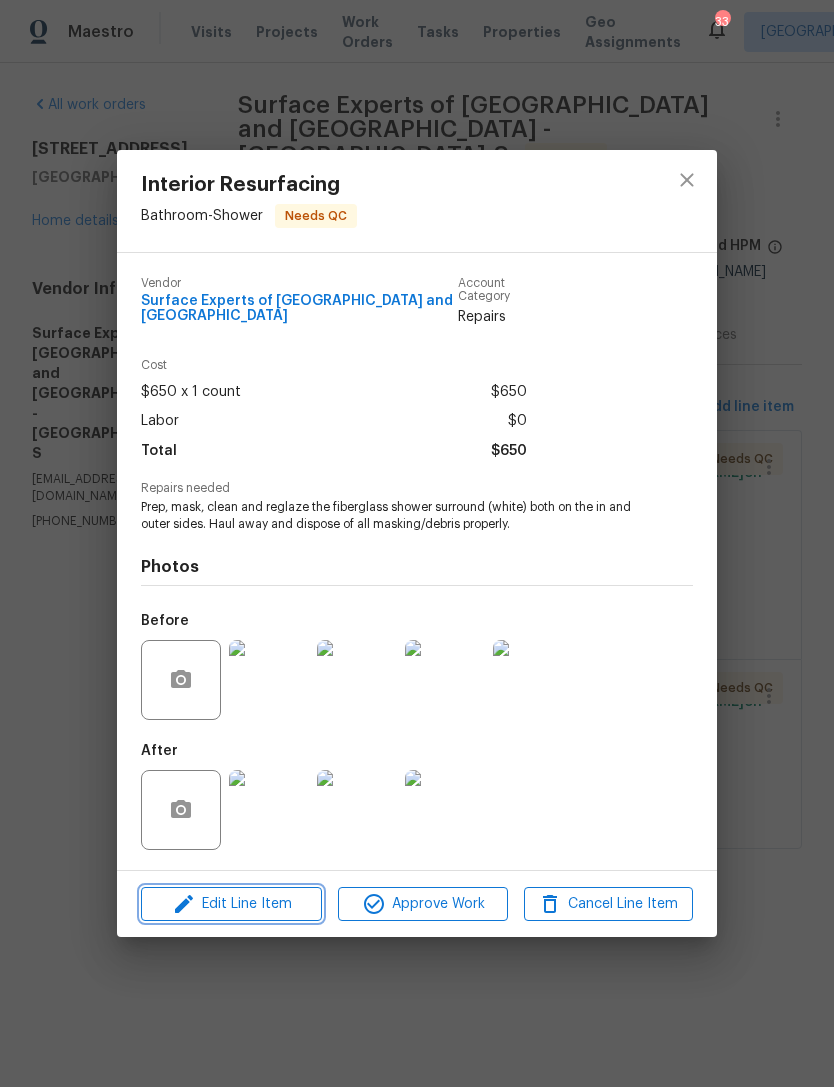 click on "Edit Line Item" at bounding box center (231, 904) 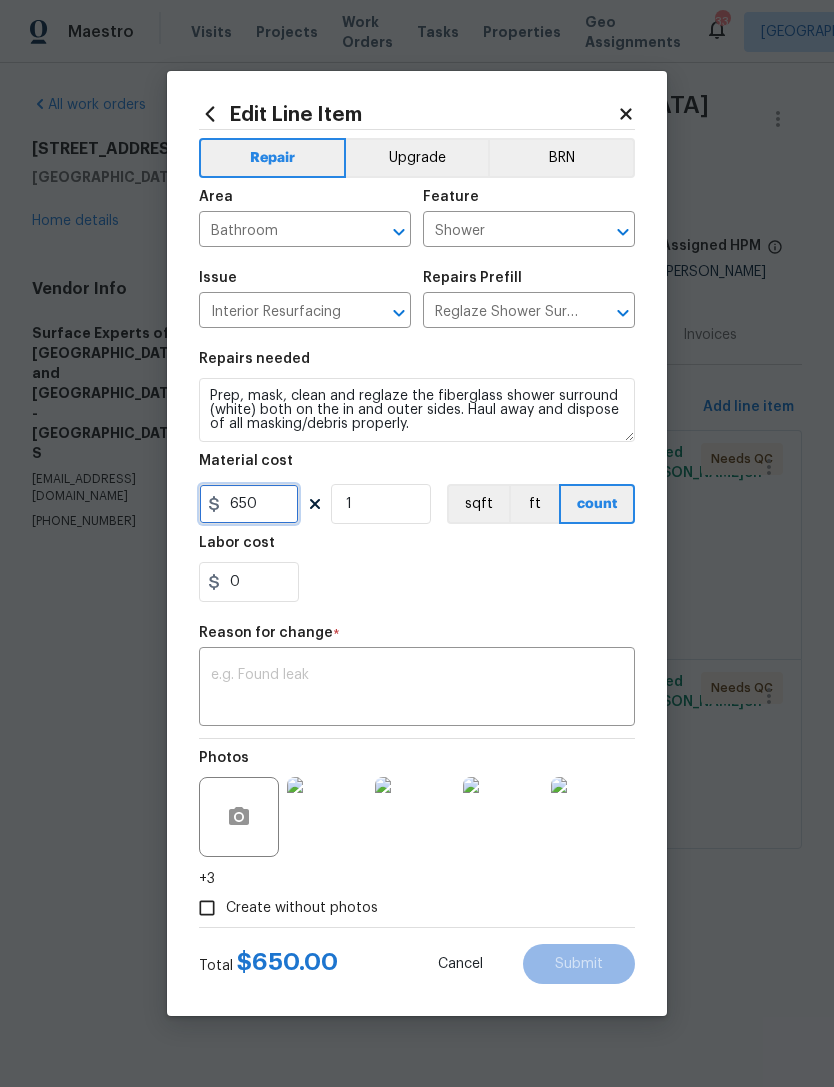 click on "650" at bounding box center (249, 504) 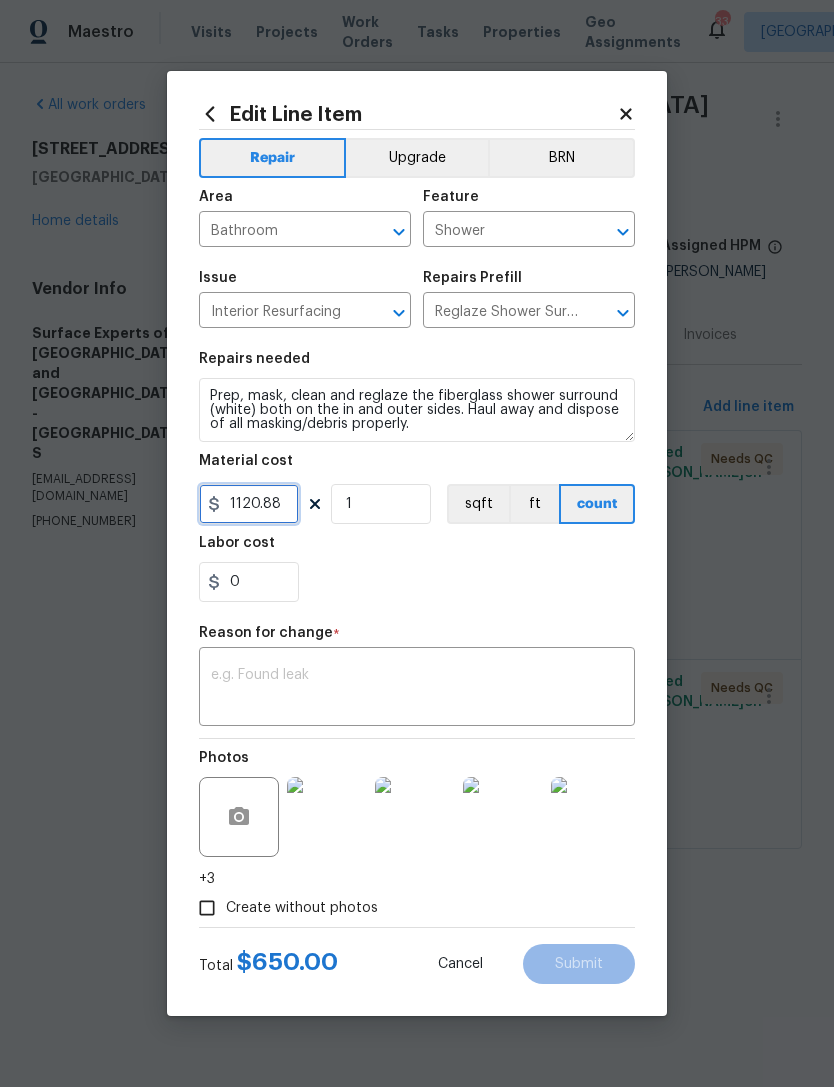 type on "1120.88" 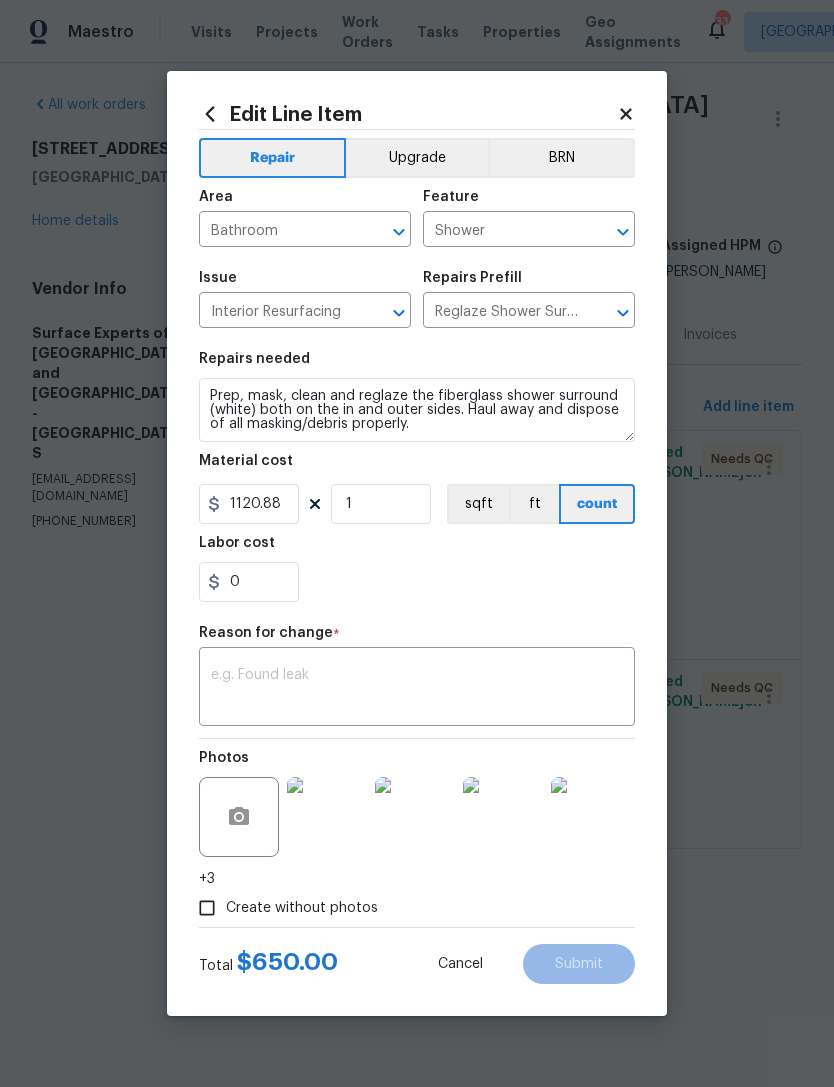 click on "0" at bounding box center [417, 582] 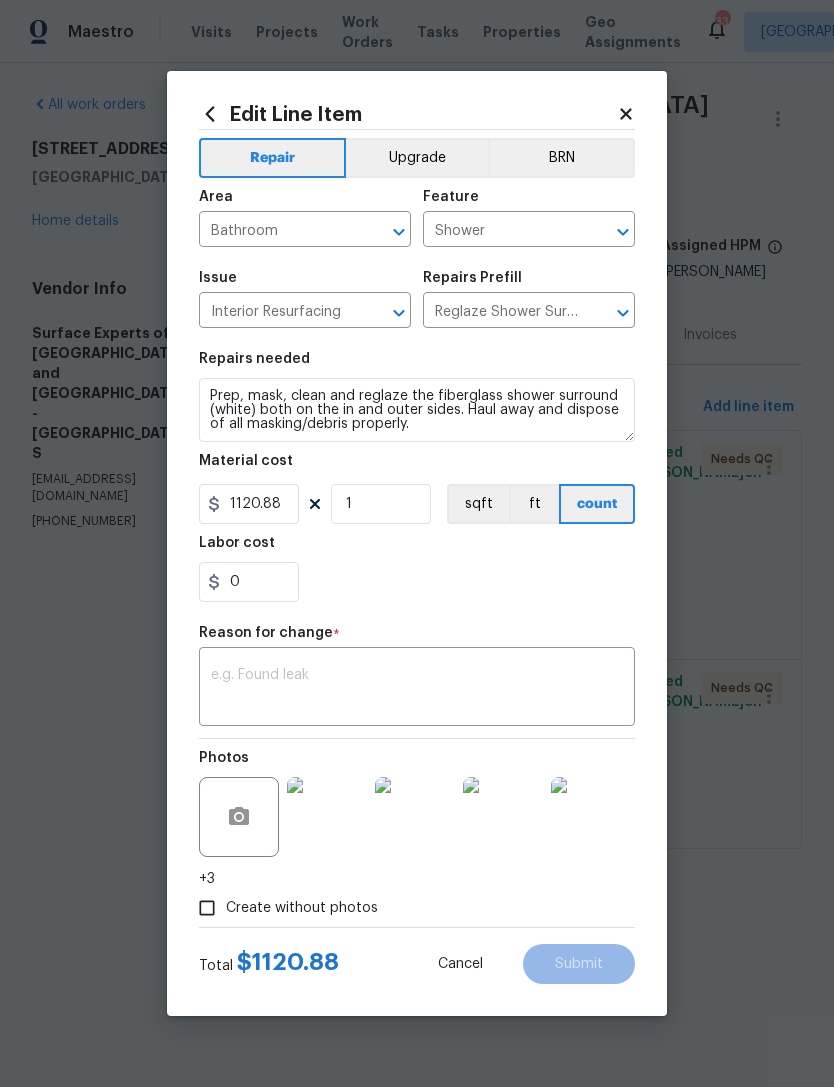 click at bounding box center (417, 689) 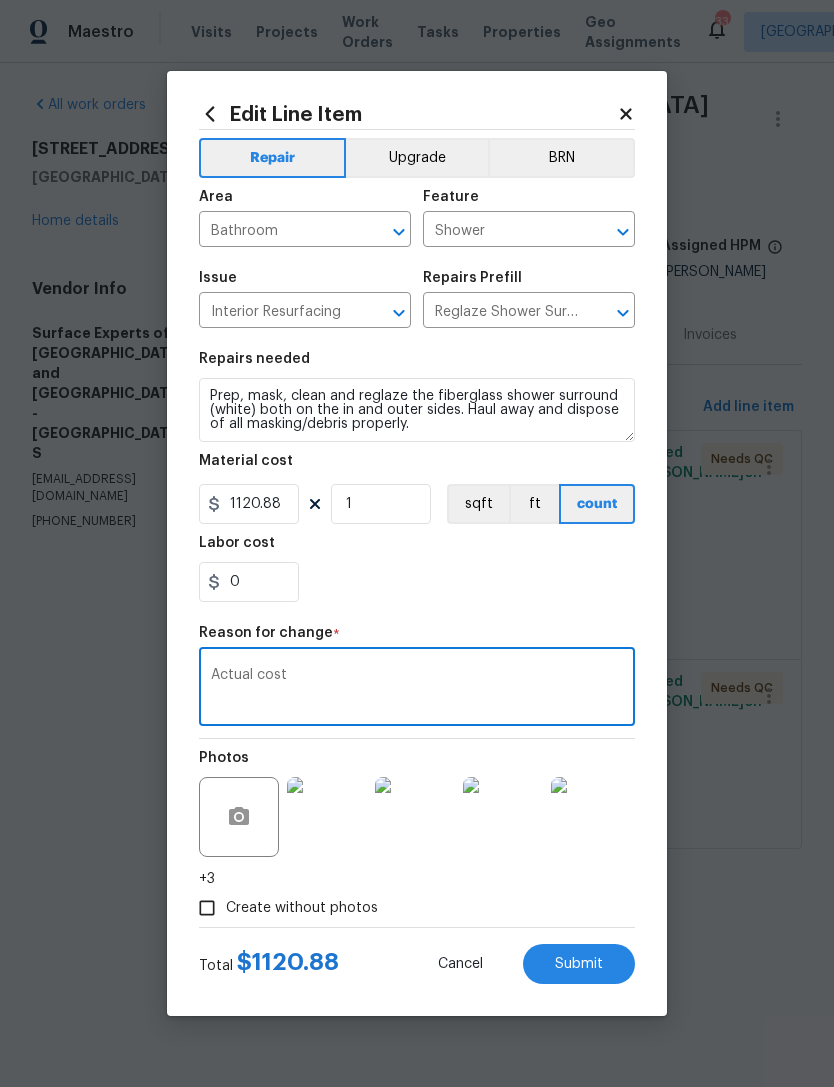type on "Actual cost" 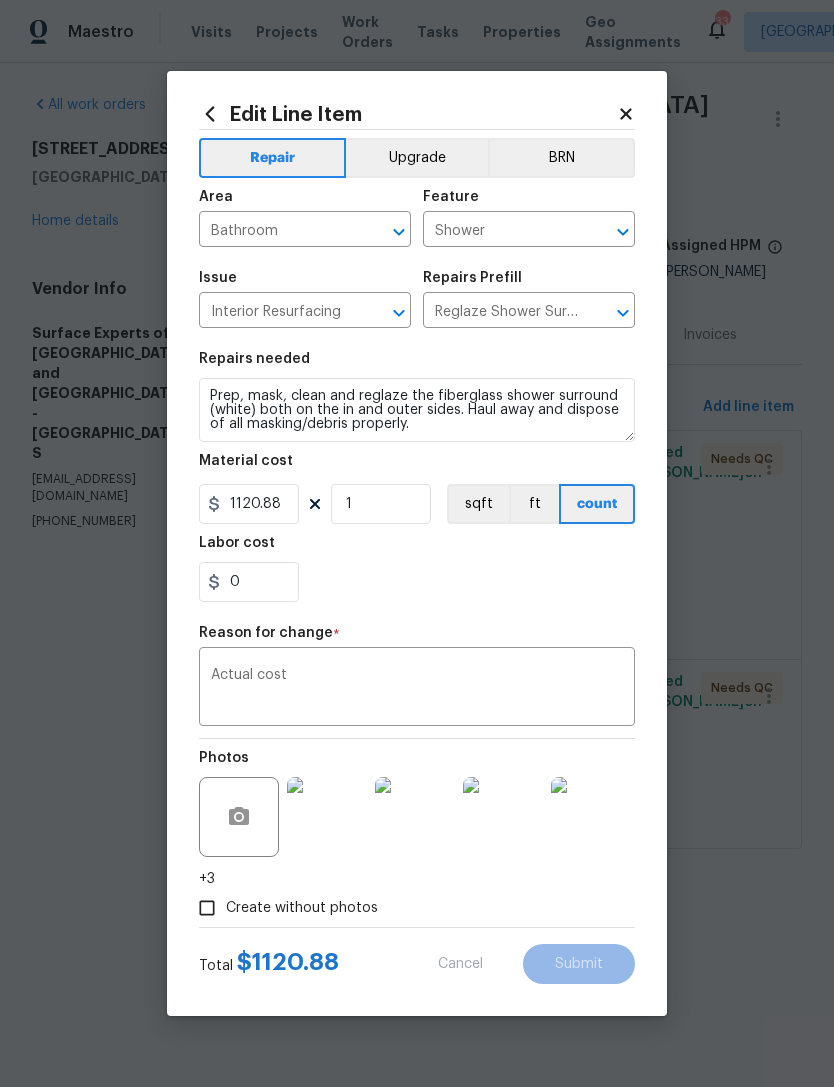 type on "650" 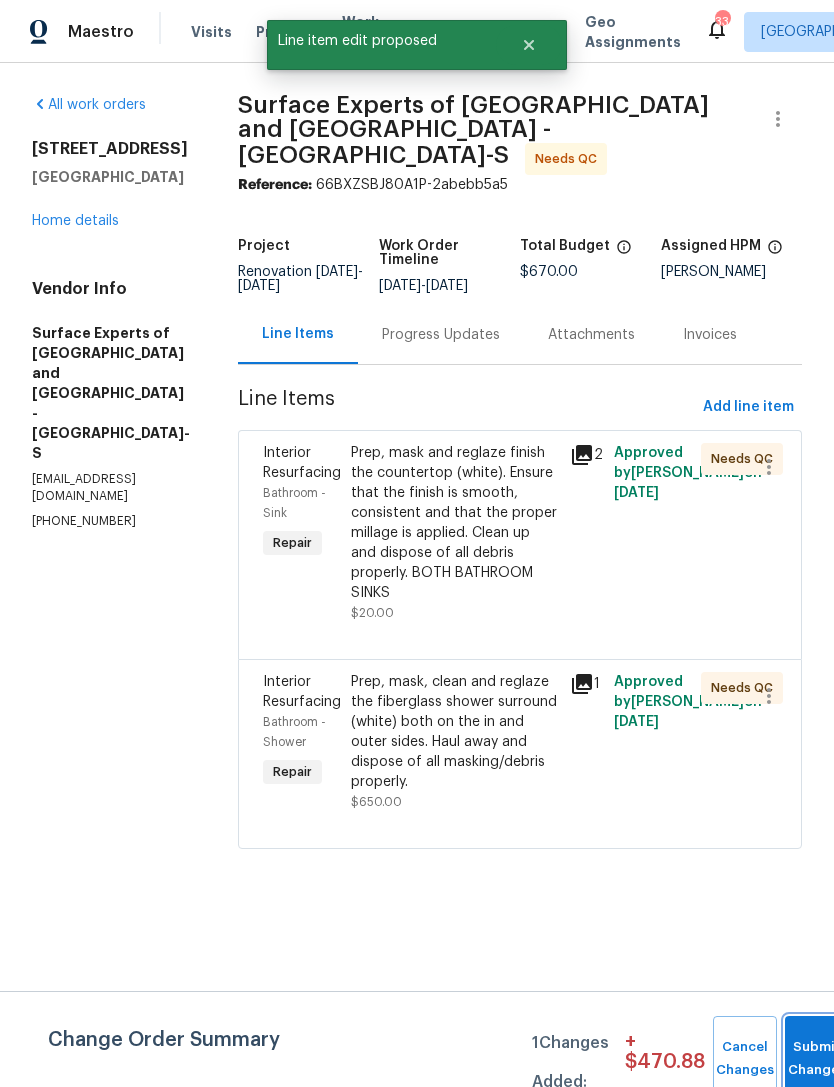 click on "Submit Changes" at bounding box center [817, 1059] 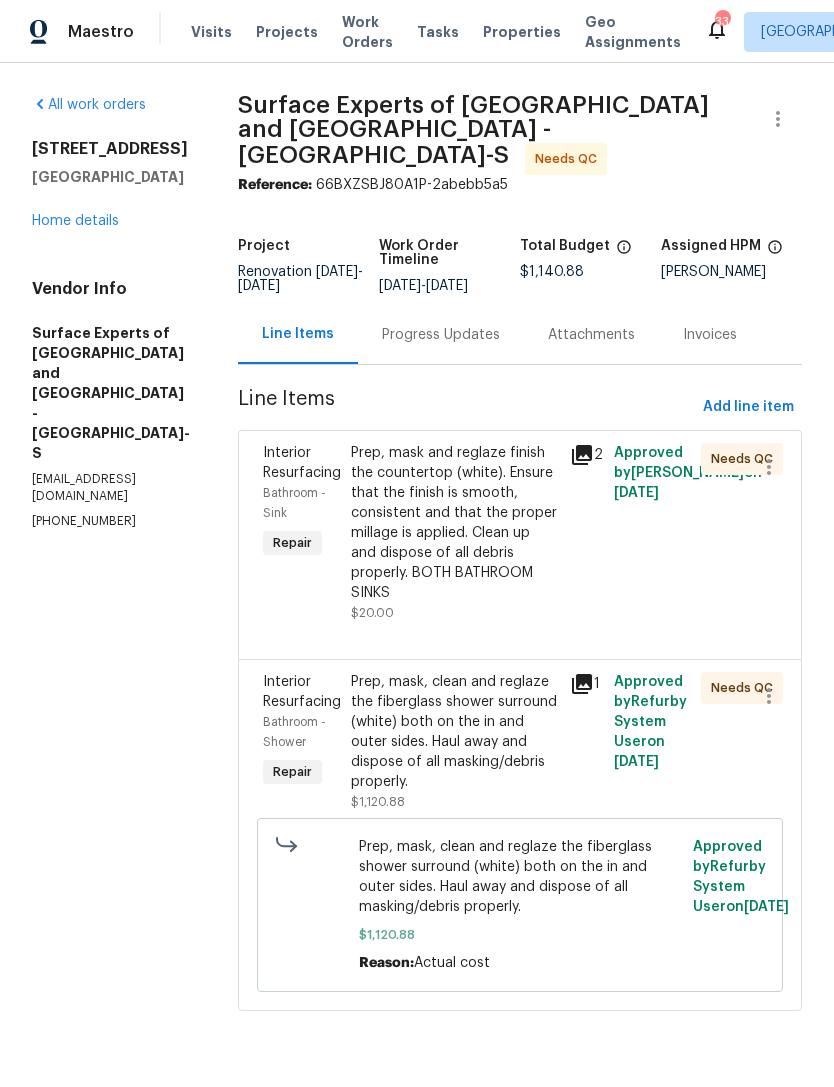 click on "Prep, mask and reglaze finish the countertop (white). Ensure that the finish is smooth, consistent and that the proper millage is applied. Clean up and dispose of all debris properly.
BOTH BATHROOM SINKS" at bounding box center [454, 523] 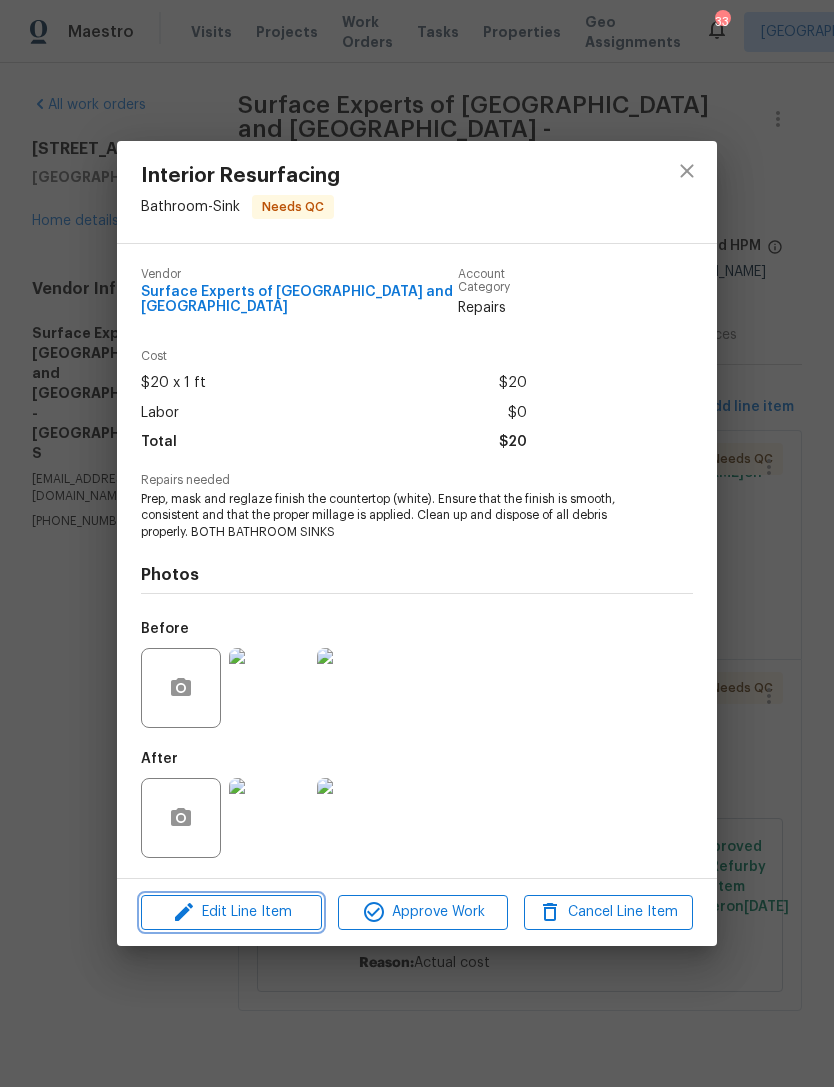 click on "Edit Line Item" at bounding box center [231, 912] 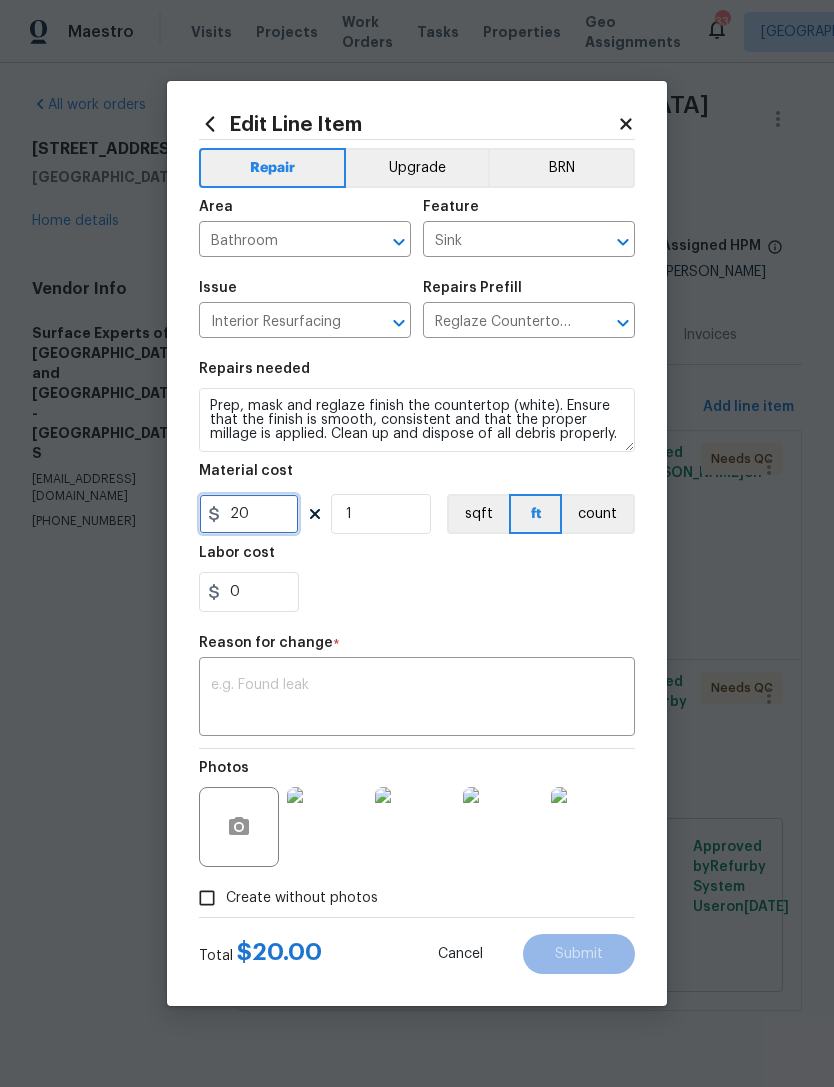 click on "20" at bounding box center (249, 514) 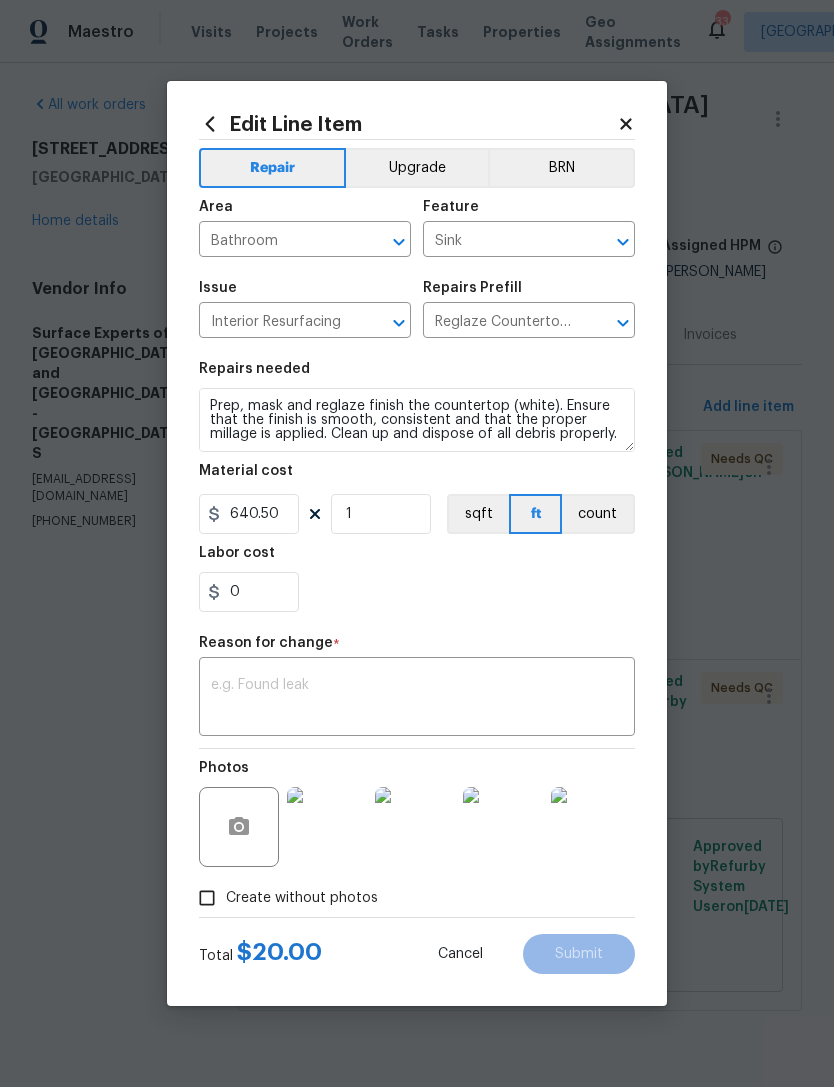 click at bounding box center [417, 699] 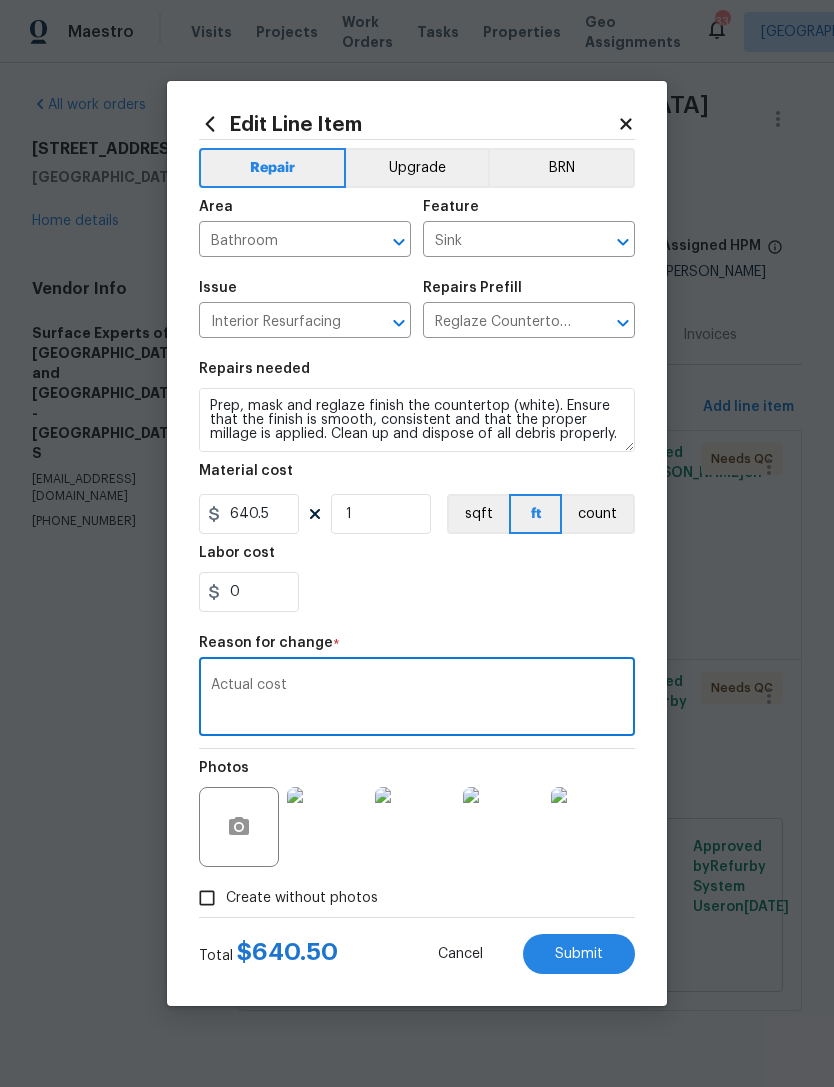 type on "Actual cost" 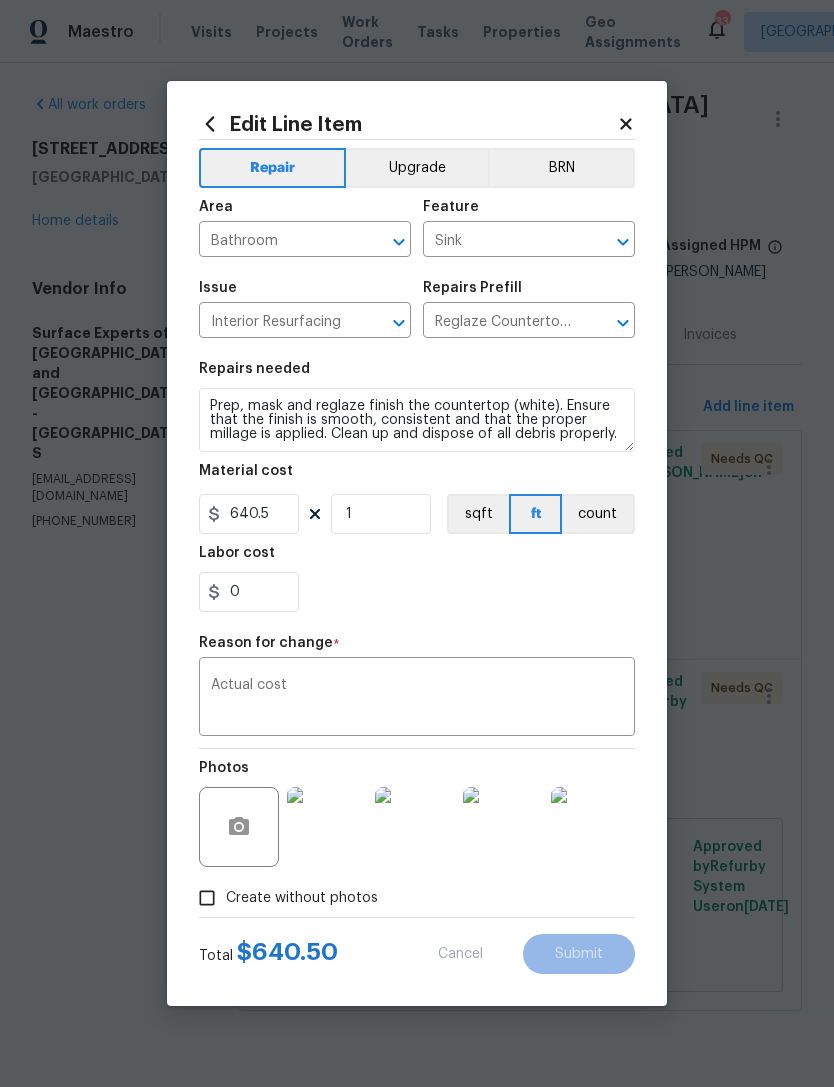 type on "20" 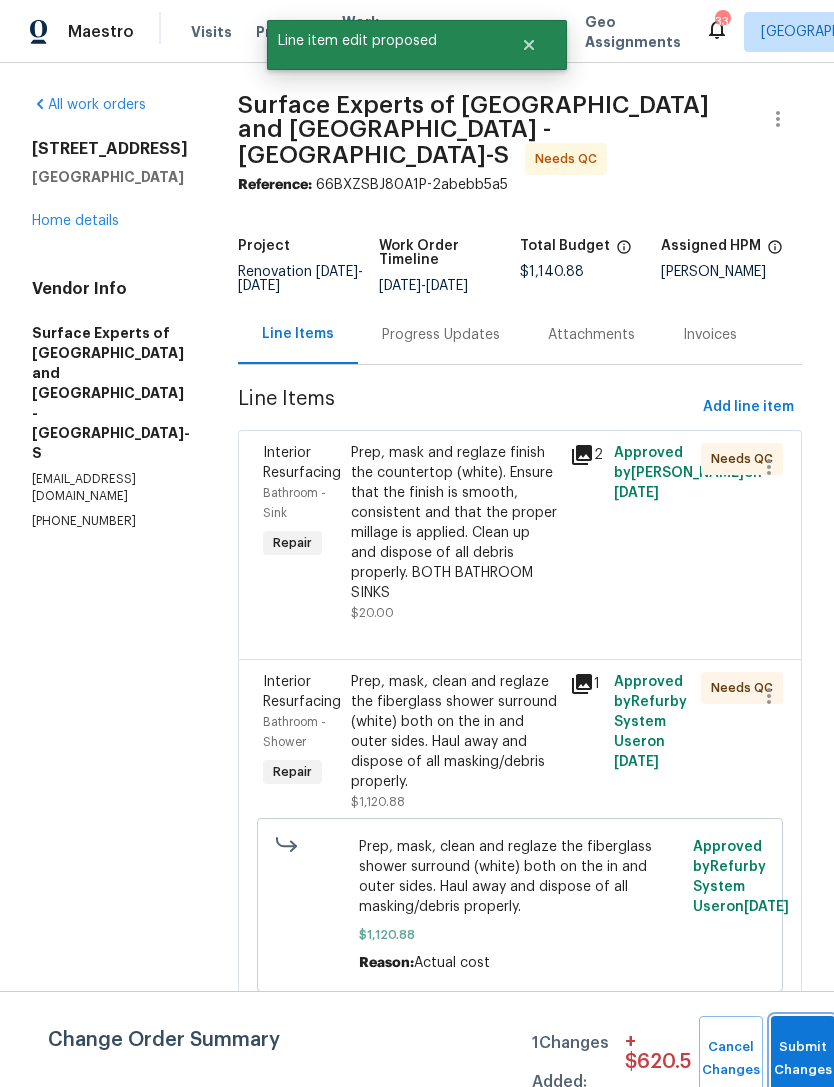 click on "Submit Changes" at bounding box center [803, 1059] 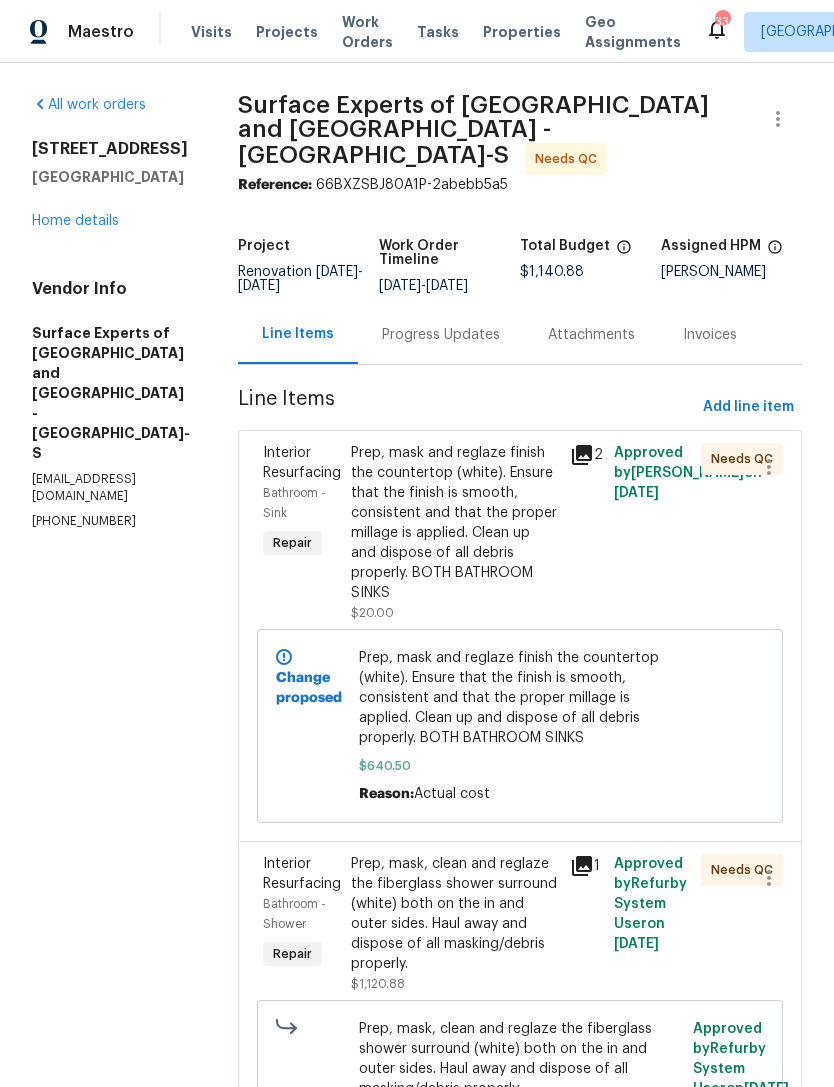 click on "Prep, mask and reglaze finish the countertop (white). Ensure that the finish is smooth, consistent and that the proper millage is applied. Clean up and dispose of all debris properly.
BOTH BATHROOM SINKS" at bounding box center (519, 698) 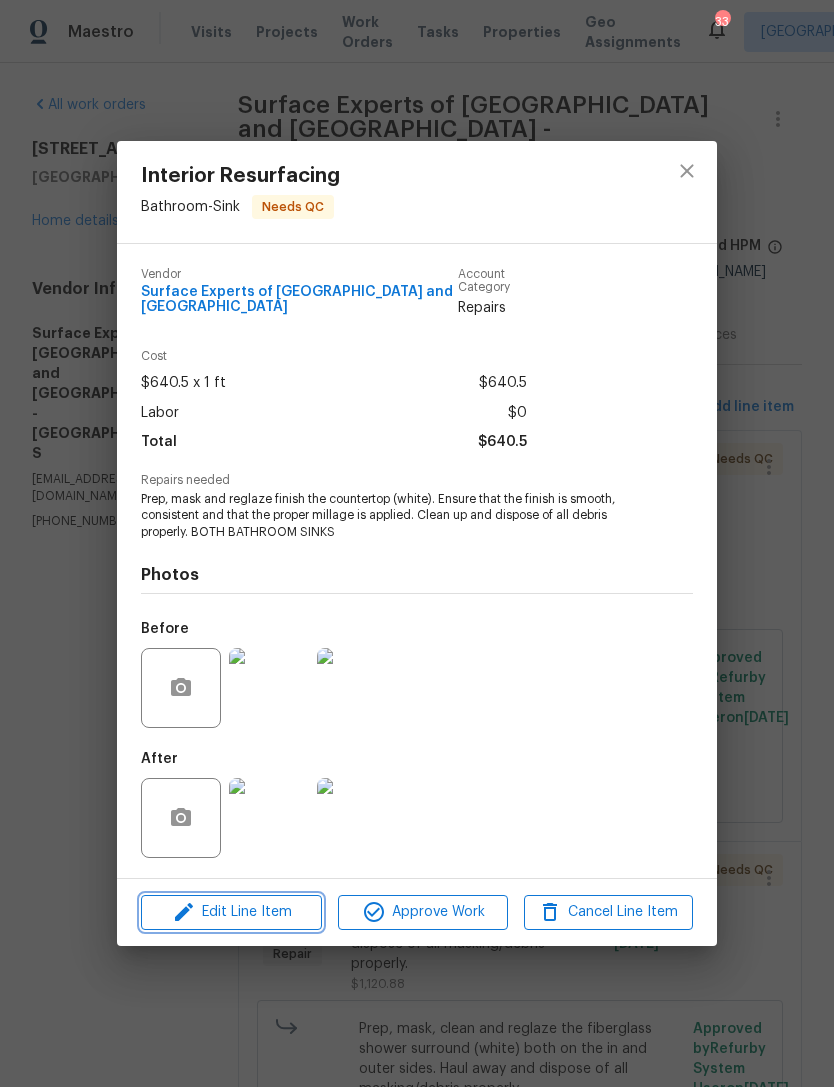 click on "Edit Line Item" at bounding box center [231, 912] 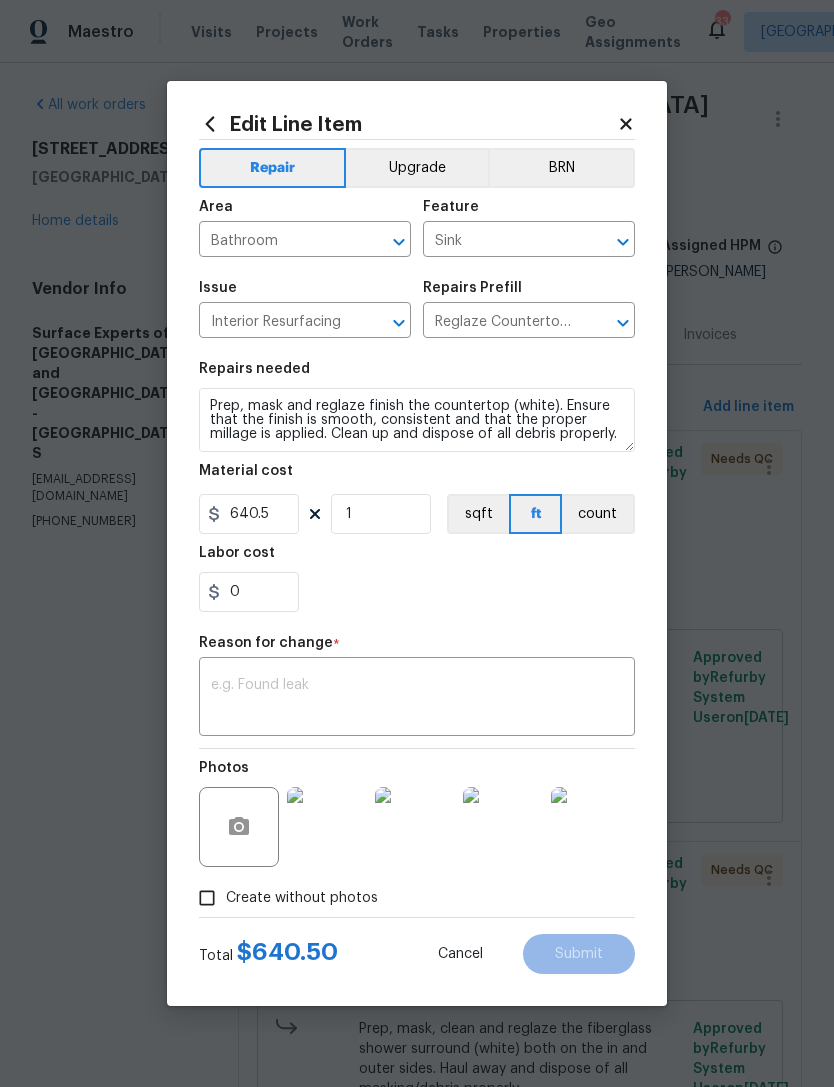 click on "Upgrade" at bounding box center [417, 168] 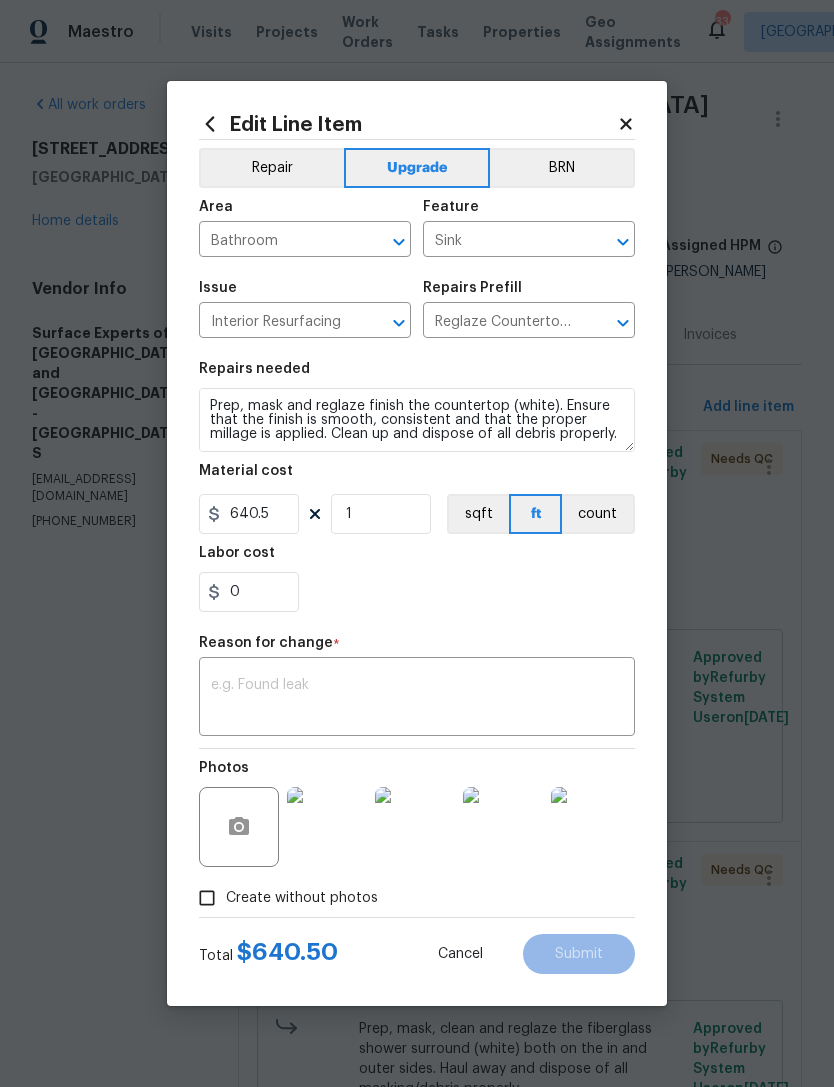 click at bounding box center [417, 699] 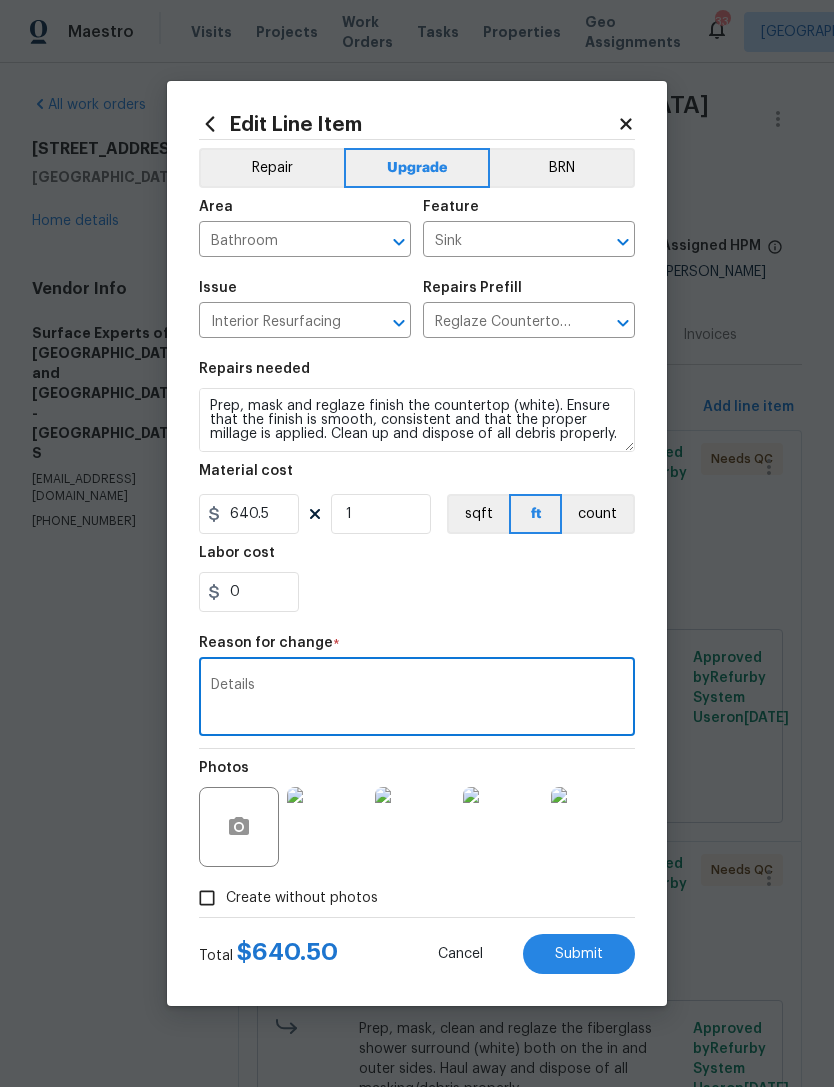 type on "Details" 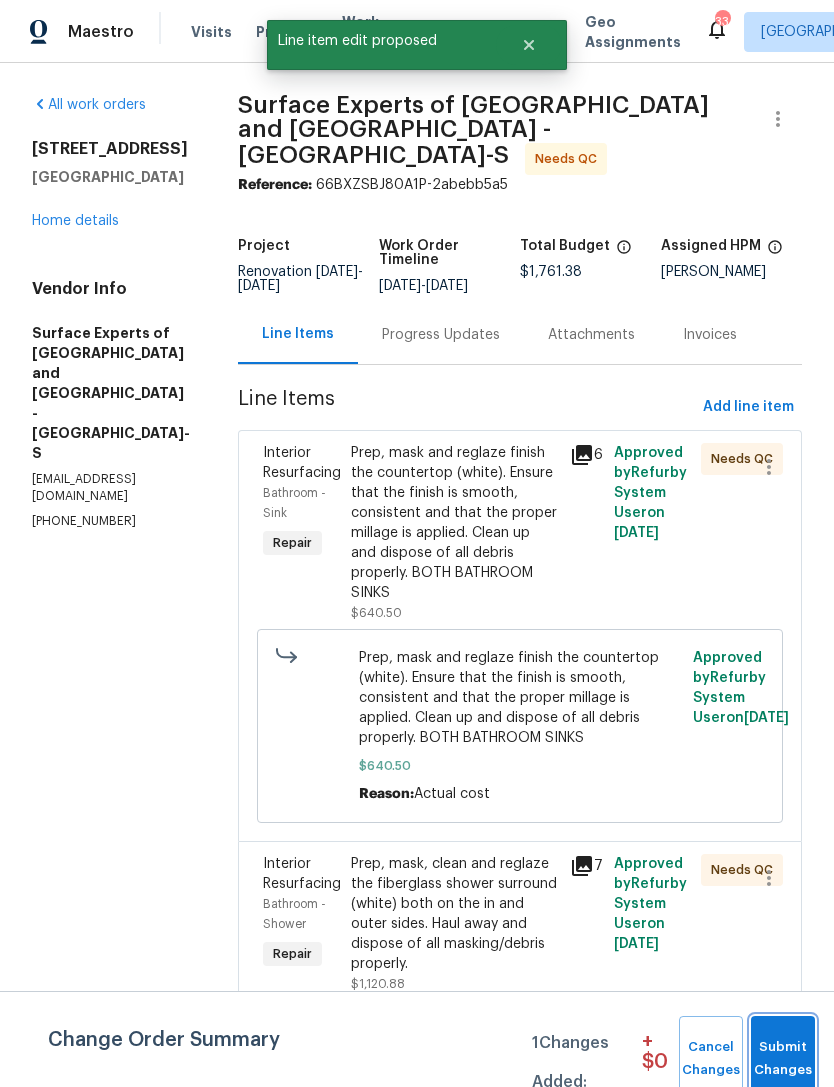 click on "Submit Changes" at bounding box center [783, 1059] 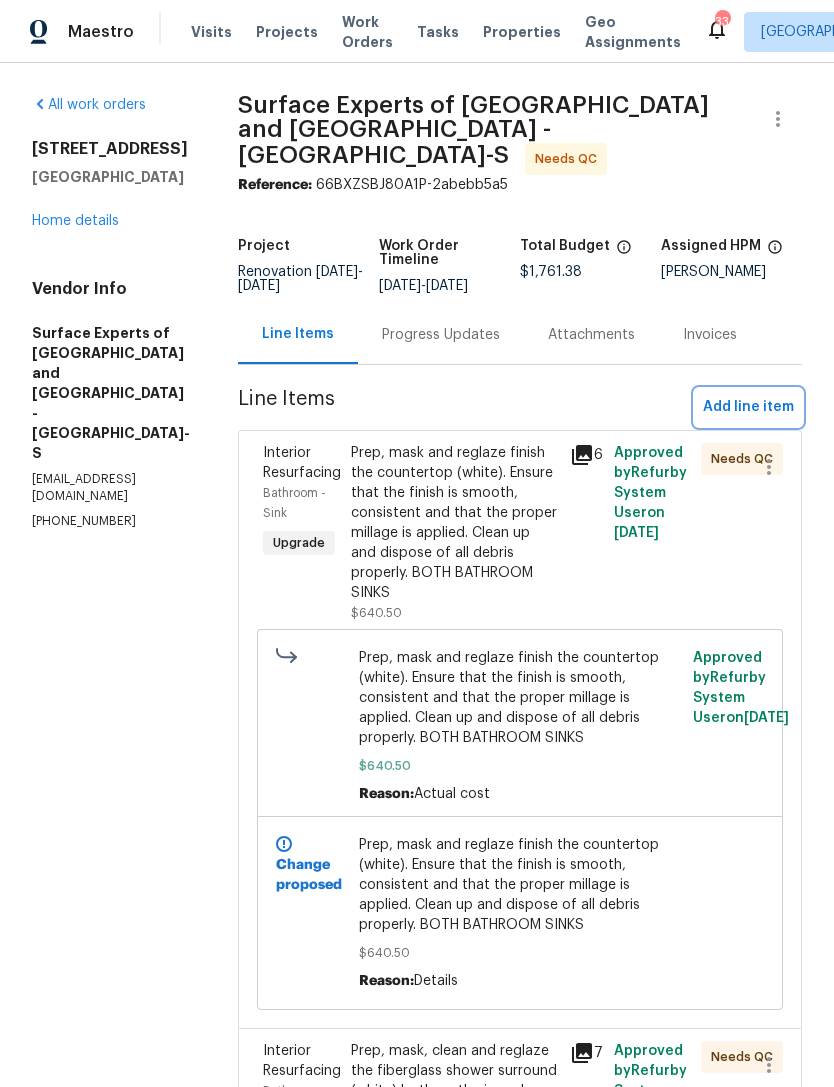 click on "Add line item" at bounding box center [748, 407] 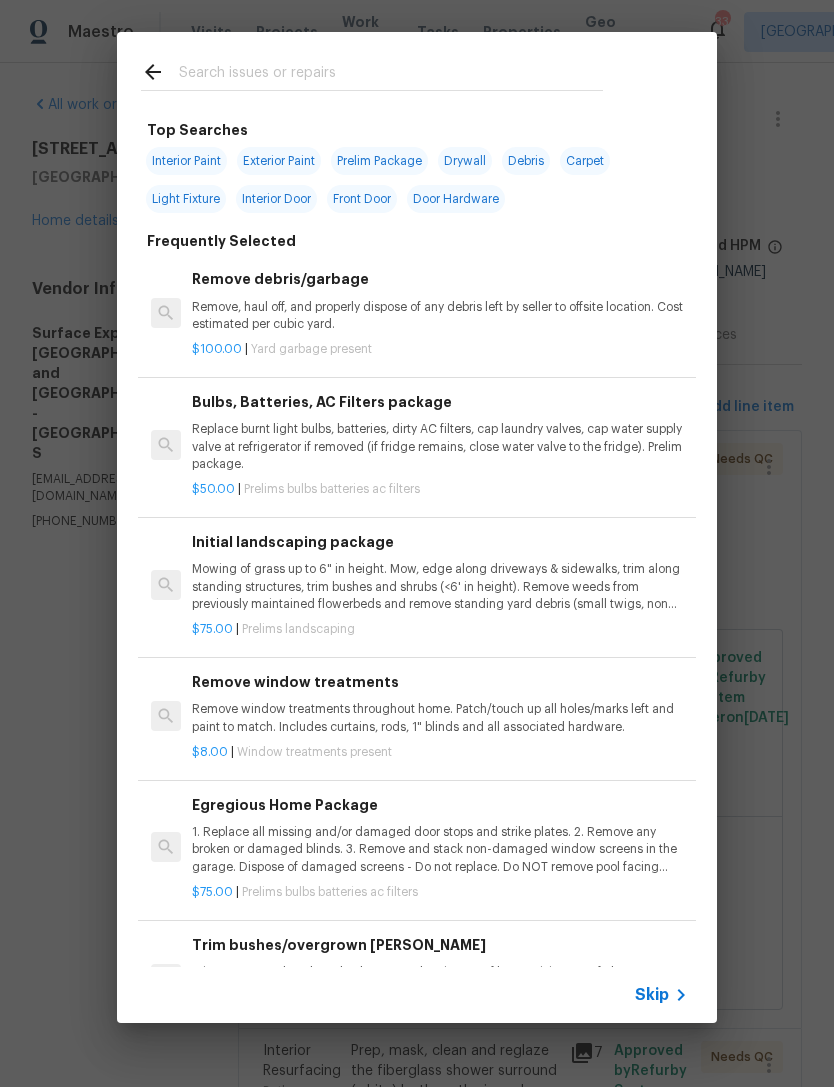 click at bounding box center [391, 75] 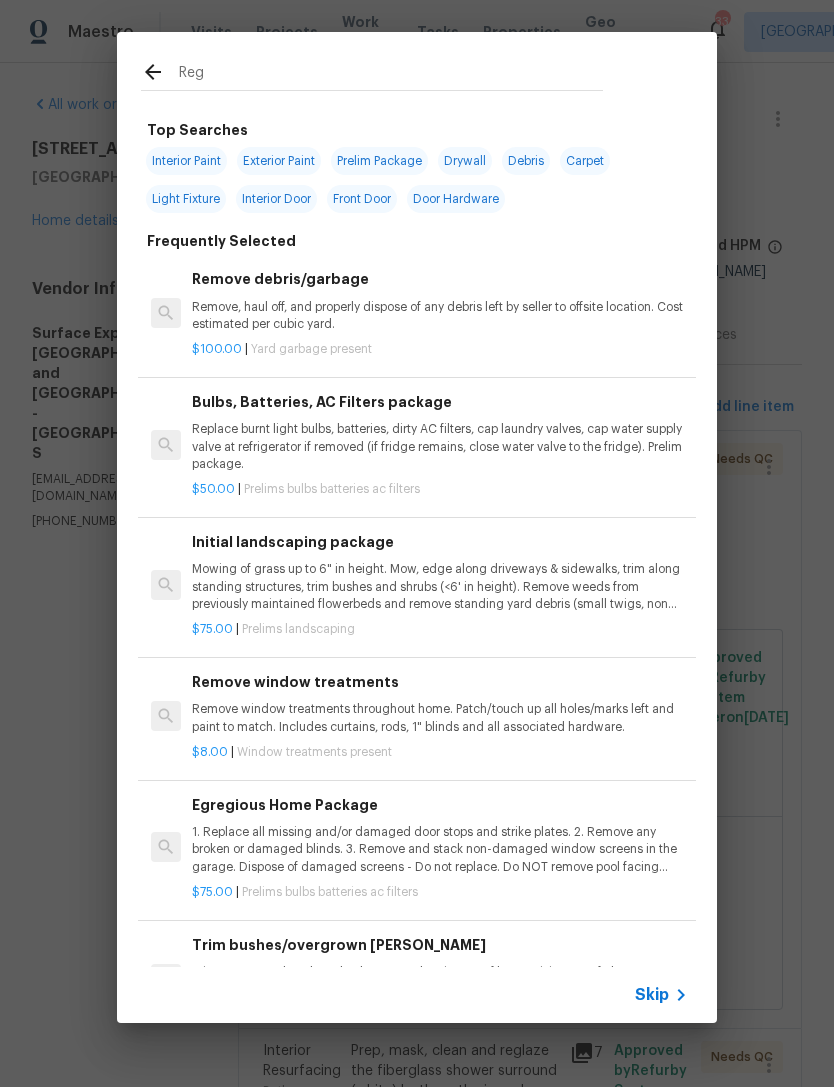 type on "Regl" 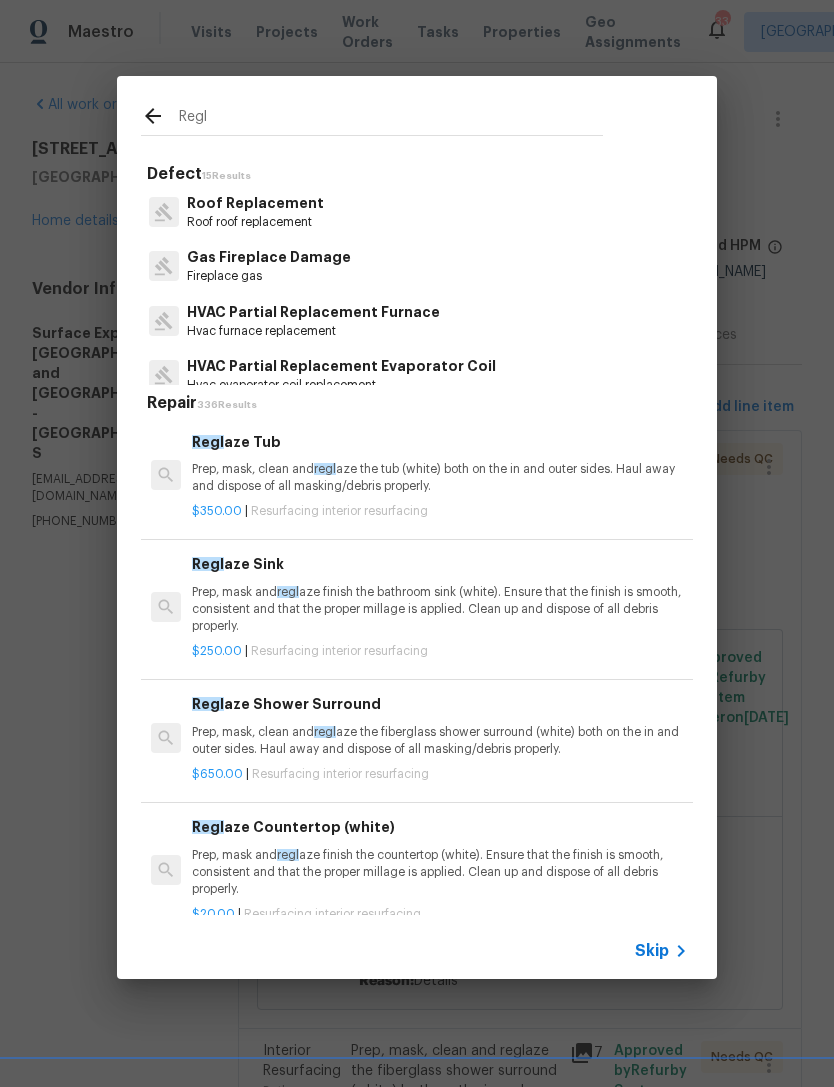 click on "Regl aze Shower Surround" at bounding box center (440, 704) 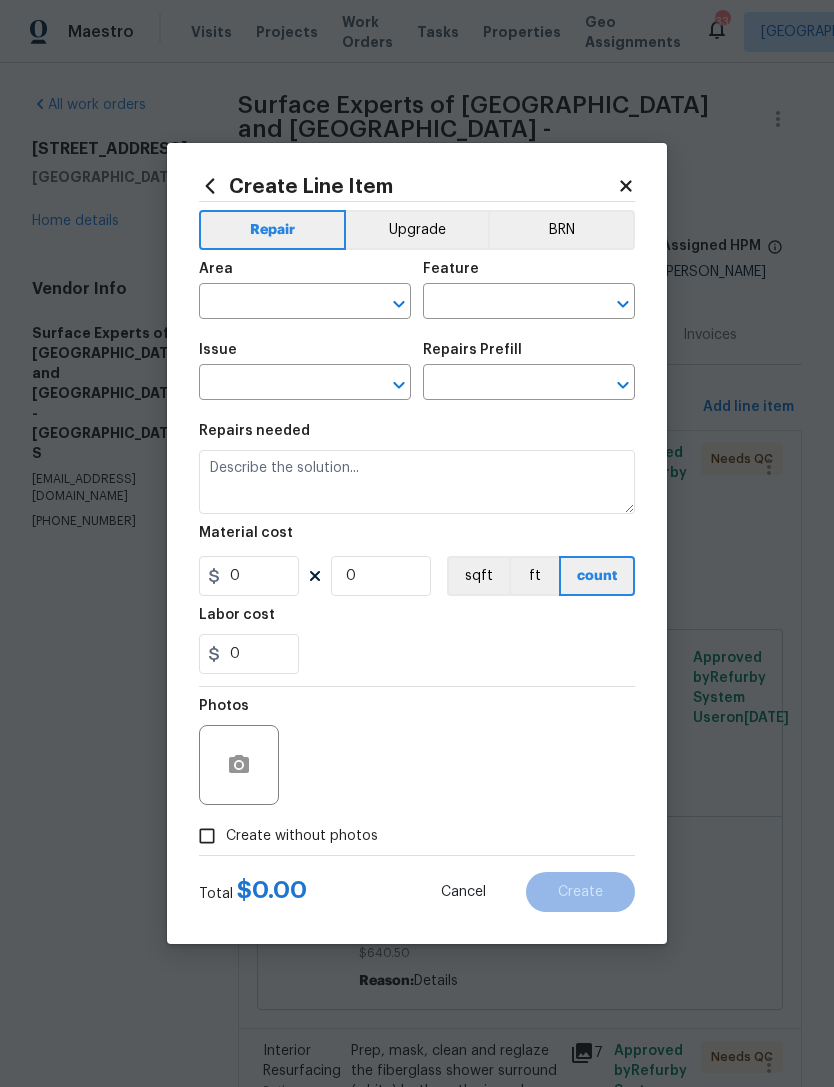 type on "Interior Resurfacing" 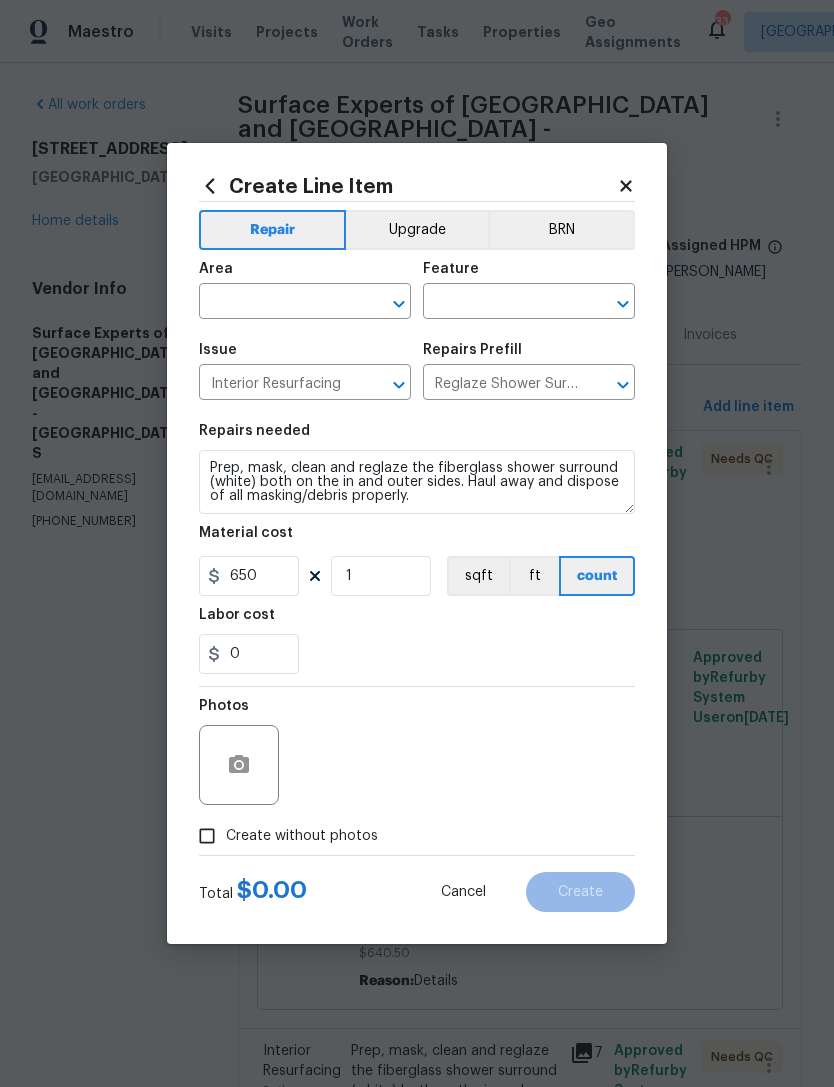 click on "Photos" at bounding box center (417, 752) 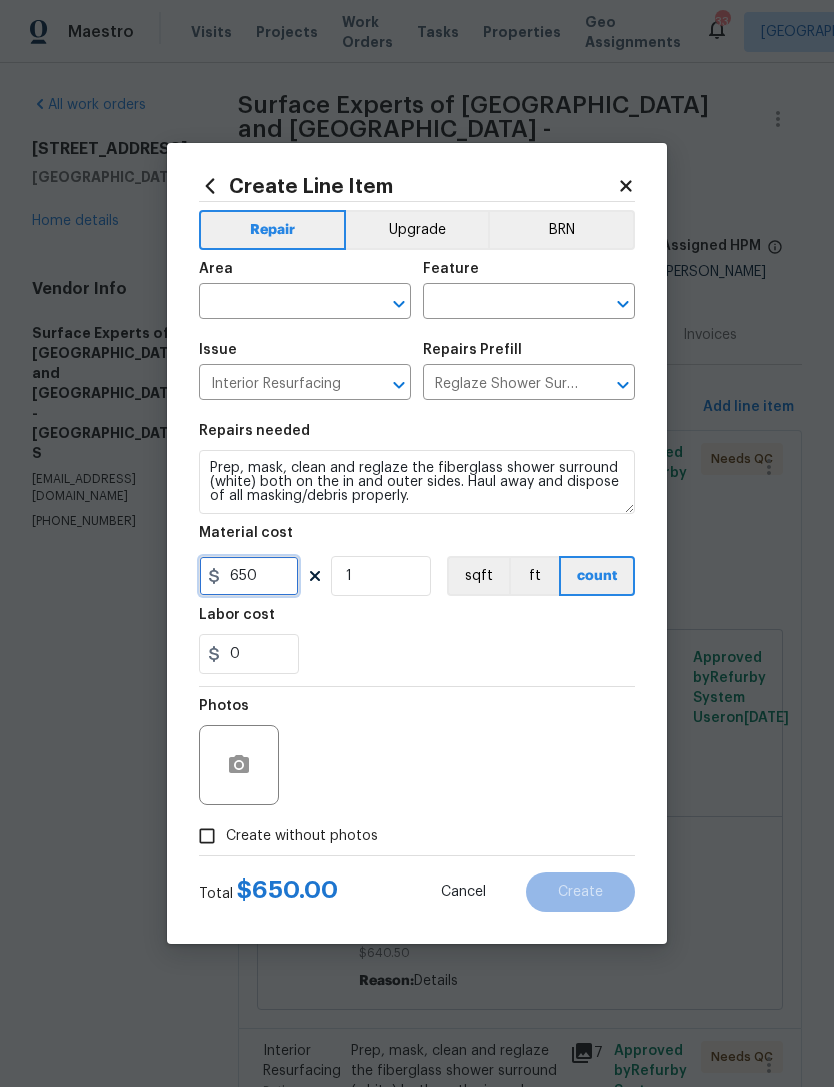 click on "650" at bounding box center (249, 576) 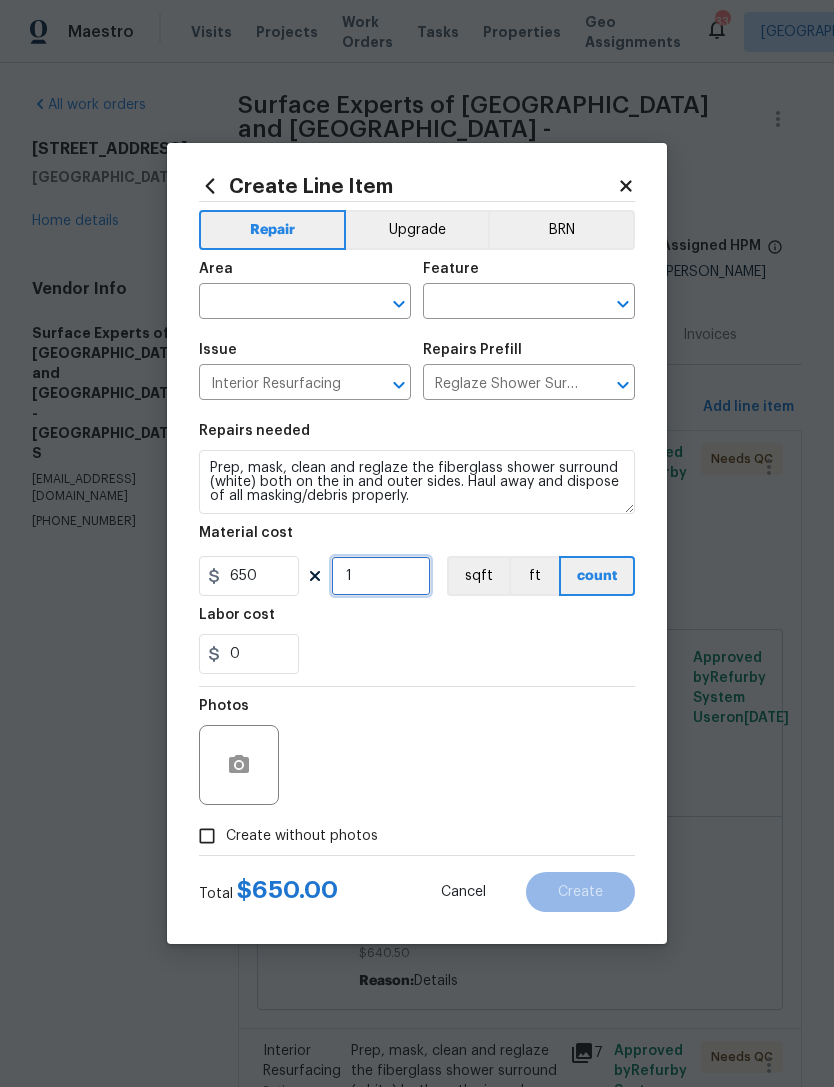 click on "1" at bounding box center [381, 576] 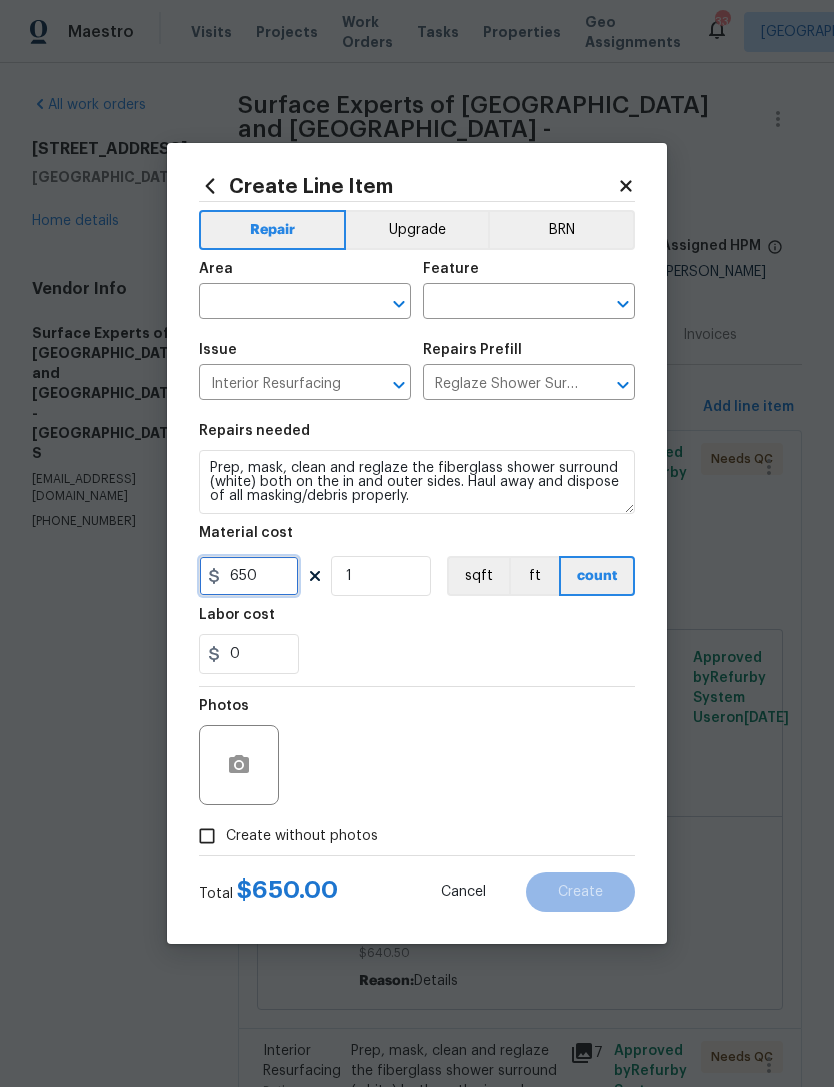 click on "650" at bounding box center (249, 576) 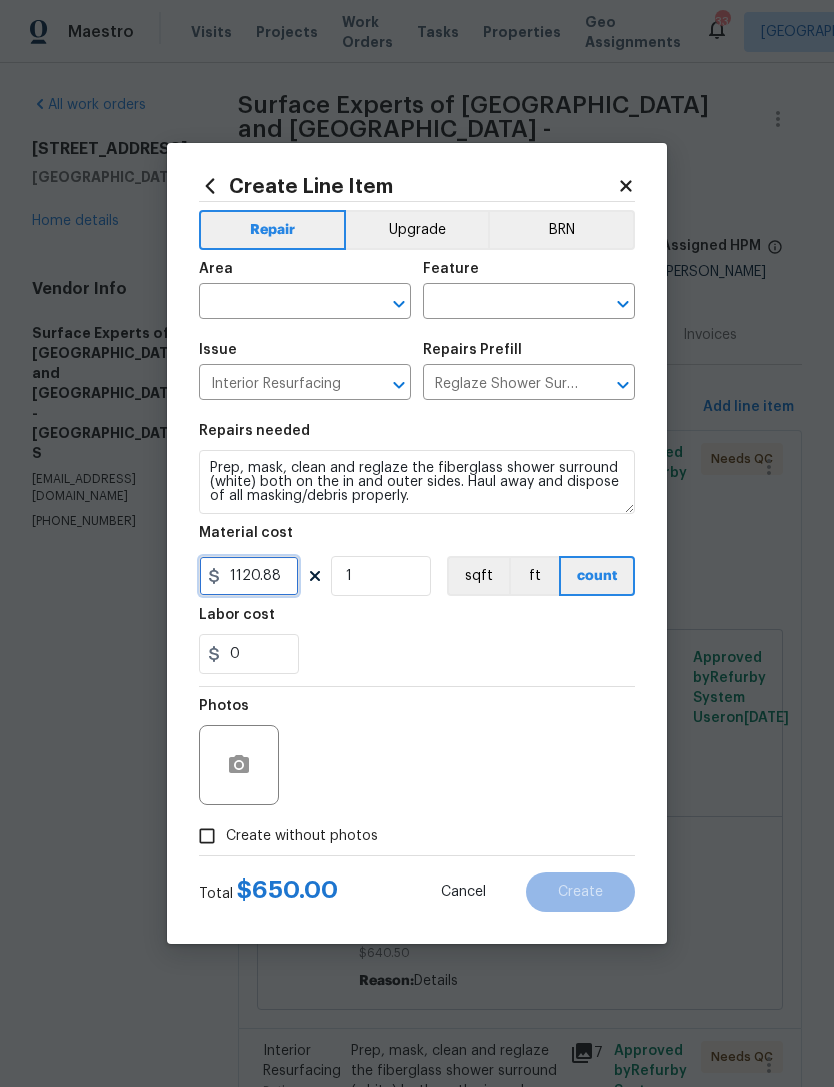 type on "1120.88" 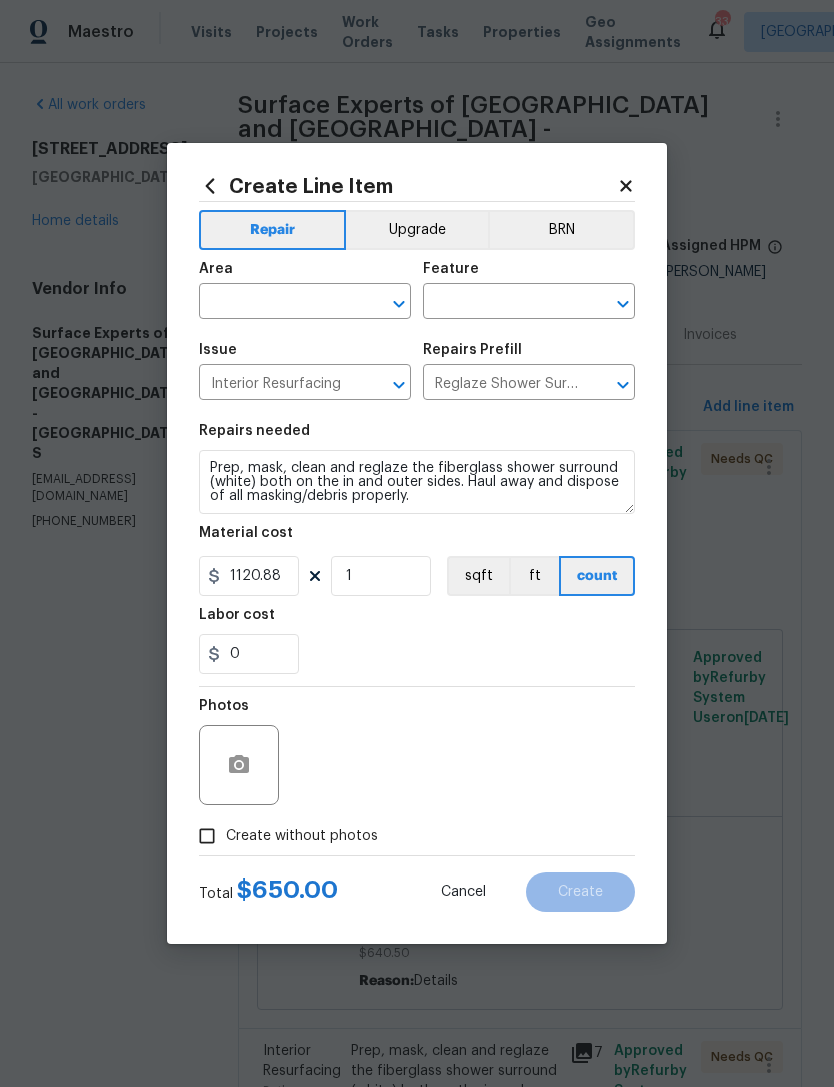 click on "Create without photos" at bounding box center (207, 836) 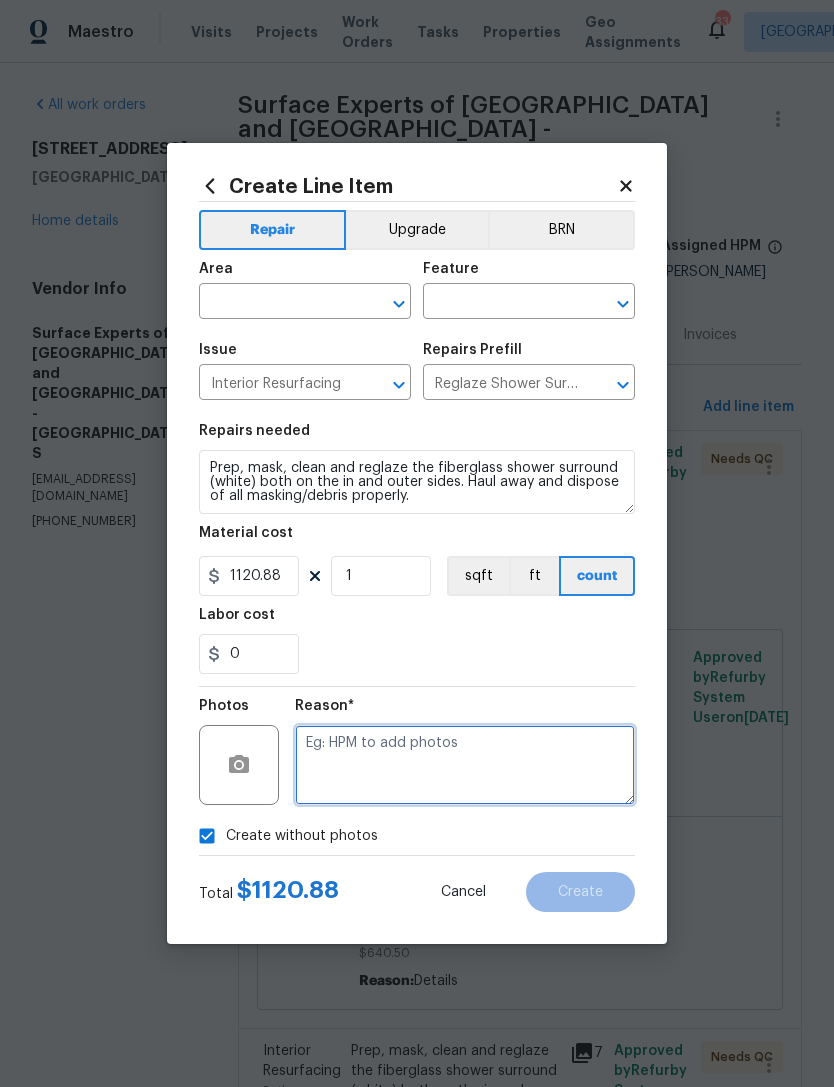 click at bounding box center [465, 765] 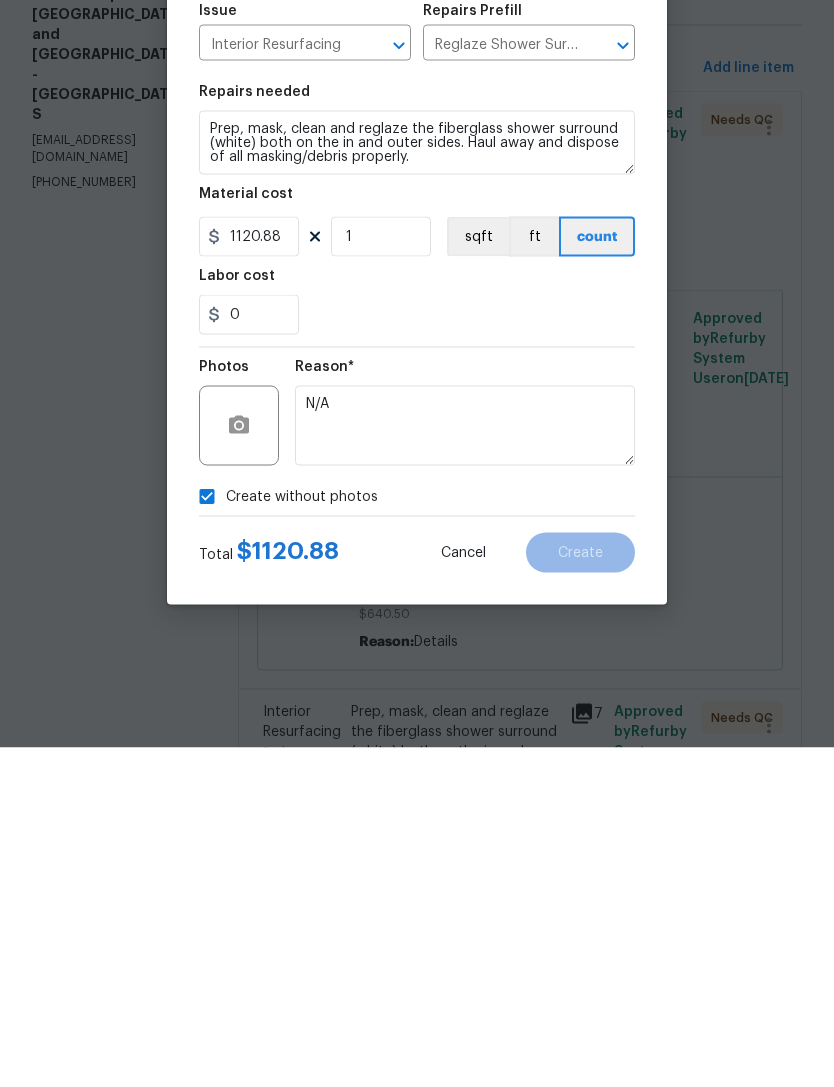 scroll, scrollTop: 64, scrollLeft: 0, axis: vertical 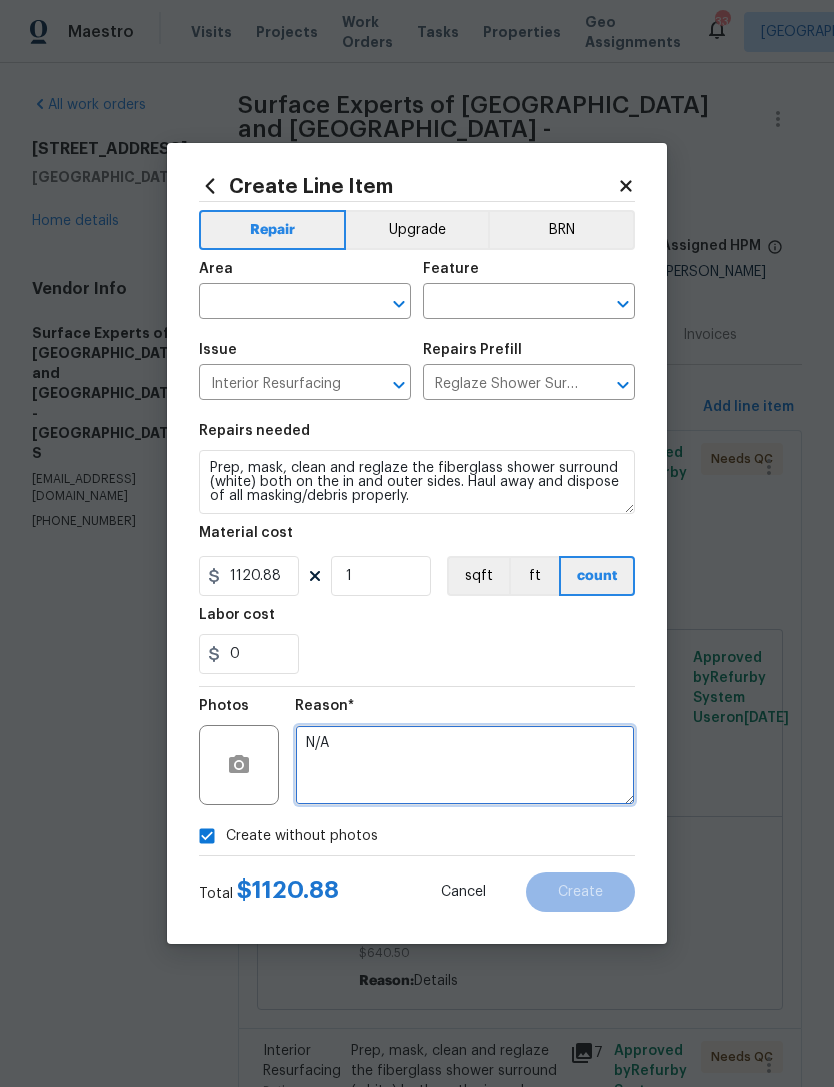 type on "N/A" 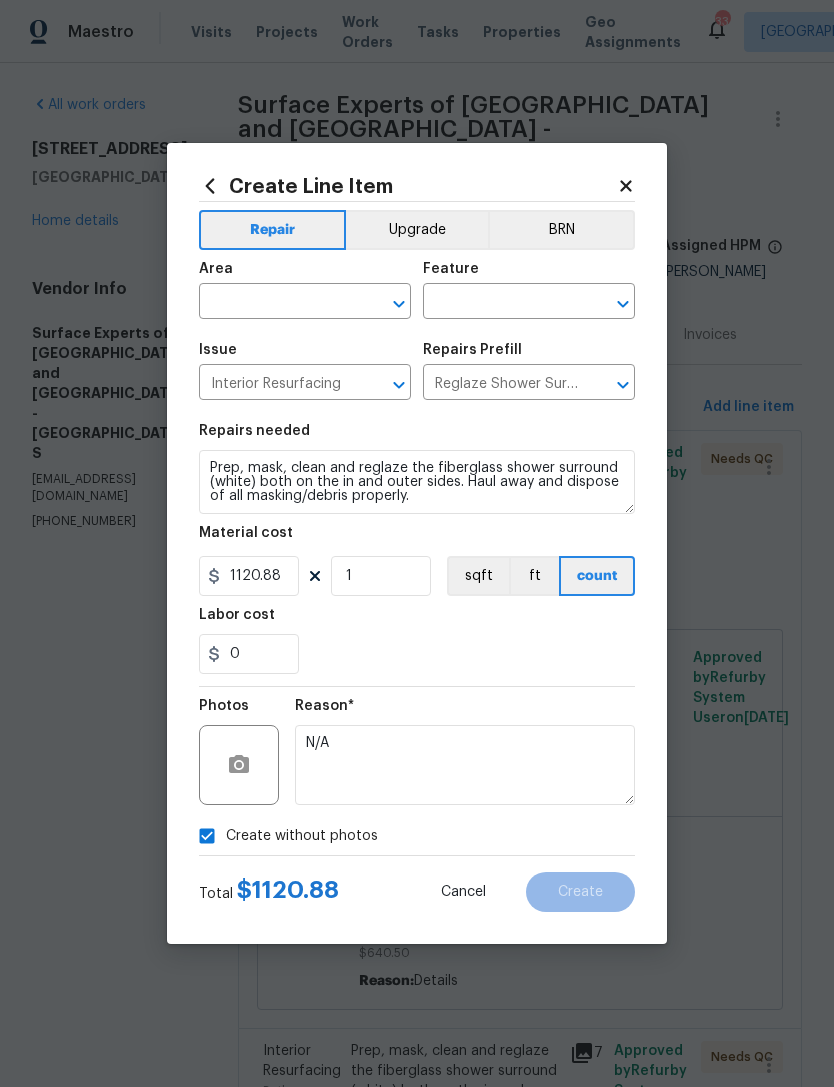 click at bounding box center (277, 303) 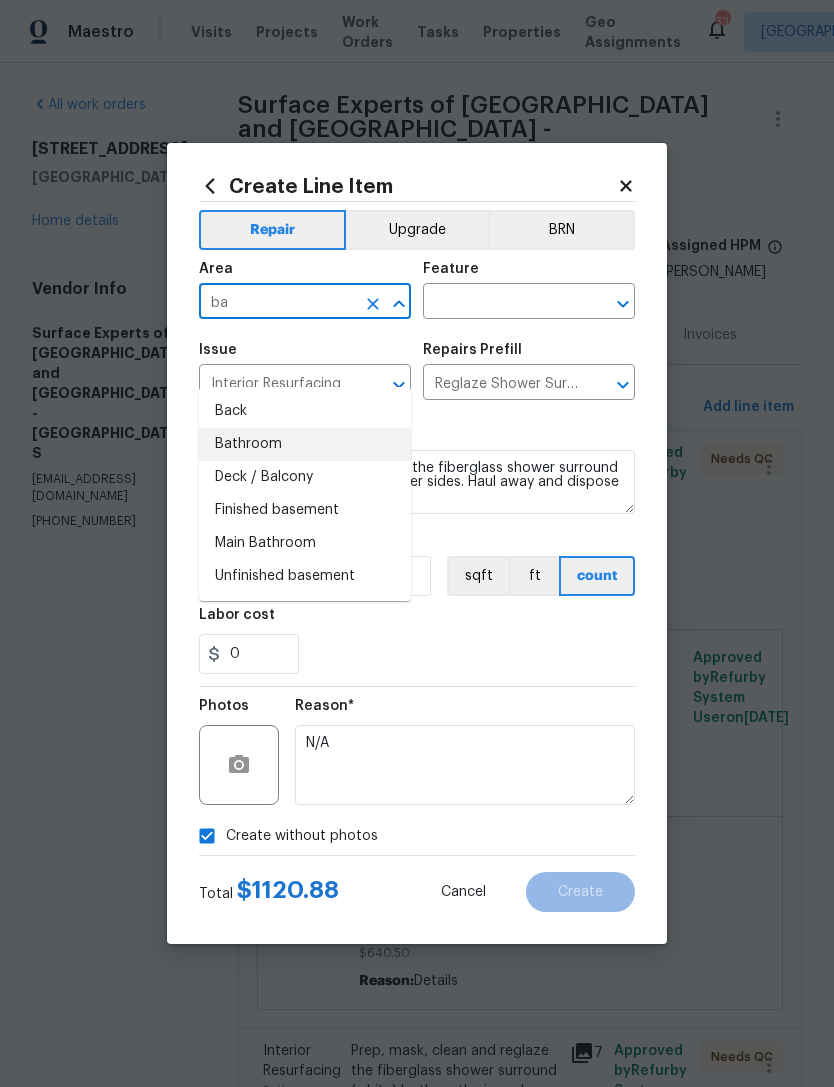 click on "Bathroom" at bounding box center (305, 444) 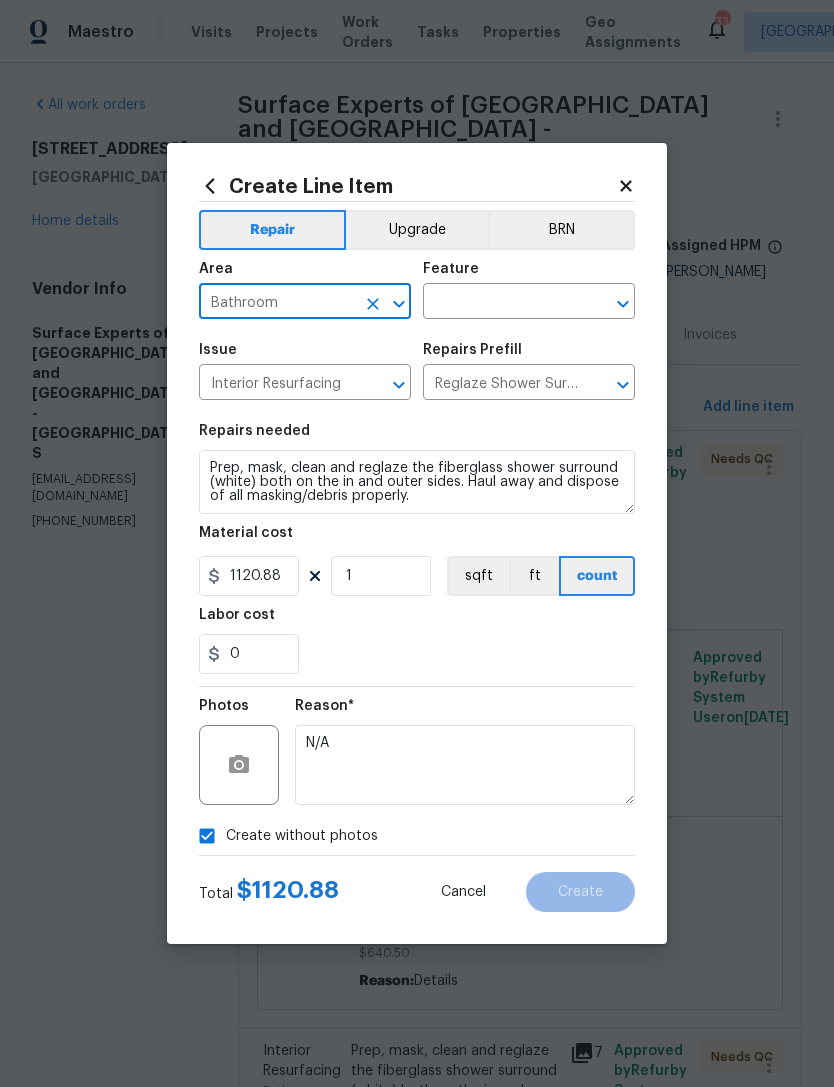 click on "Interior Resurfacing" at bounding box center [277, 384] 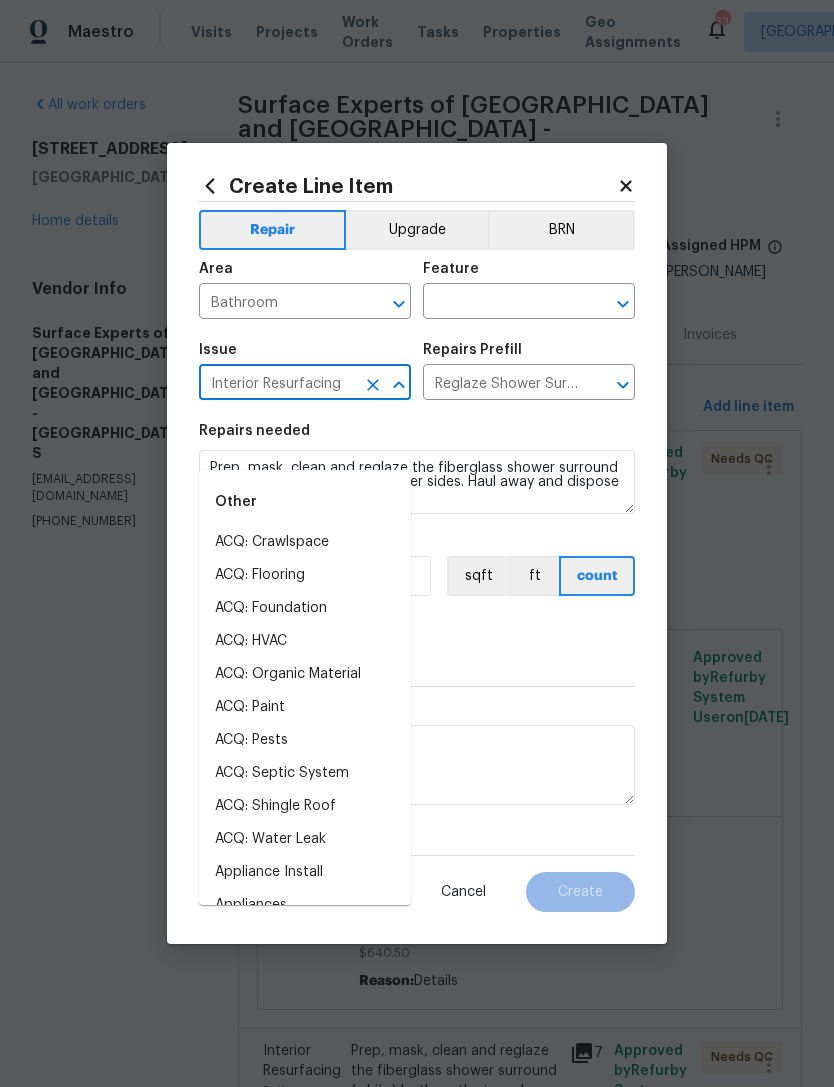 click at bounding box center (501, 303) 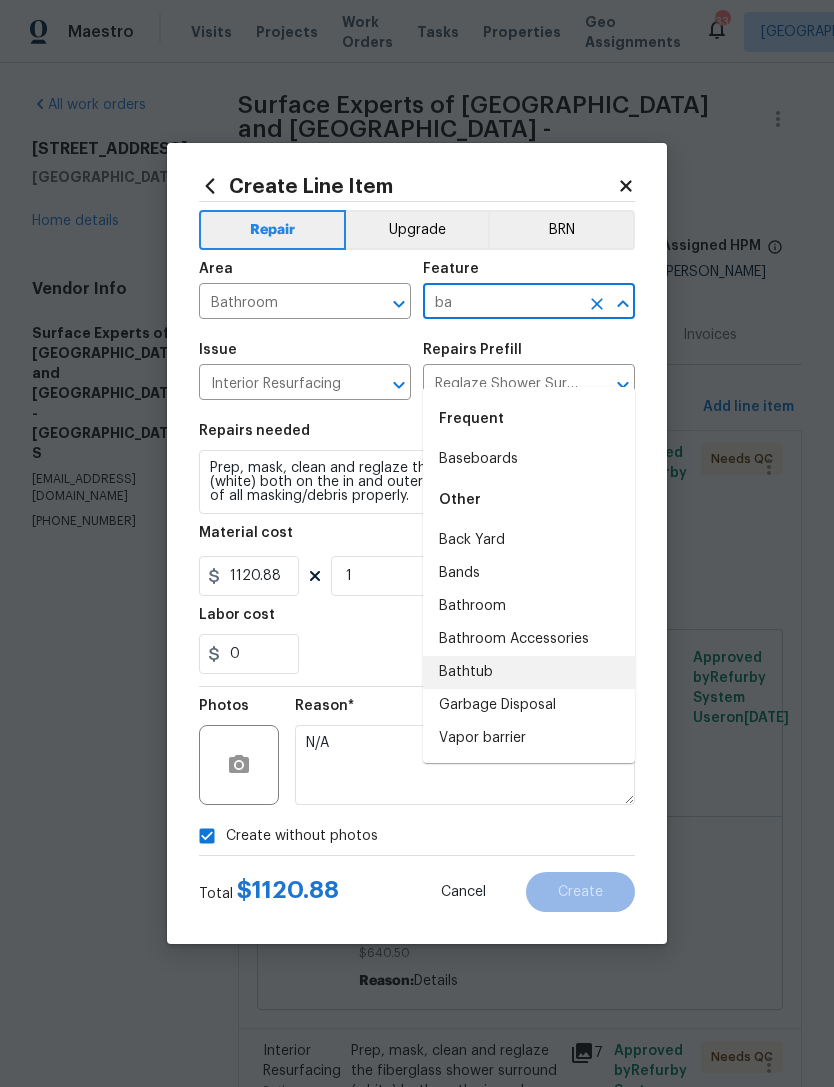 click on "Bathtub" at bounding box center [529, 672] 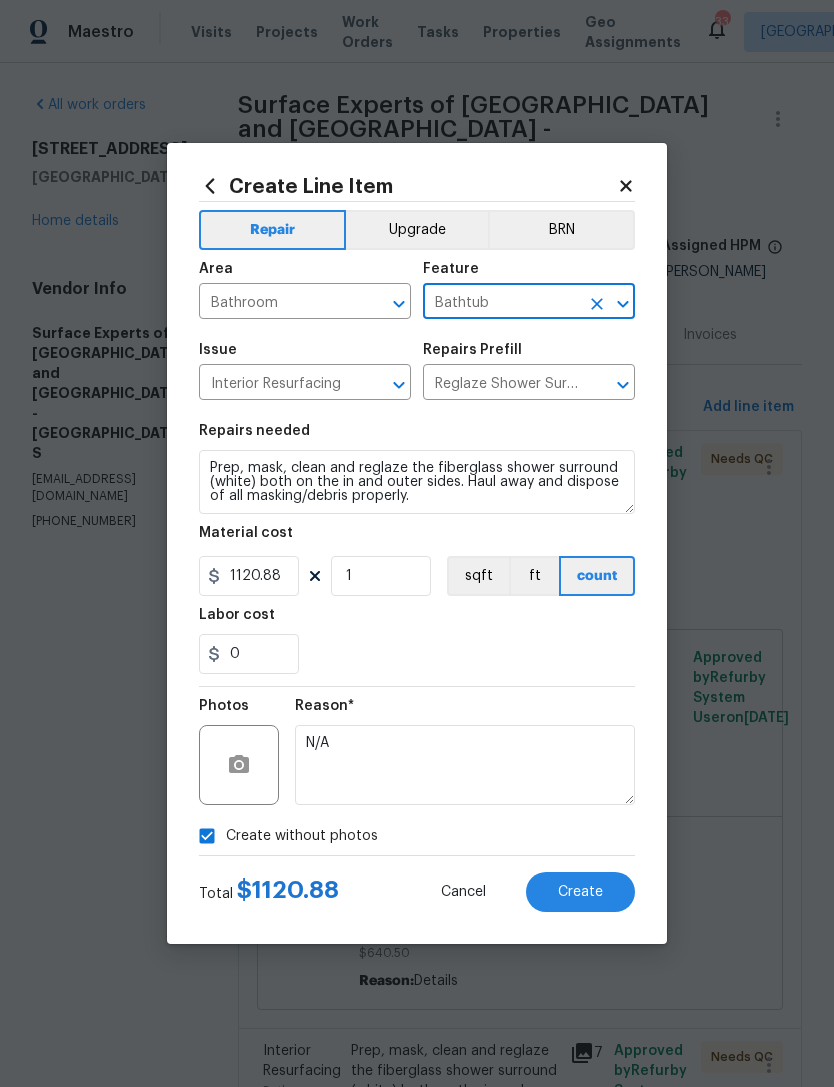 click on "Repairs needed" at bounding box center [417, 437] 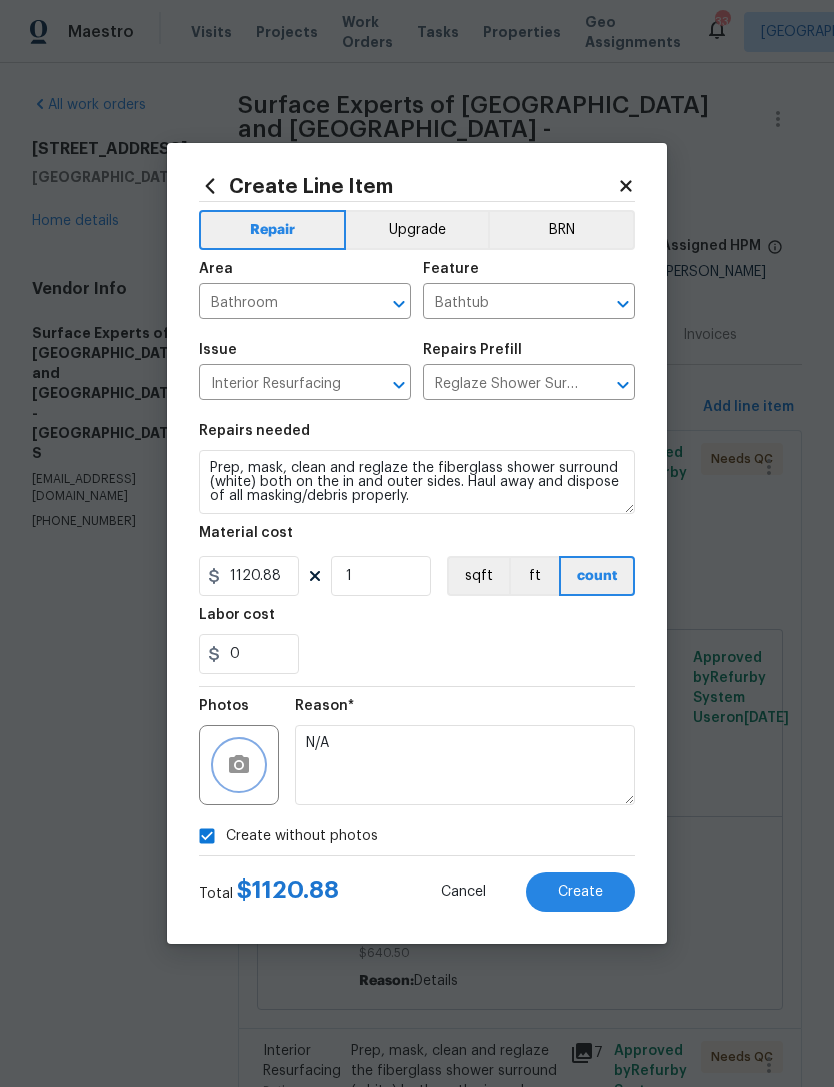 click at bounding box center [239, 765] 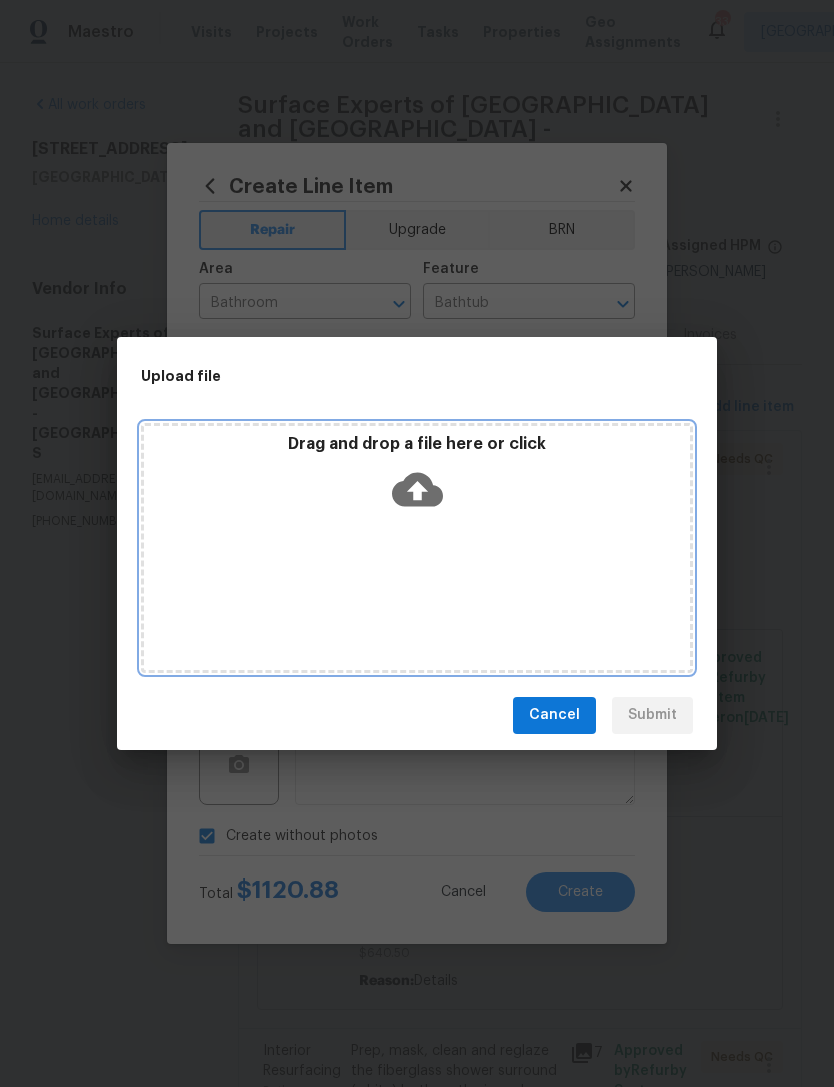 click on "Drag and drop a file here or click" at bounding box center (417, 548) 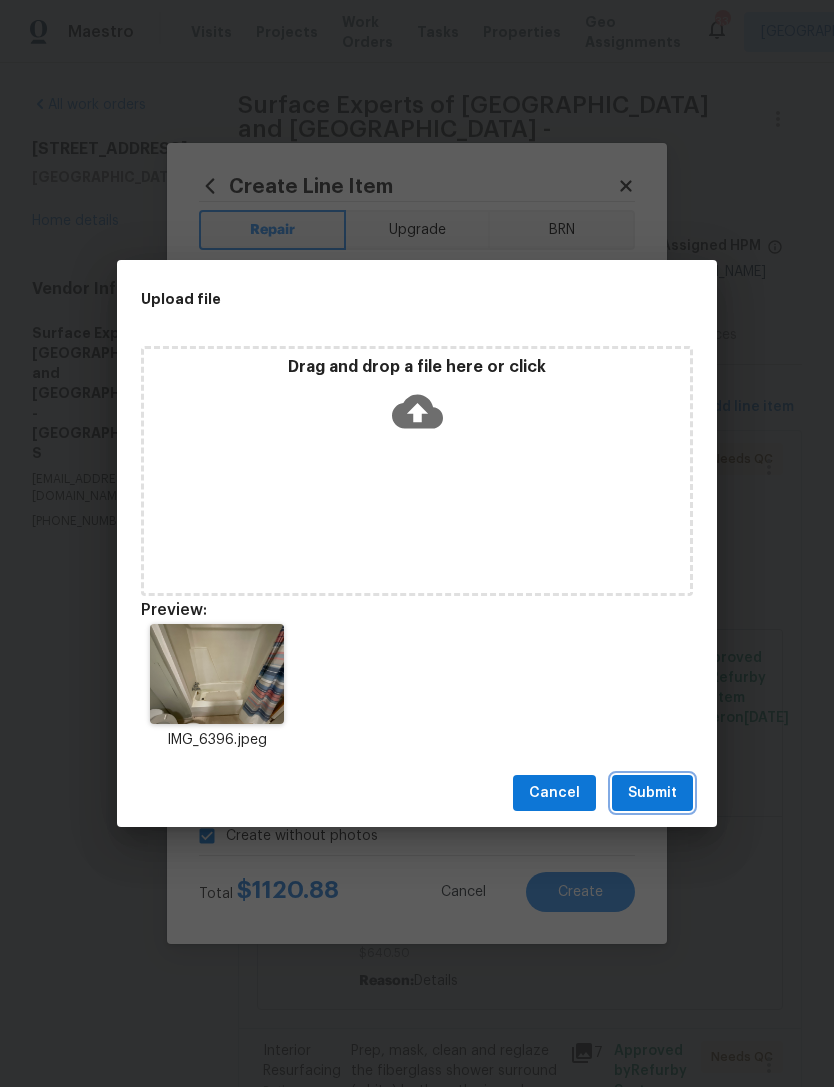 click on "Submit" at bounding box center (652, 793) 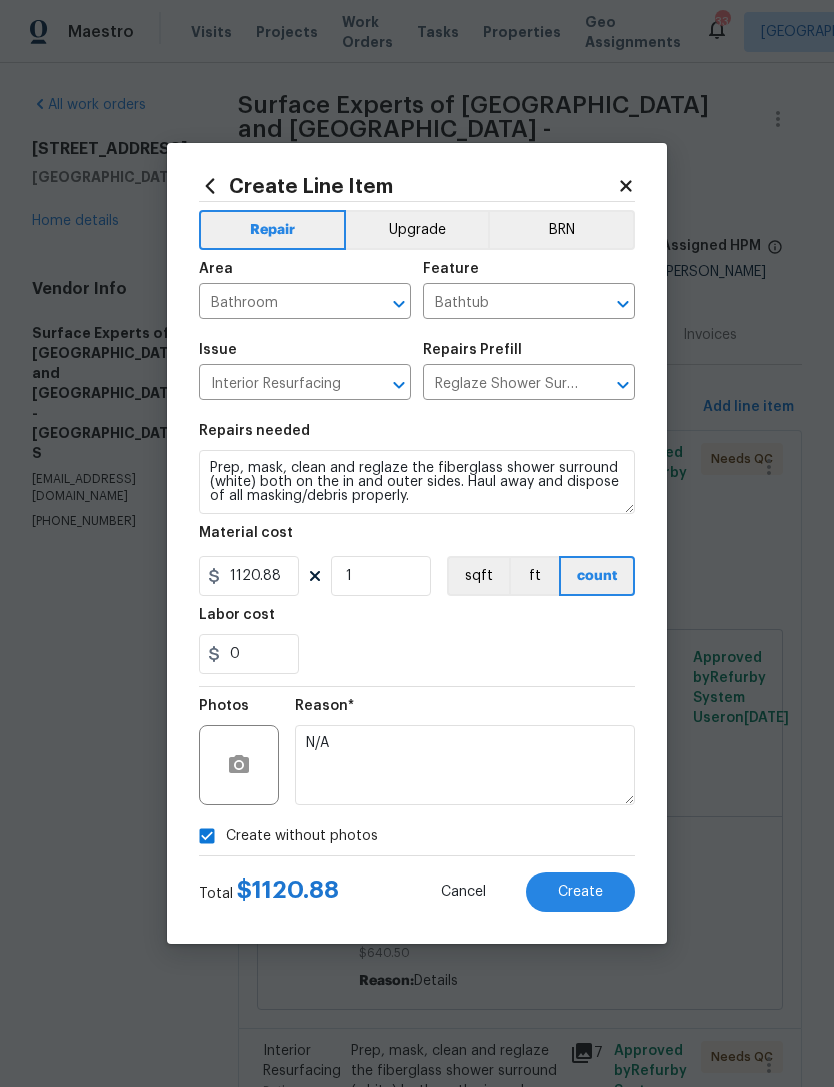 click on "Create without photos" at bounding box center [207, 836] 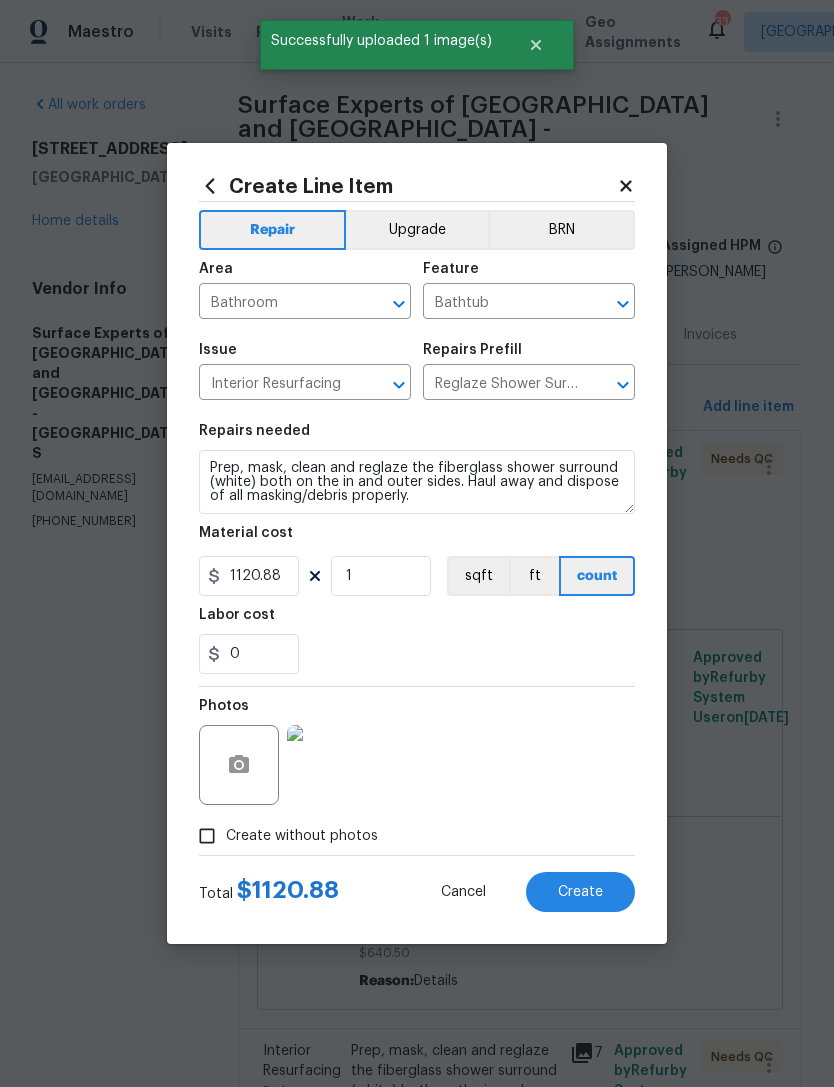 click at bounding box center (327, 765) 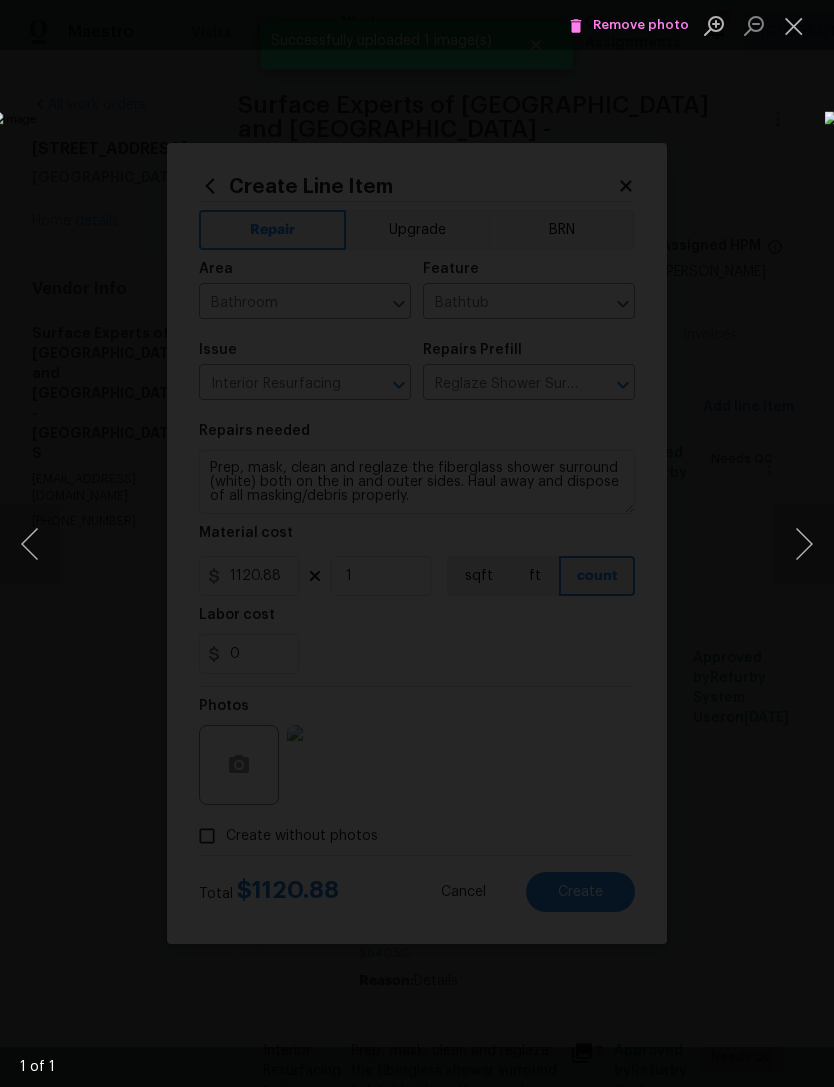 click at bounding box center [794, 25] 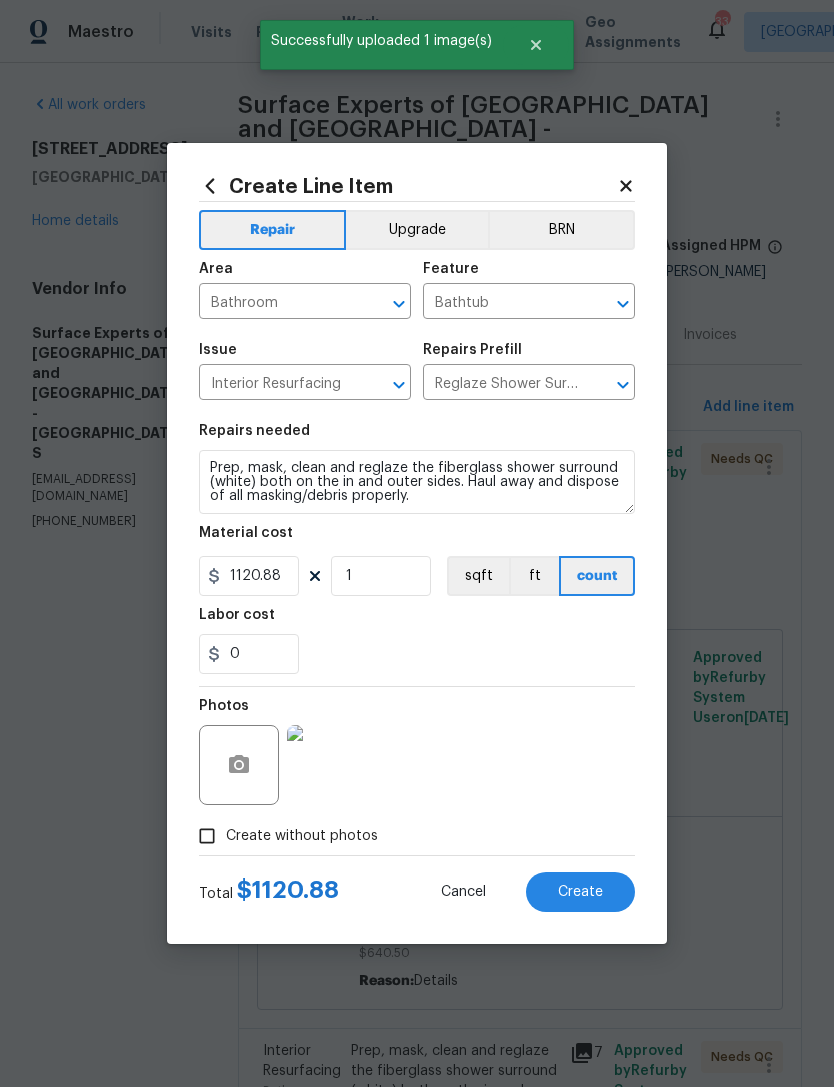 click on "Create" at bounding box center (580, 892) 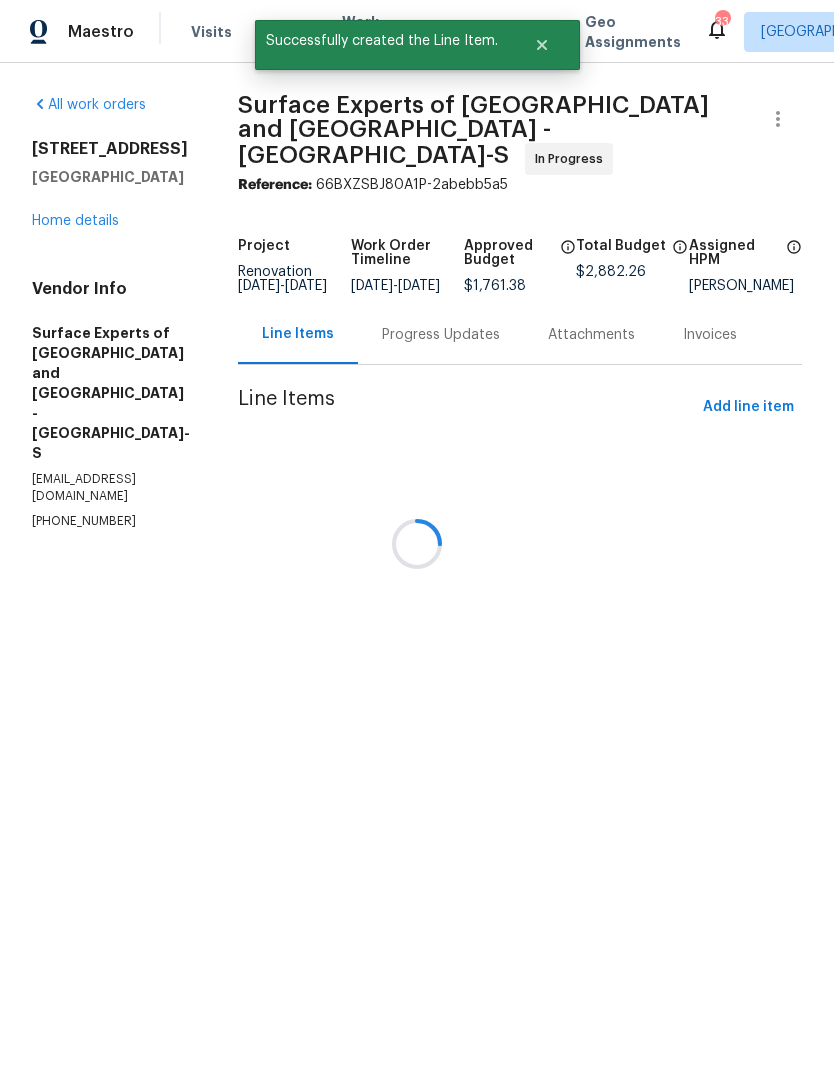 scroll, scrollTop: 0, scrollLeft: 0, axis: both 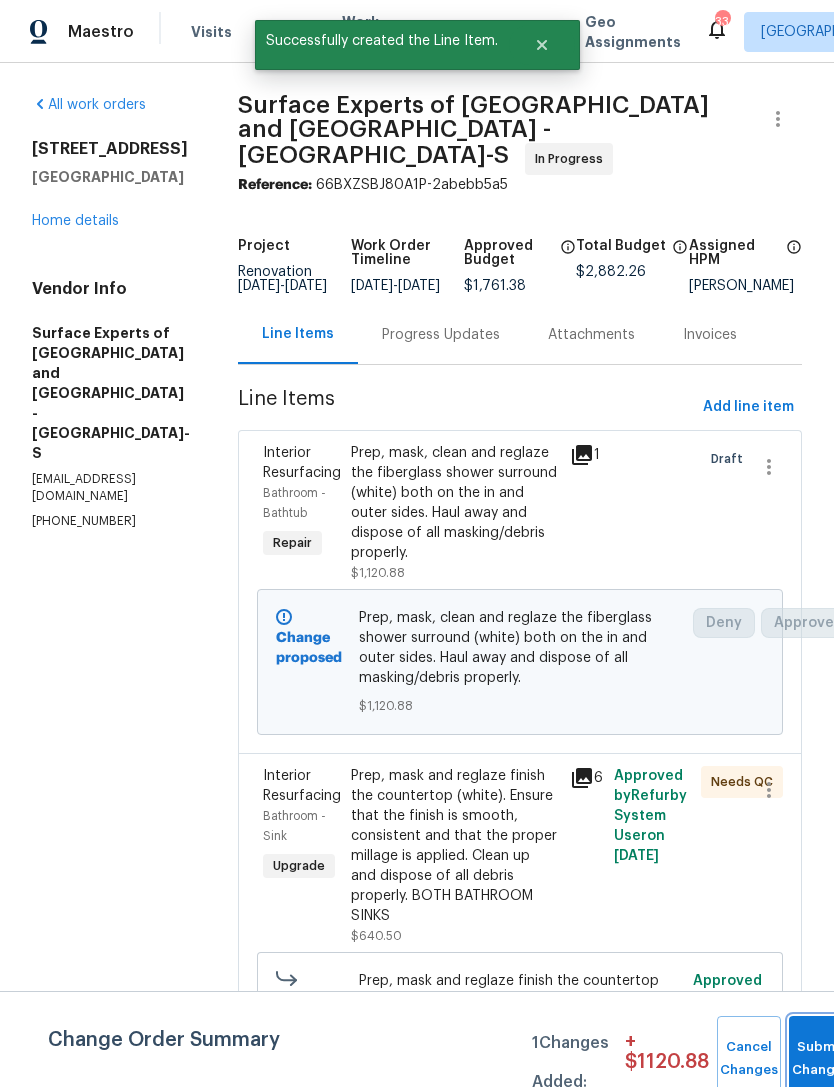 click on "Submit Changes" at bounding box center (821, 1059) 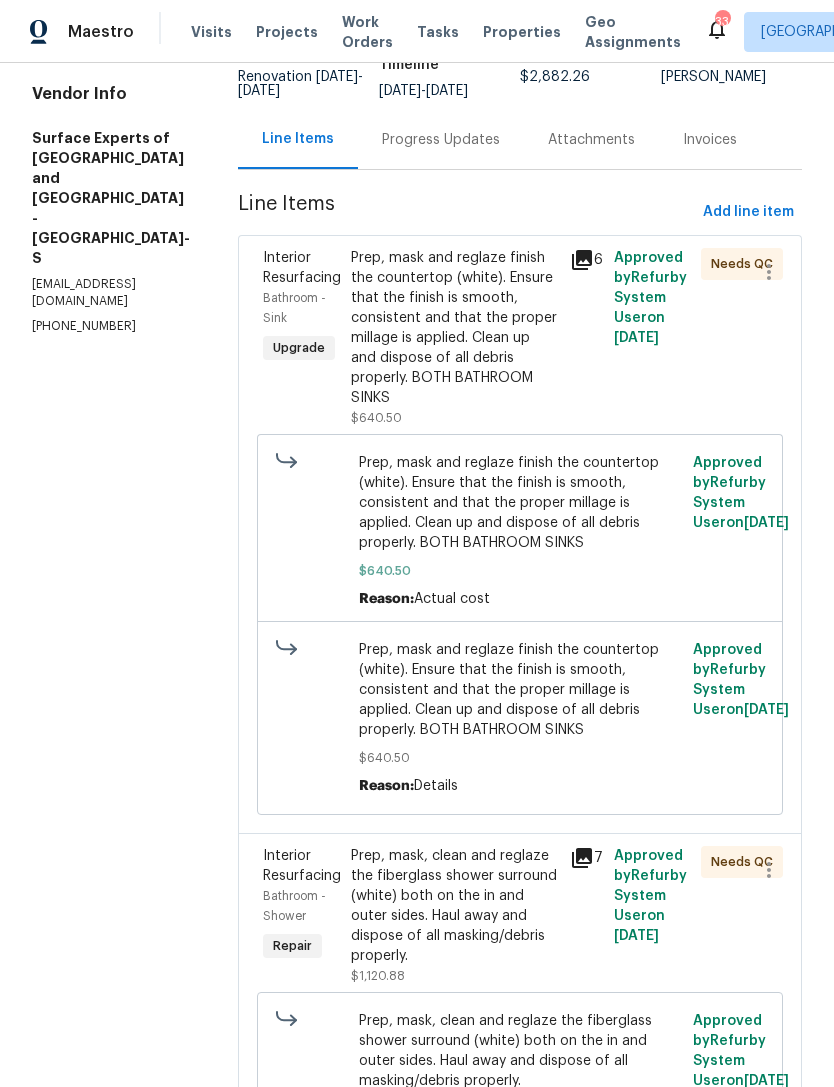 scroll, scrollTop: 130, scrollLeft: 0, axis: vertical 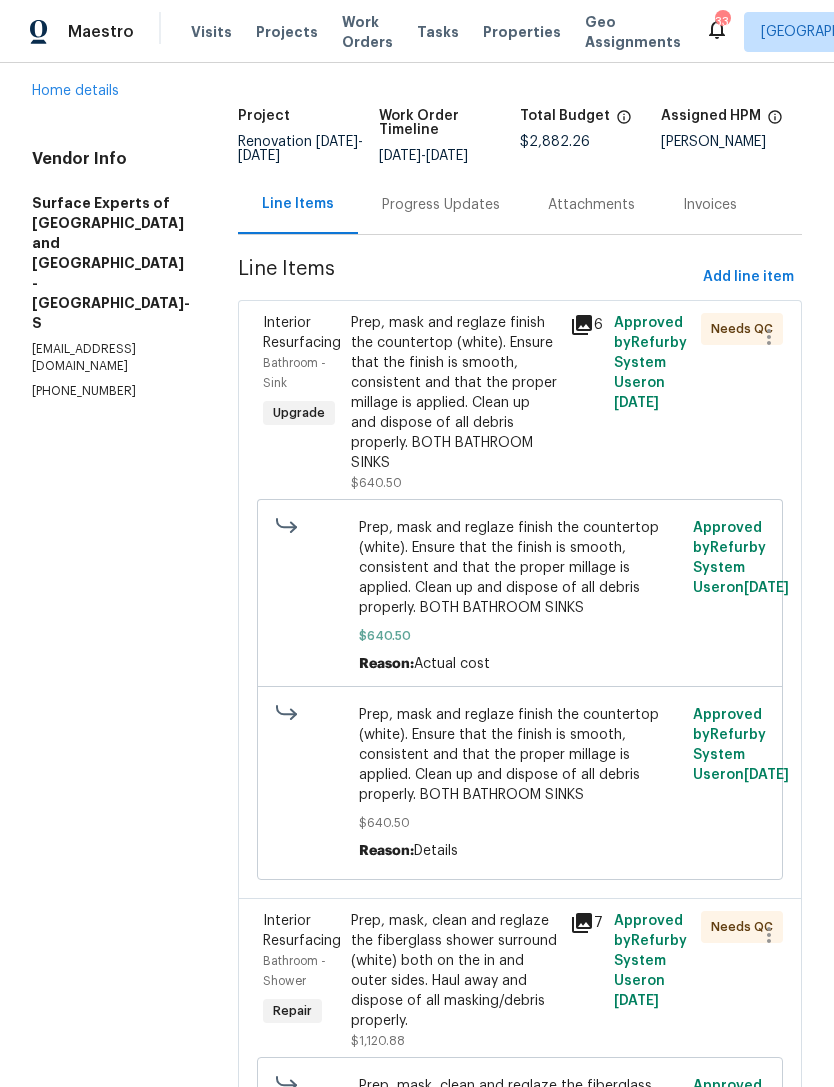 click on "Prep, mask and reglaze finish the countertop (white). Ensure that the finish is smooth, consistent and that the proper millage is applied. Clean up and dispose of all debris properly.
BOTH BATHROOM SINKS" at bounding box center (454, 393) 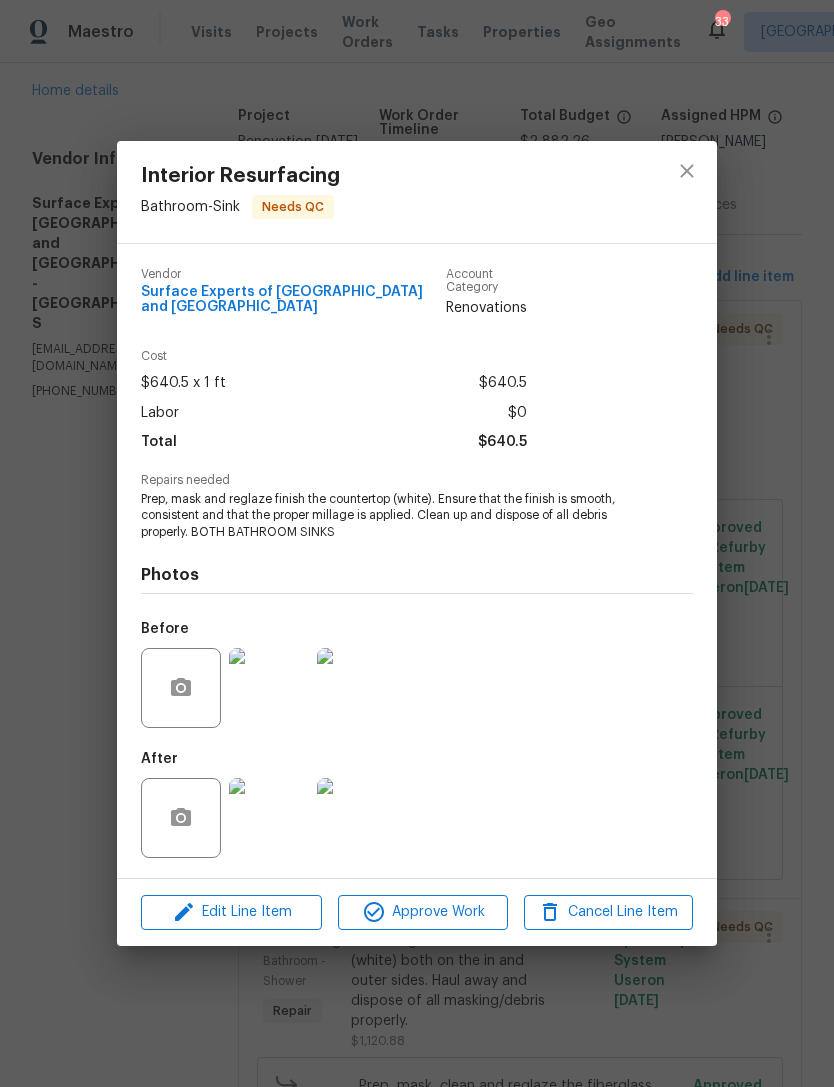 click at bounding box center (269, 818) 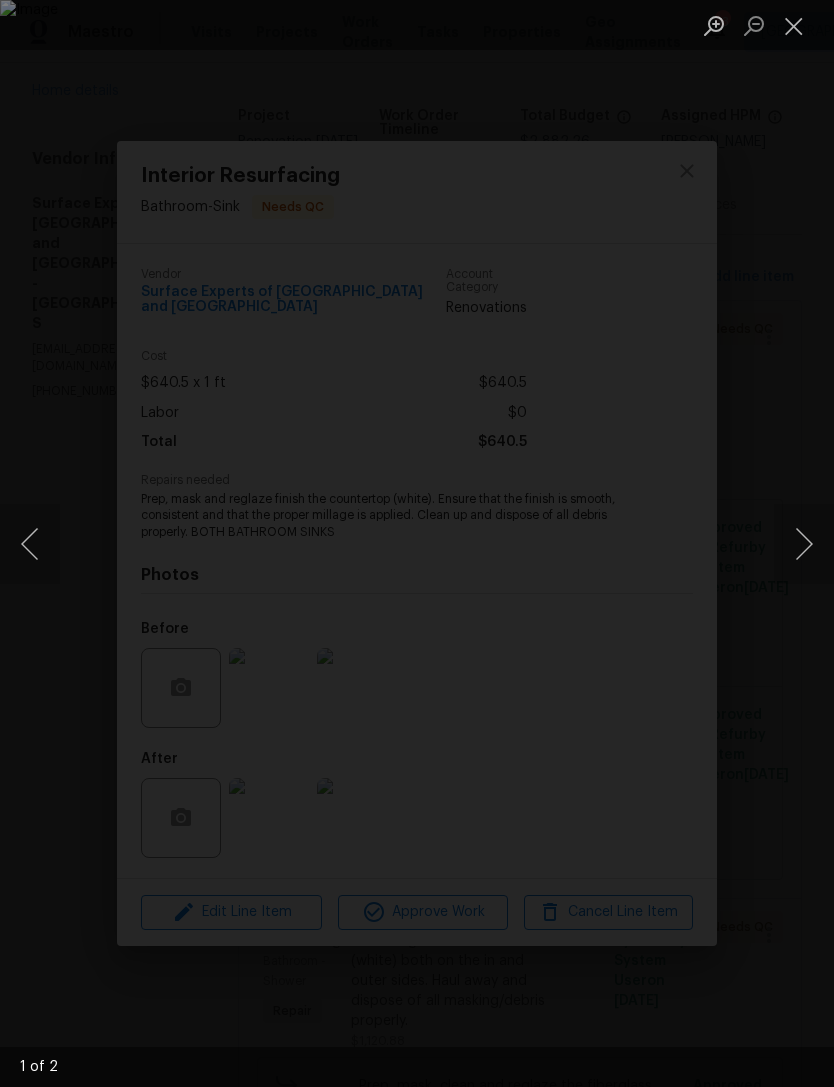 click at bounding box center [417, 543] 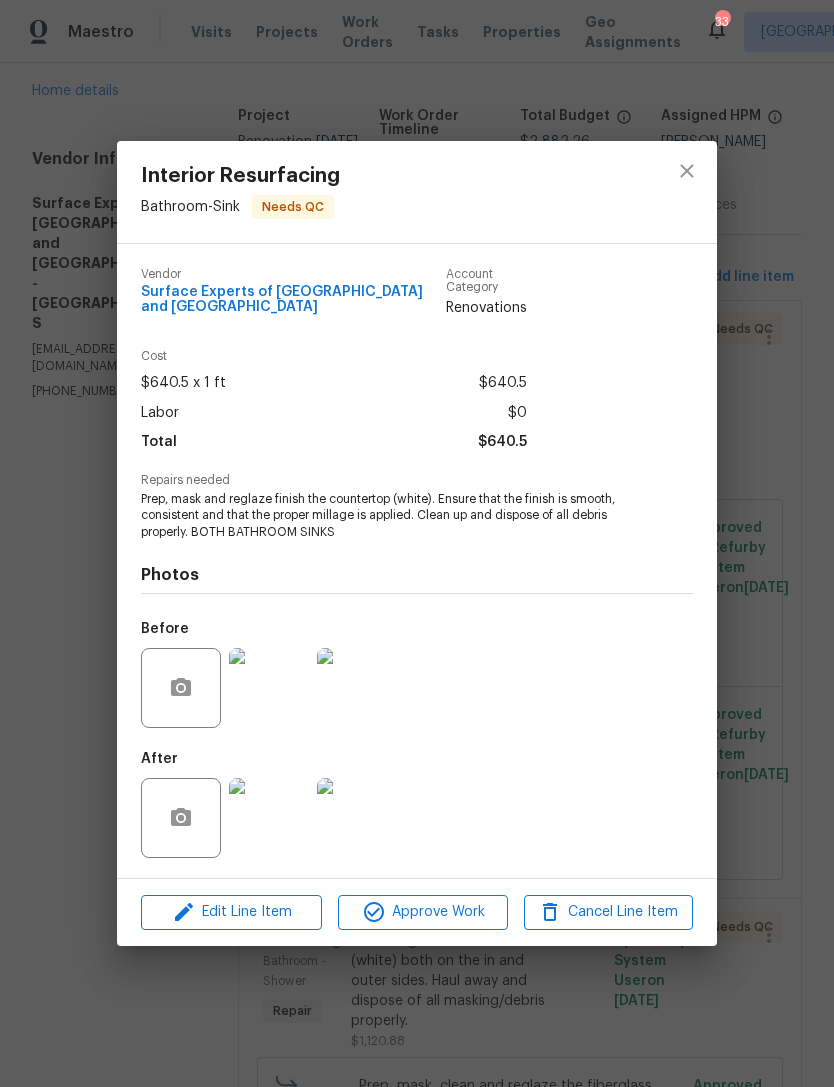 click at bounding box center [357, 818] 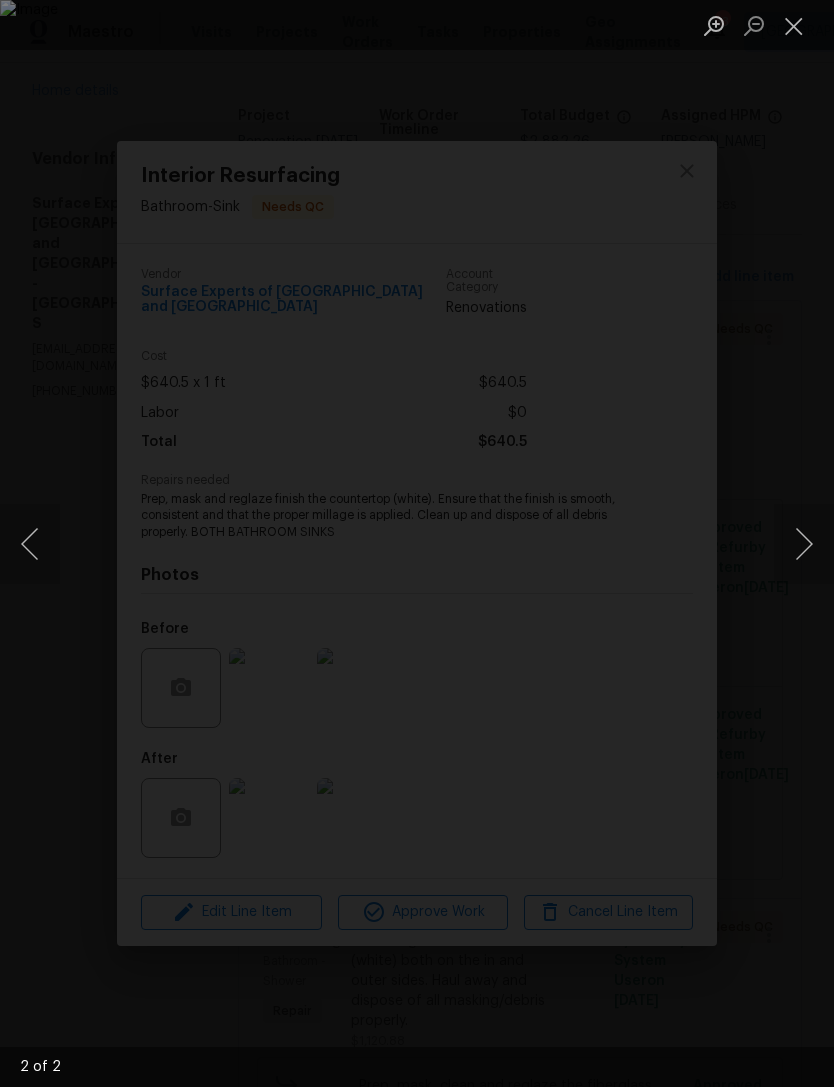 click at bounding box center [794, 25] 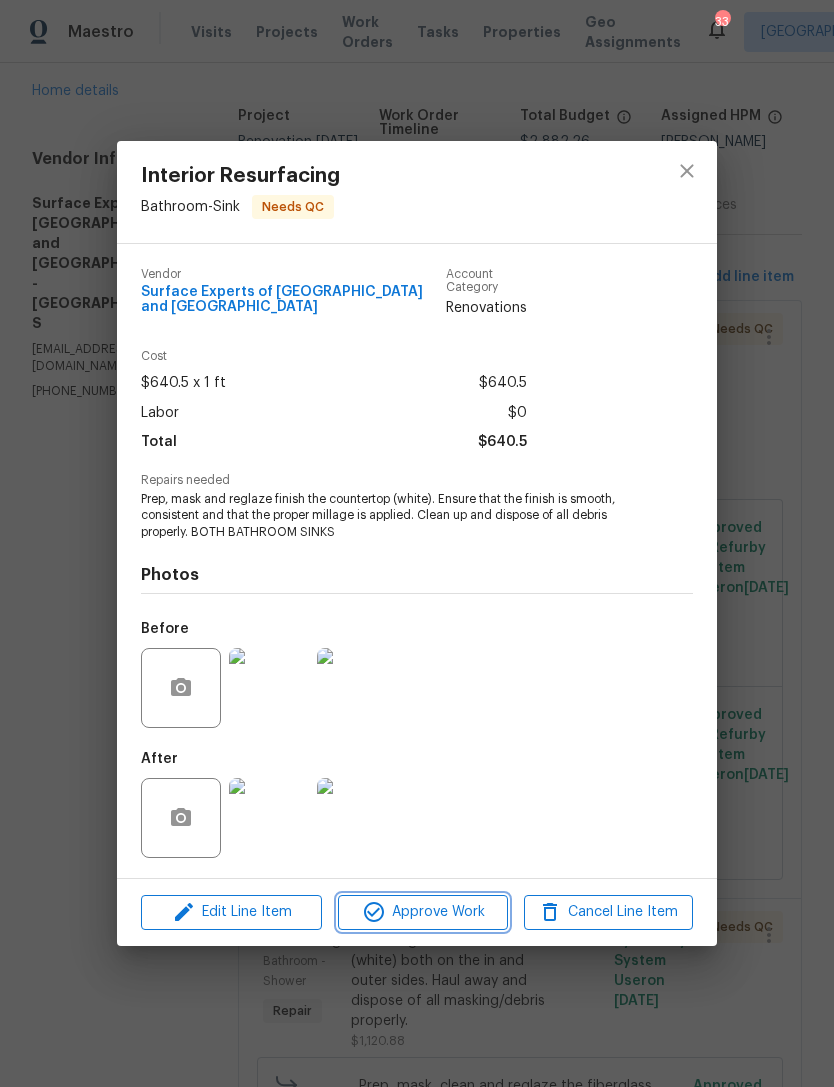 click on "Approve Work" at bounding box center [422, 912] 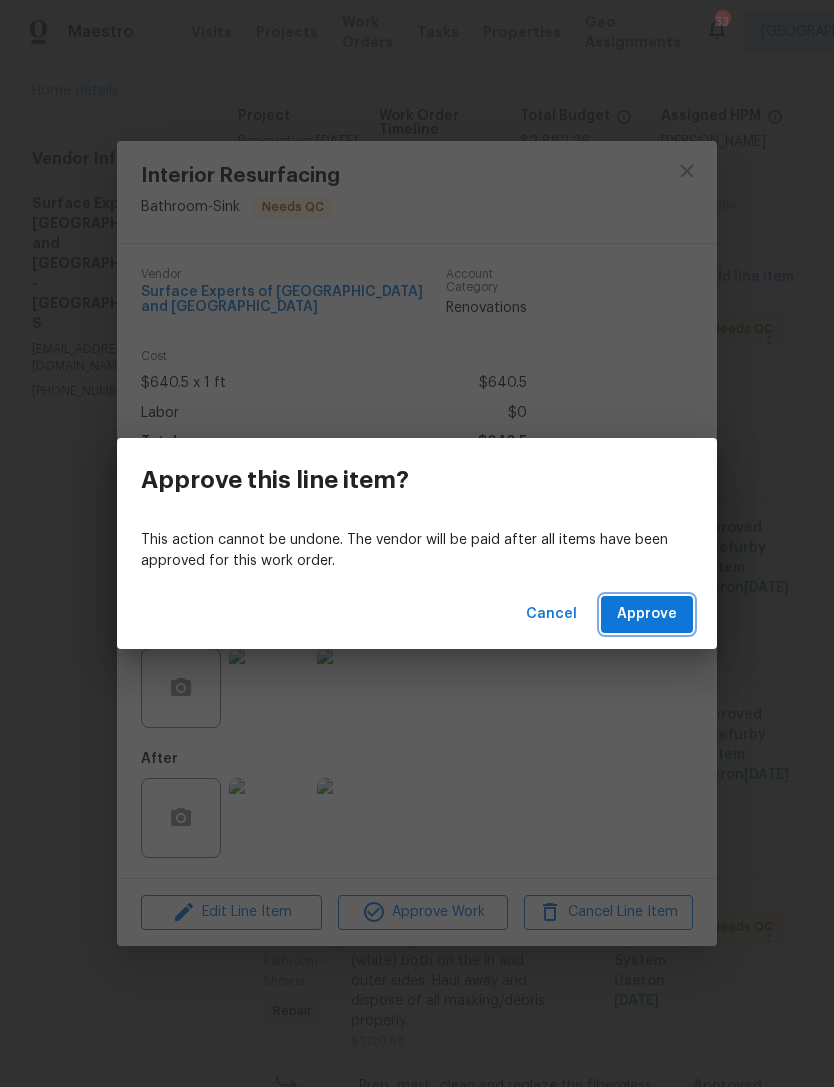 click on "Approve" at bounding box center (647, 614) 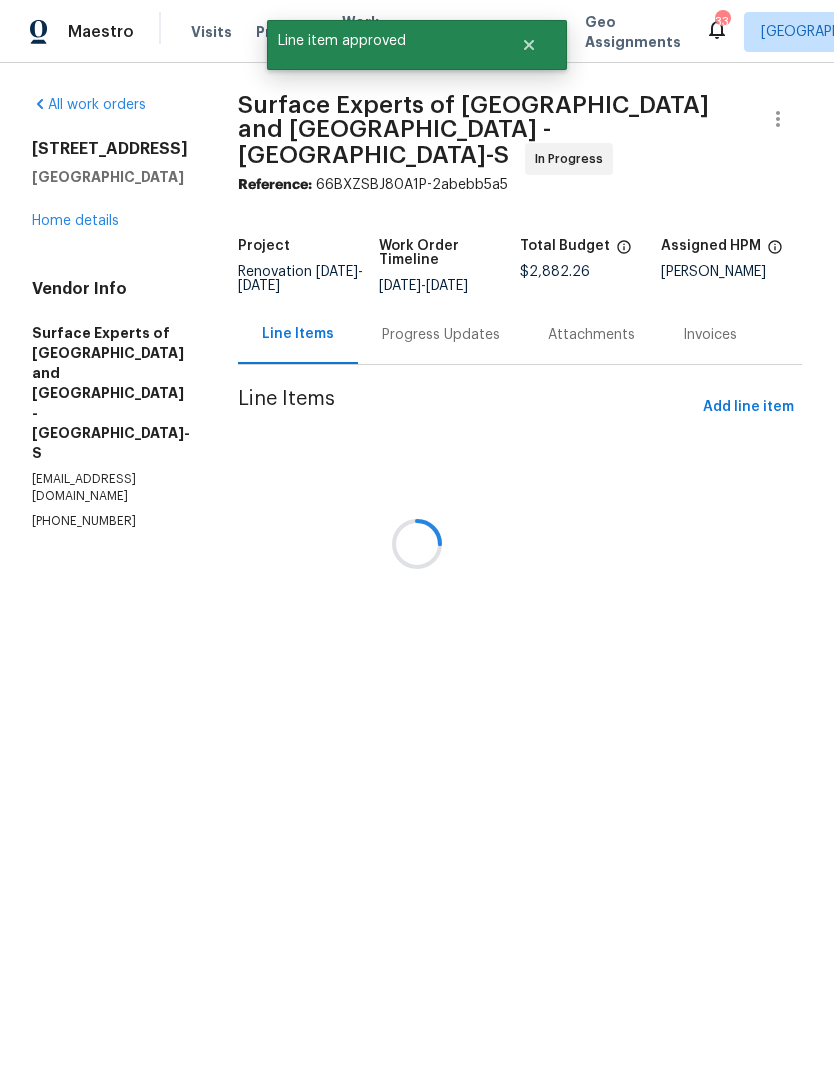 scroll, scrollTop: 0, scrollLeft: 0, axis: both 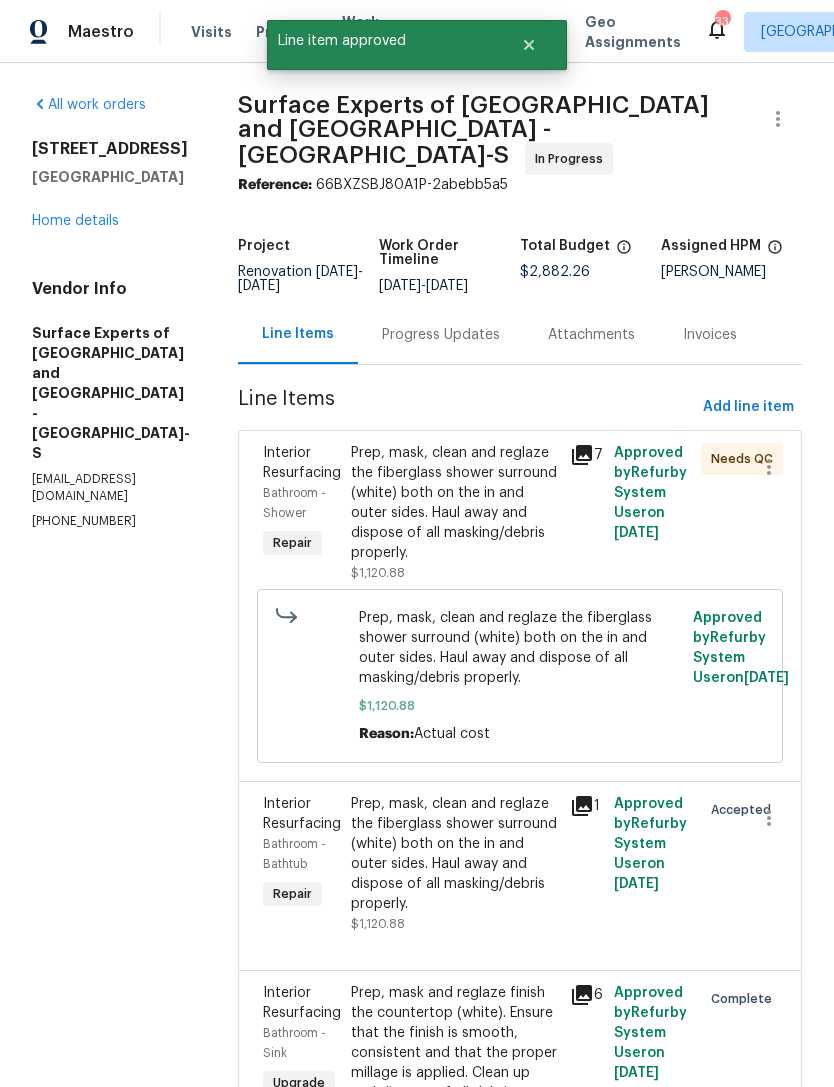 click on "Prep, mask, clean and reglaze the fiberglass shower surround (white) both on the in and outer sides. Haul away and dispose of all masking/debris properly." at bounding box center (454, 503) 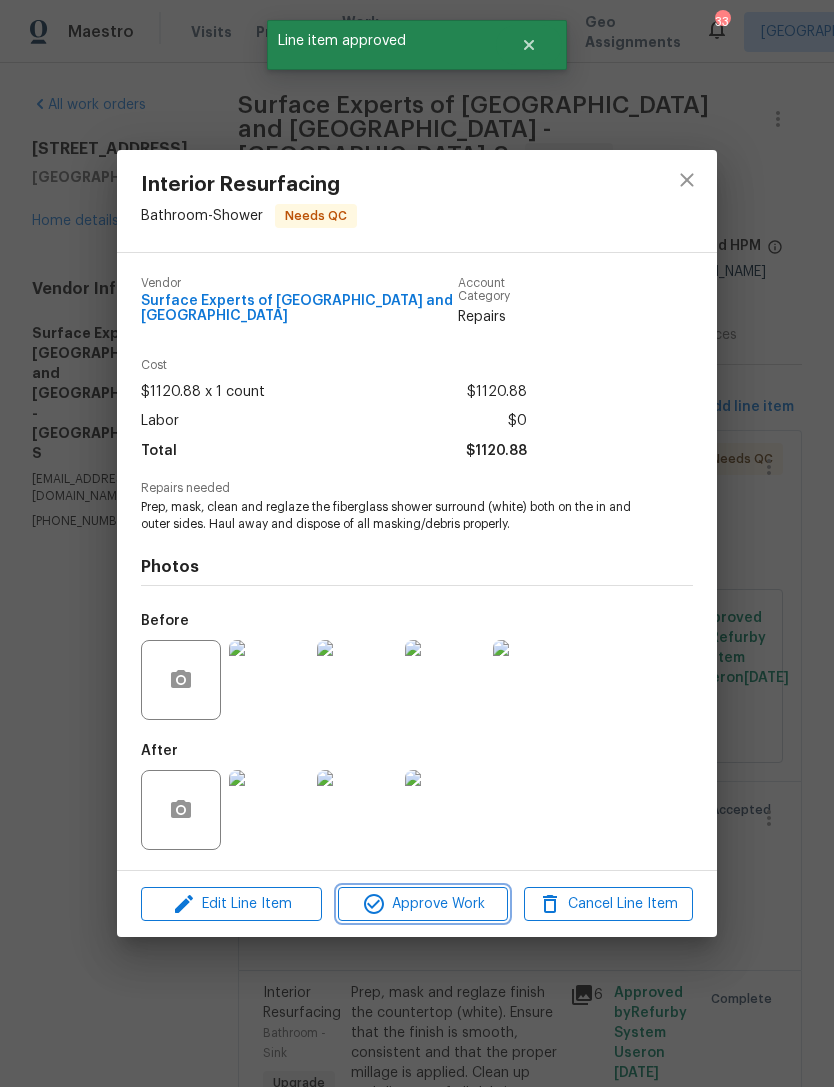 click on "Approve Work" at bounding box center (422, 904) 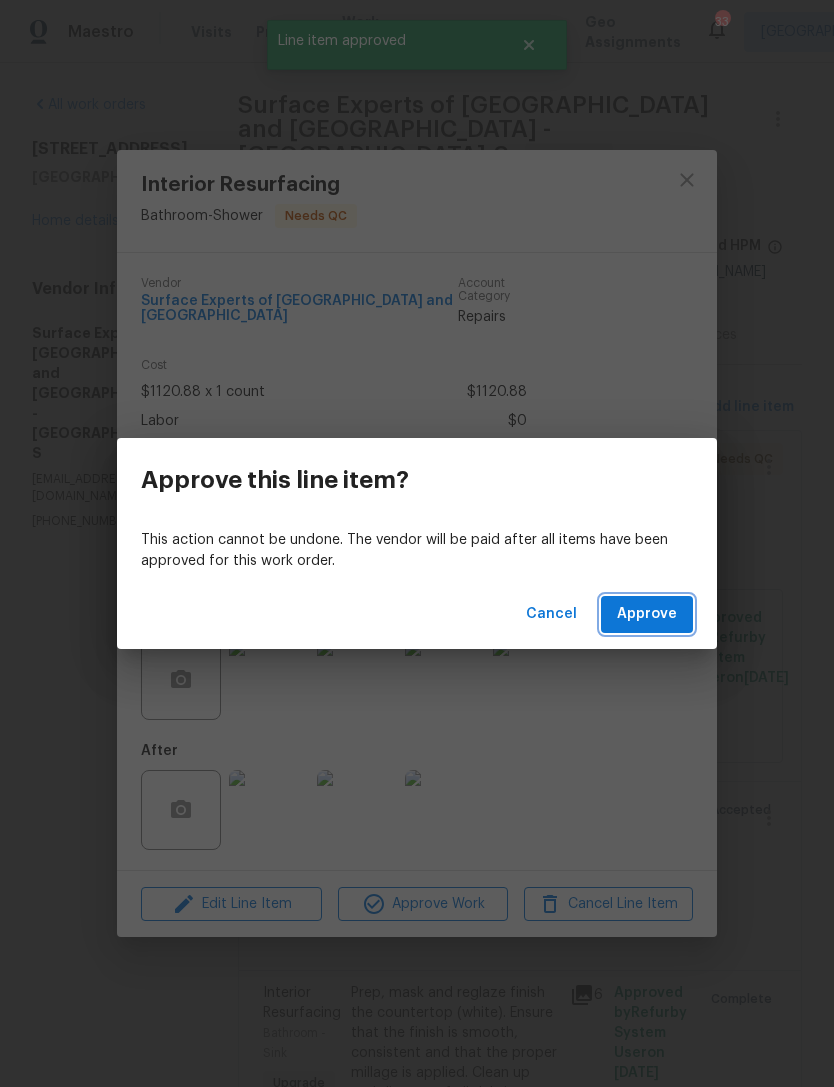 click on "Approve" at bounding box center [647, 614] 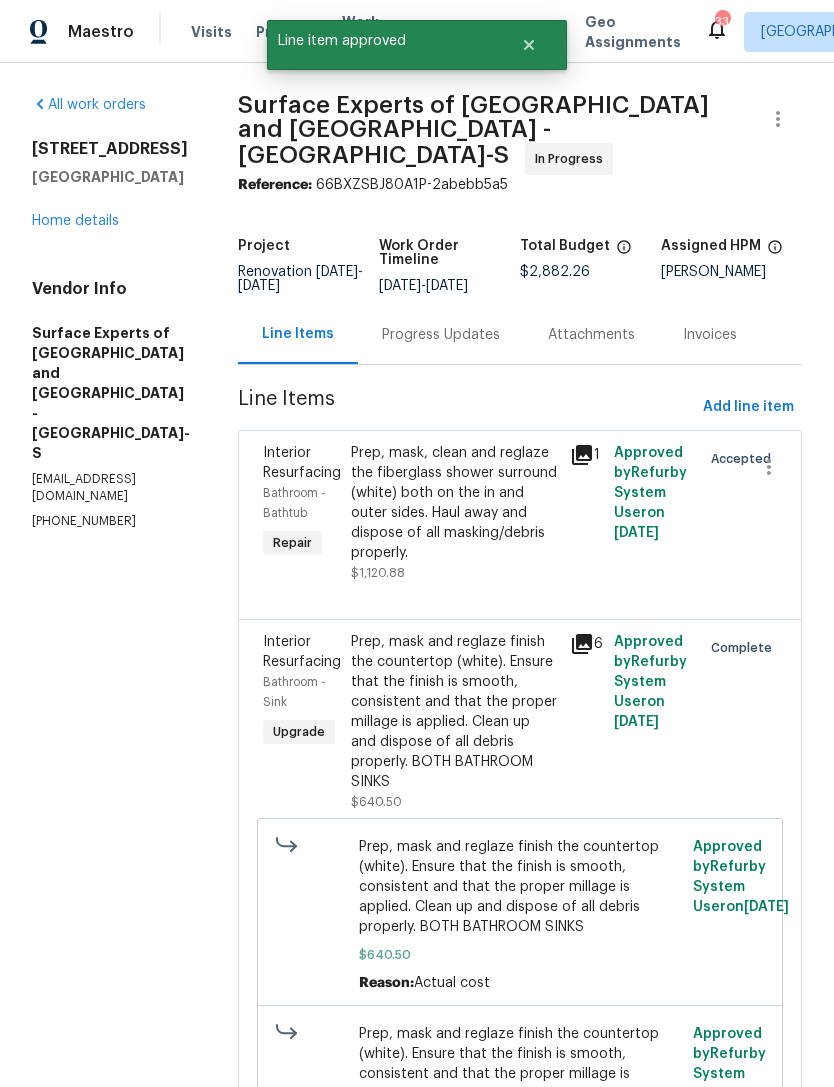 click on "Home details" at bounding box center [75, 221] 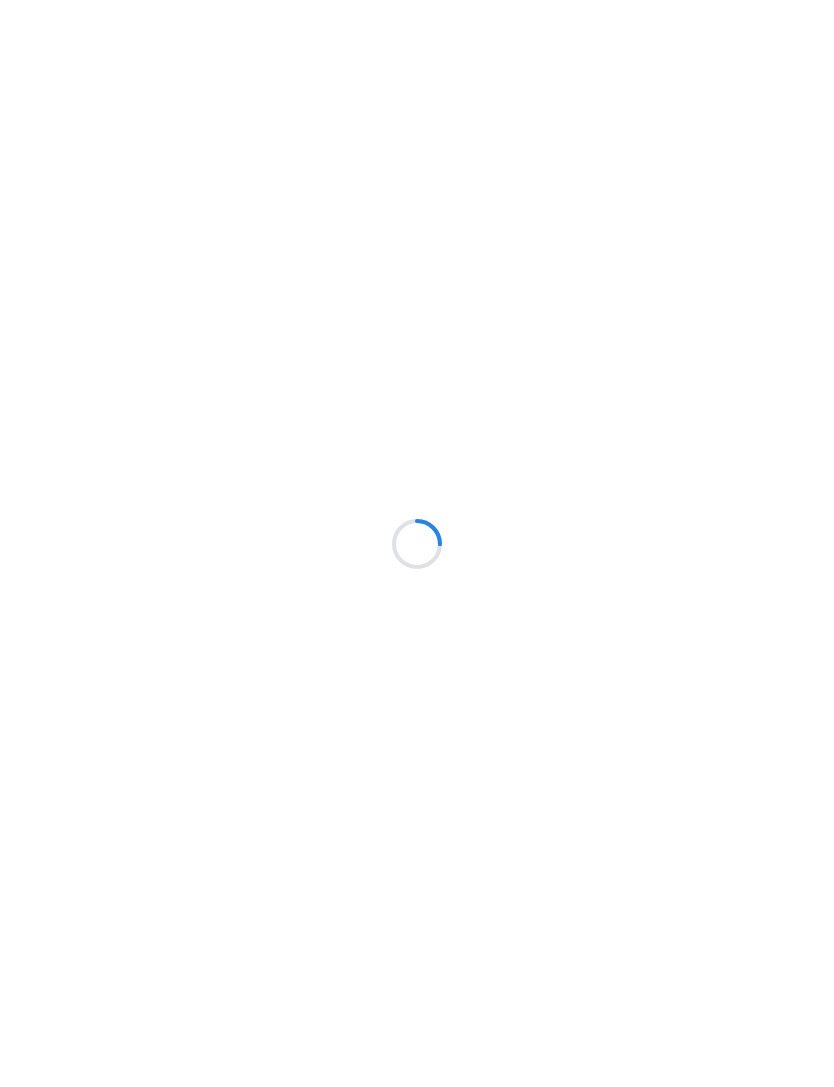 scroll, scrollTop: 0, scrollLeft: 0, axis: both 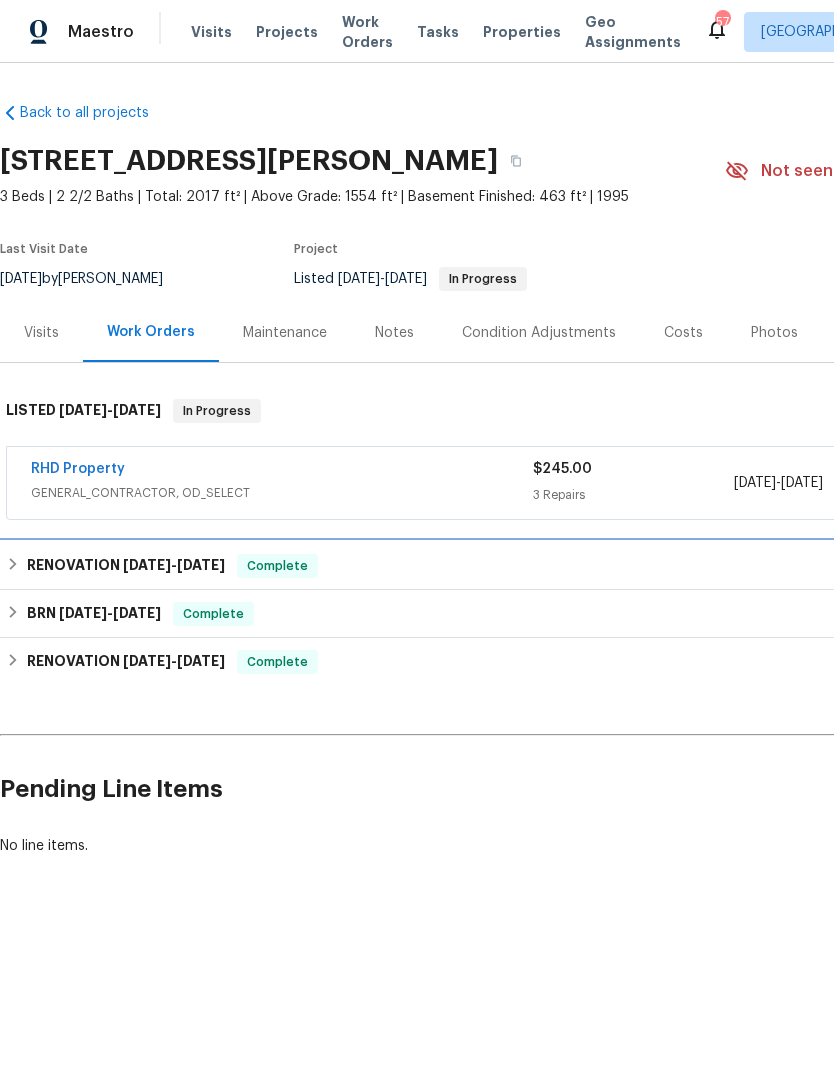 click on "RENOVATION   6/23/25  -  7/8/25 Complete" at bounding box center [565, 566] 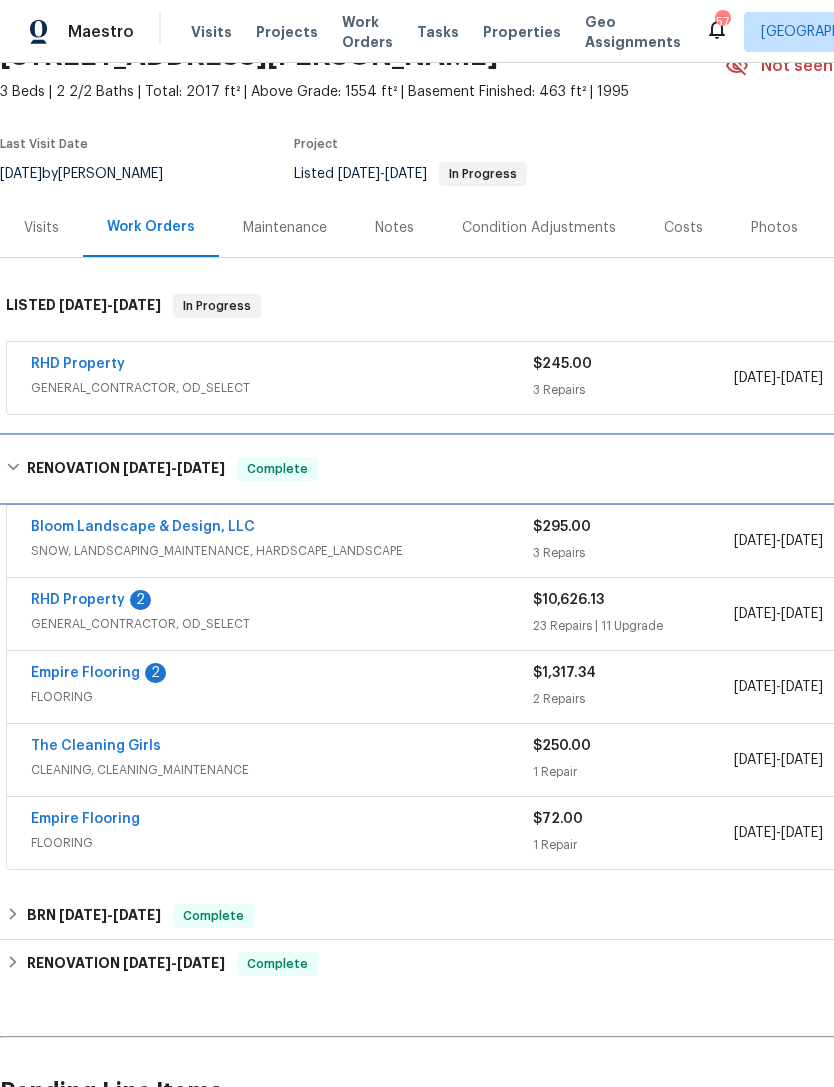 scroll, scrollTop: 107, scrollLeft: 0, axis: vertical 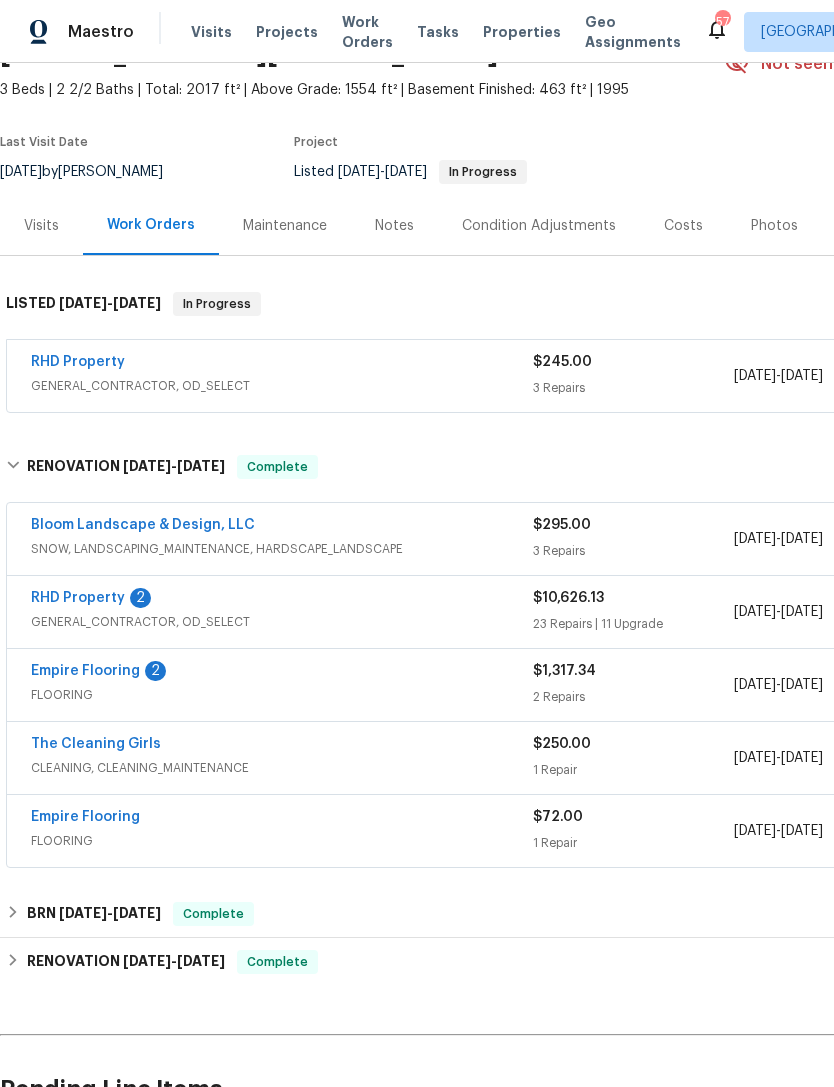 click on "Bloom Landscape & Design, LLC SNOW, LANDSCAPING_MAINTENANCE, HARDSCAPE_LANDSCAPE $295.00 3 Repairs 6/23/2025  -  6/27/2025 Paid" at bounding box center (565, 539) 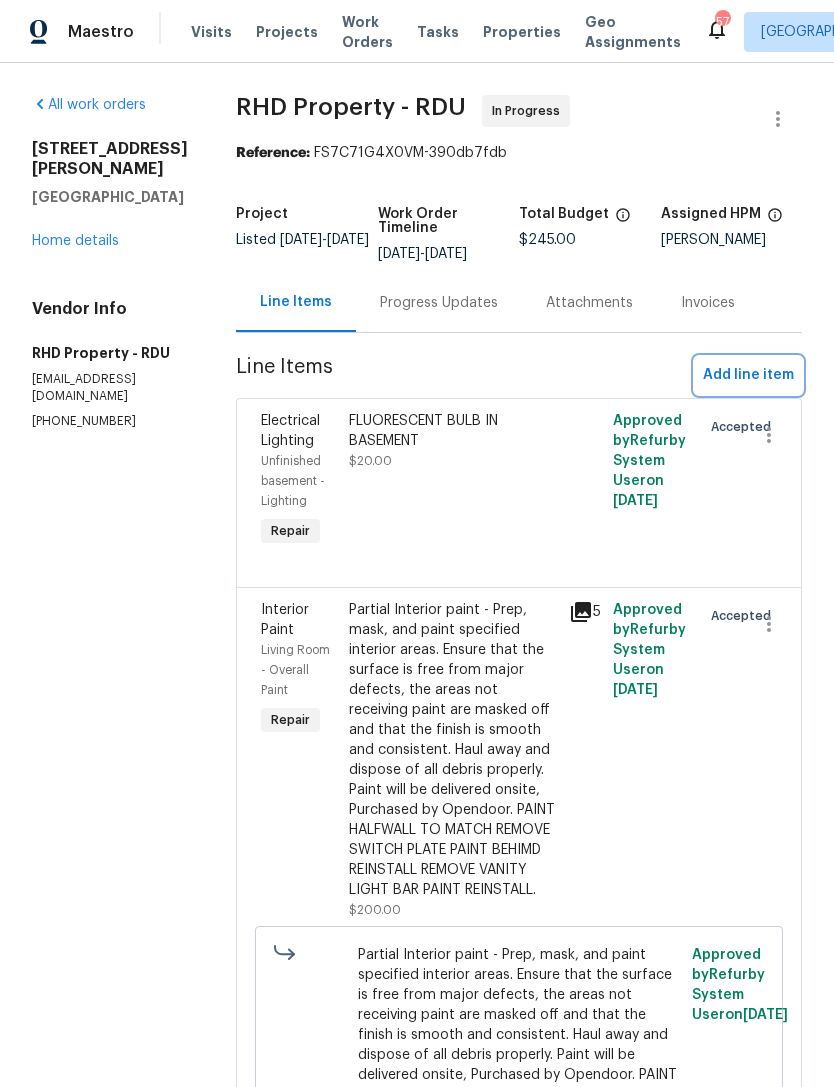 click on "Add line item" at bounding box center (748, 375) 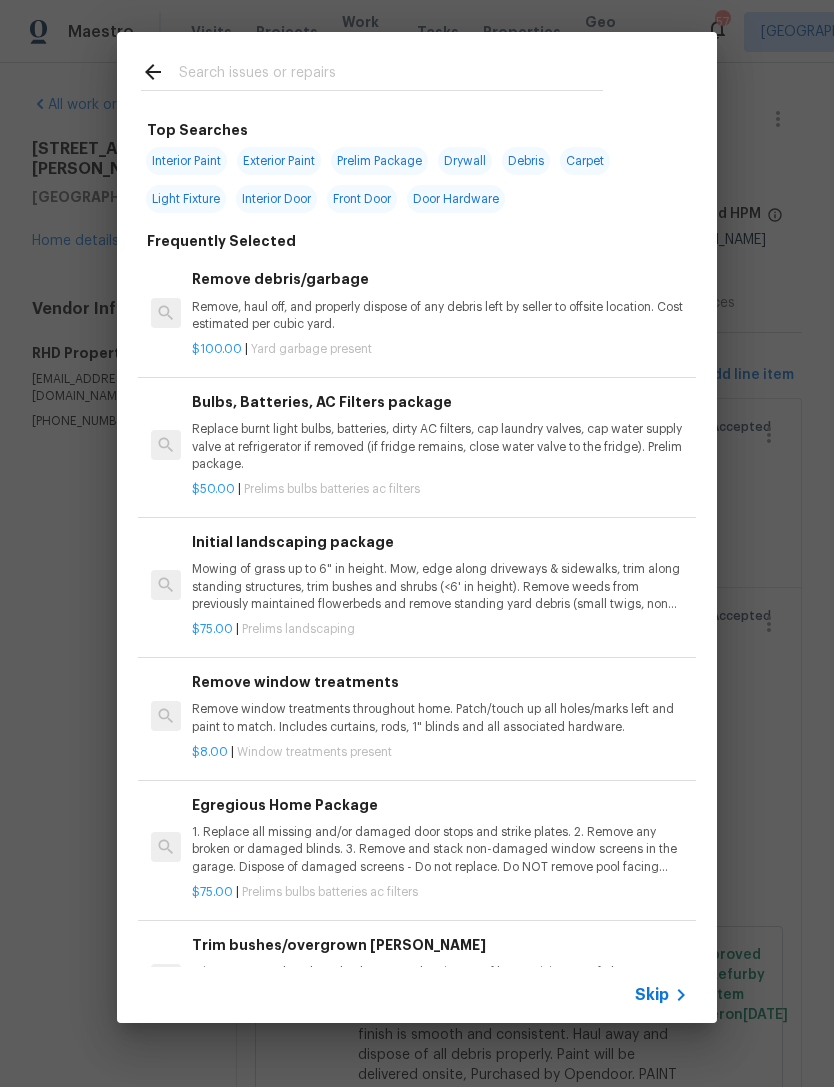 click at bounding box center (372, 71) 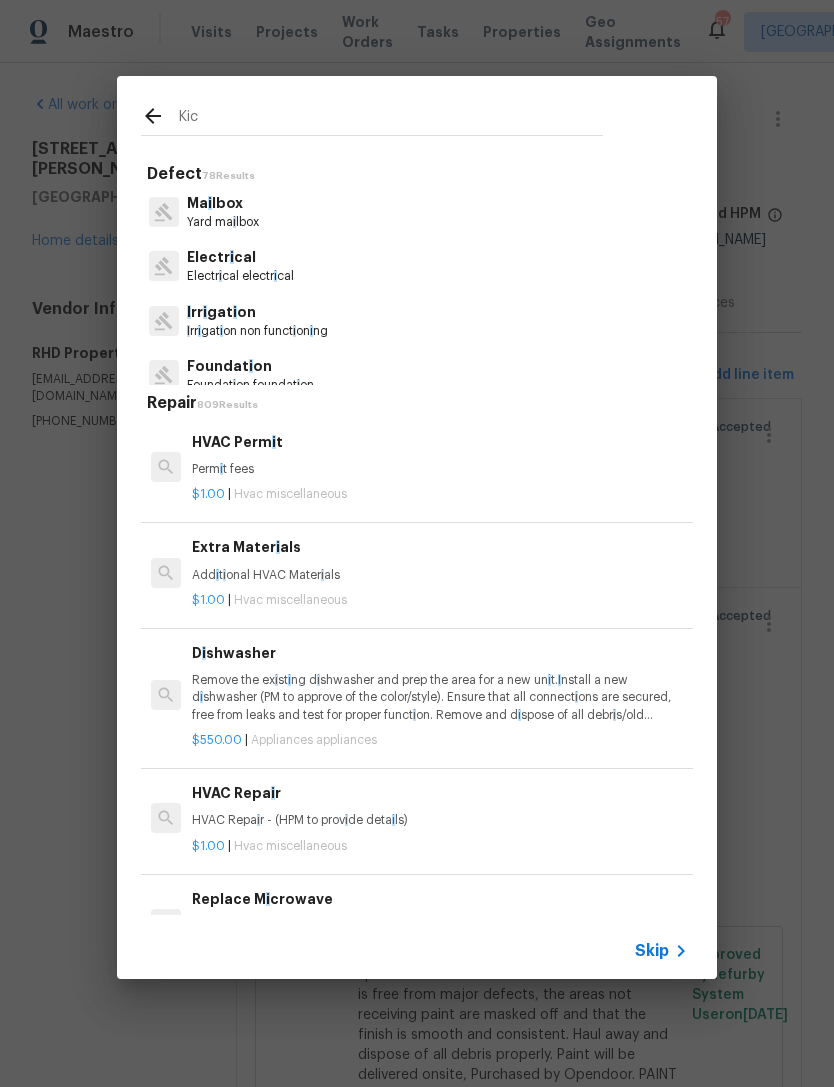type on "Kick" 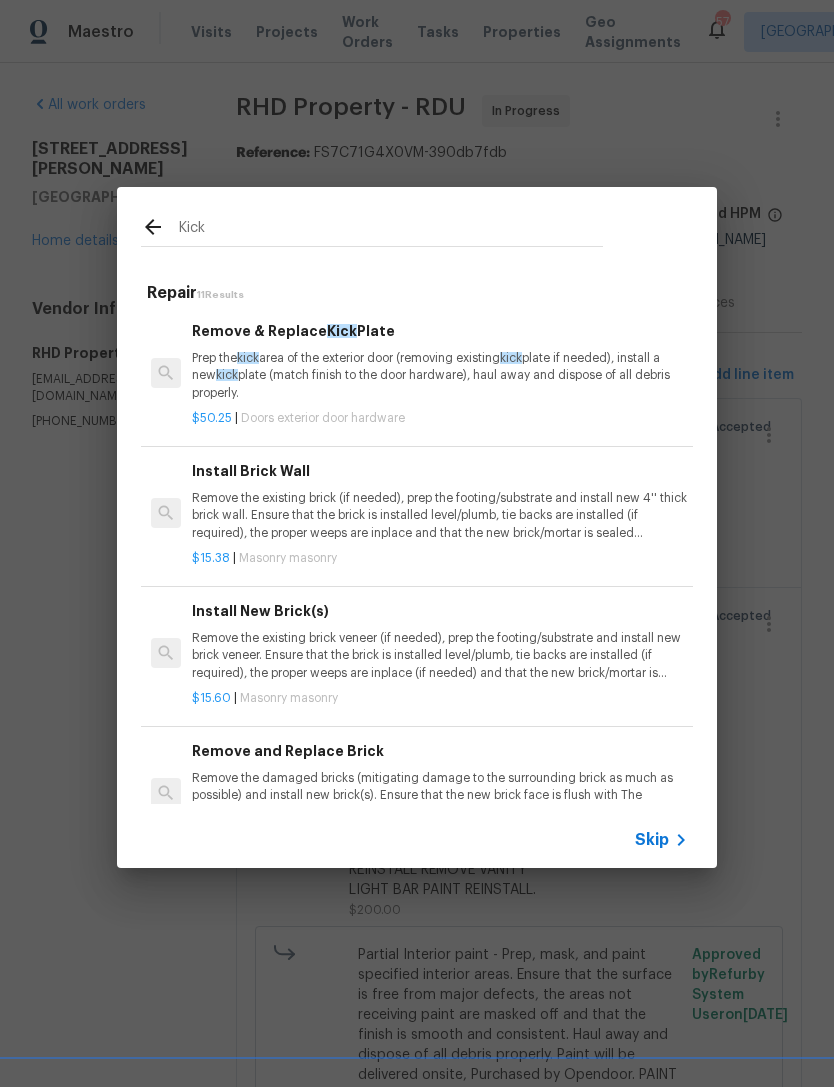 click on "Prep the  kick  area of the exterior door (removing existing  kick  plate if needed), install a new  kick  plate (match finish to the door hardware), haul away and dispose of all debris properly." at bounding box center [440, 375] 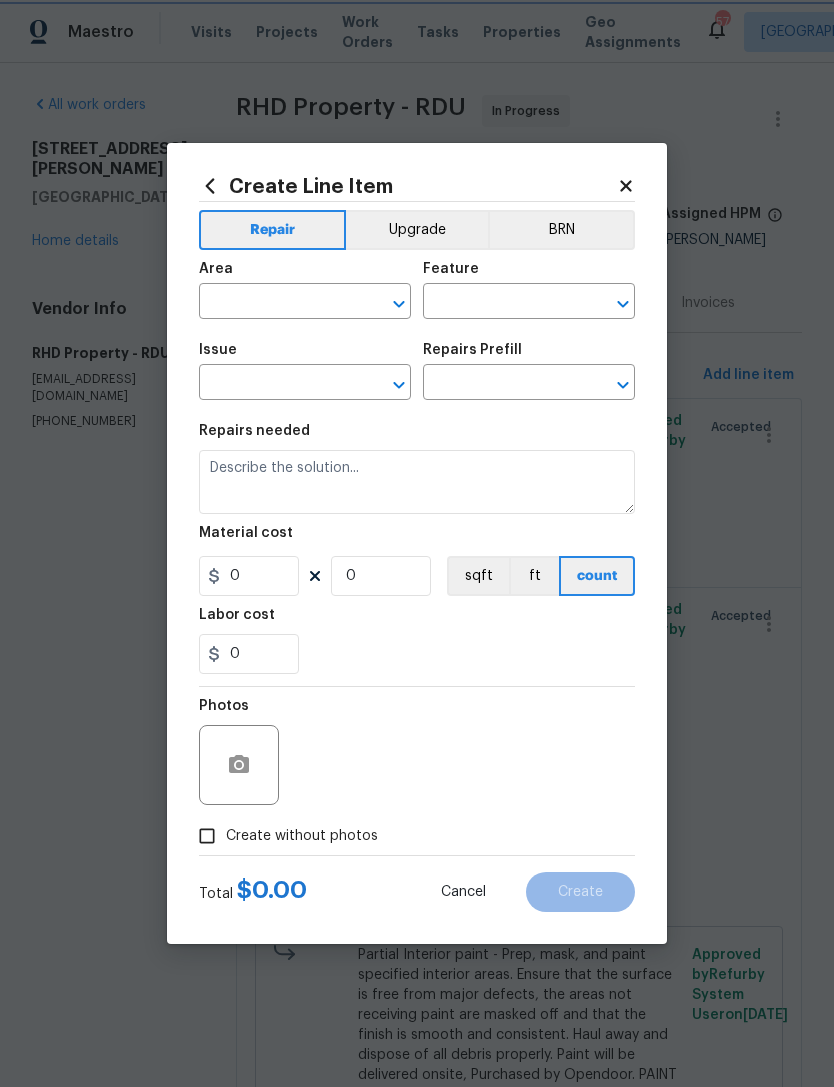 type on "Interior Door" 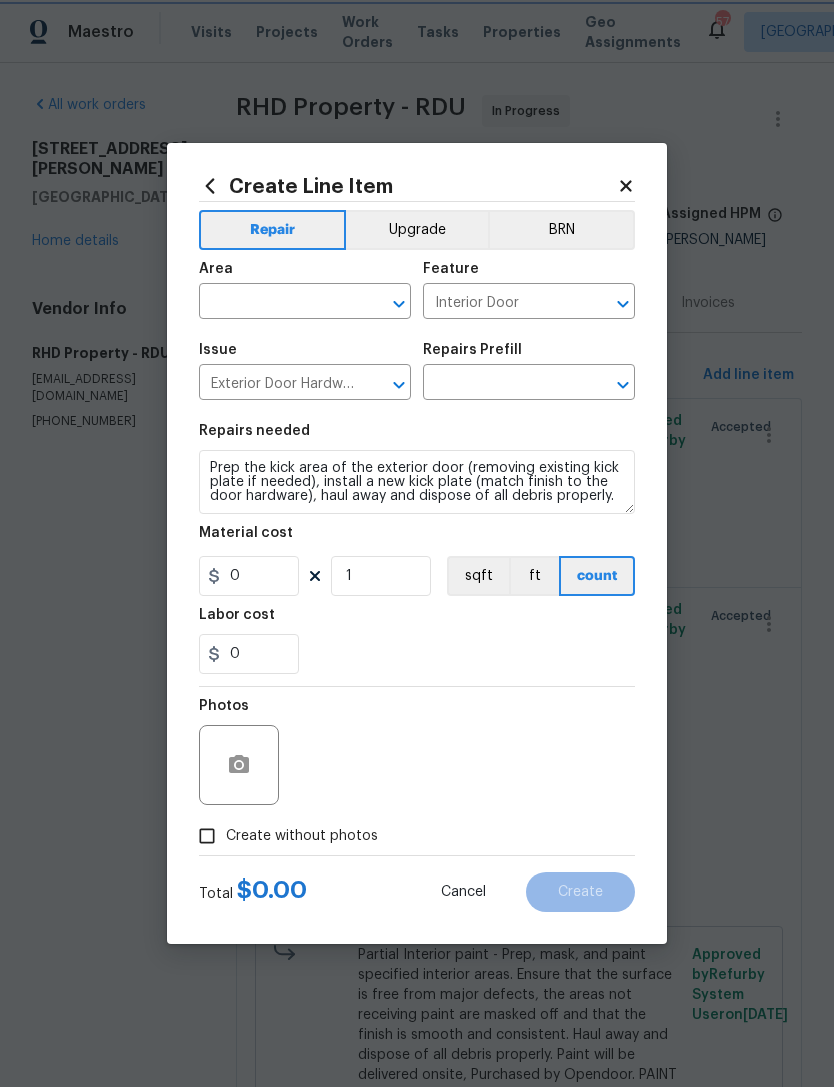 type on "Remove & Replace Kick Plate $50.25" 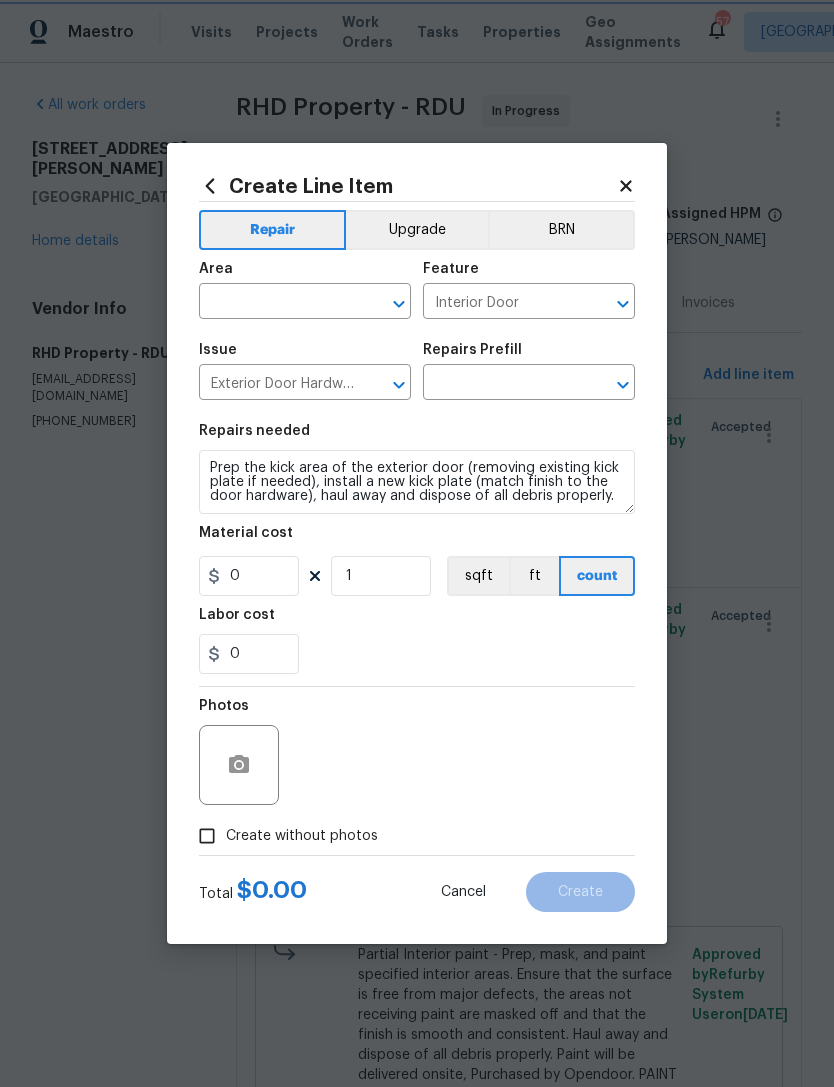 type on "50.25" 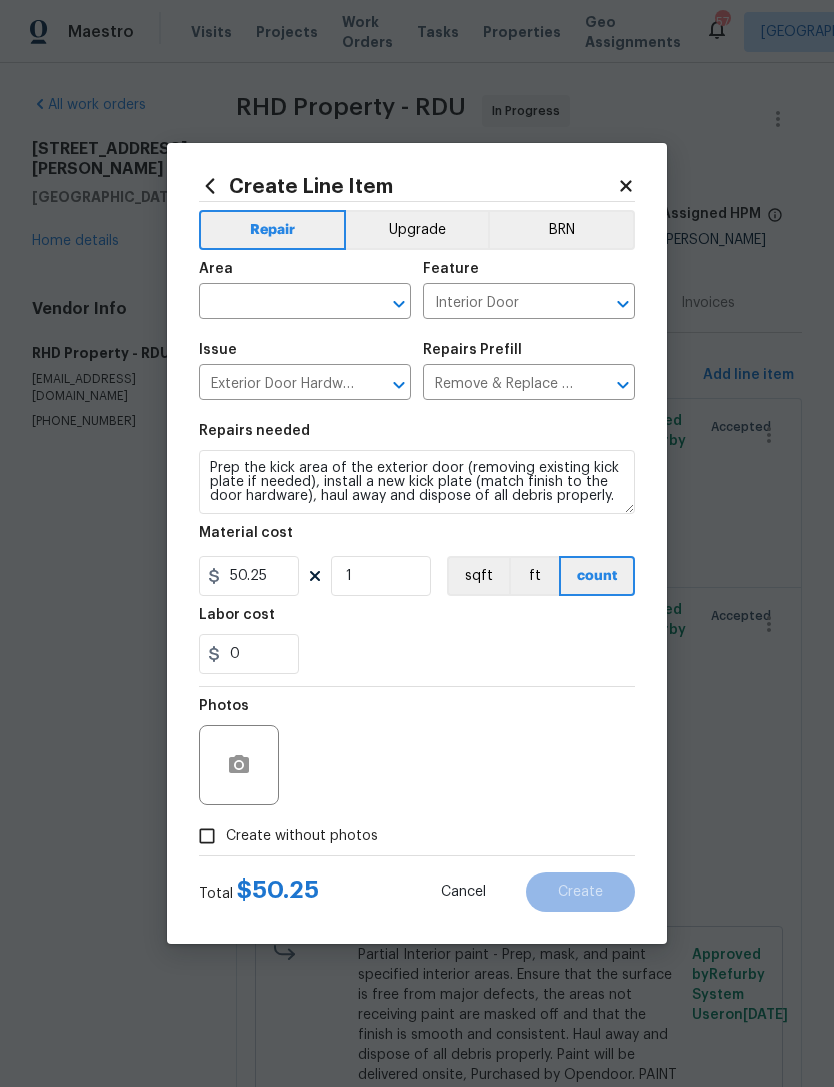 click at bounding box center [277, 303] 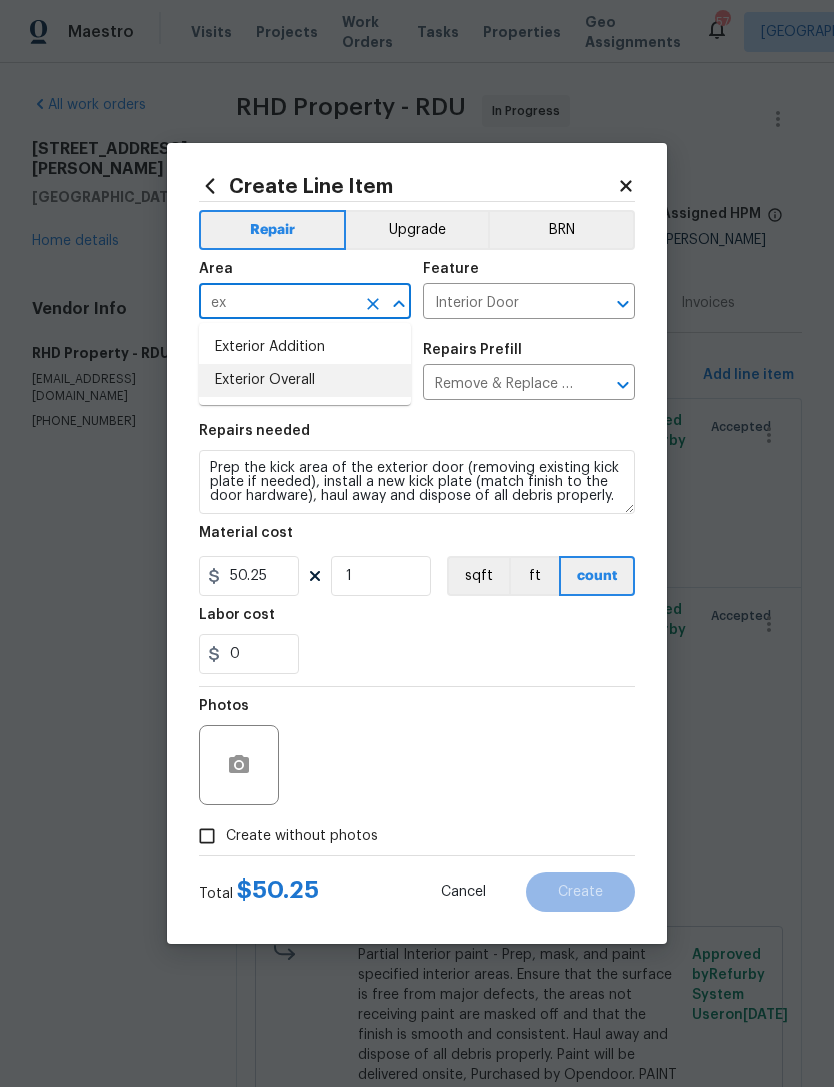 click on "Exterior Overall" at bounding box center (305, 380) 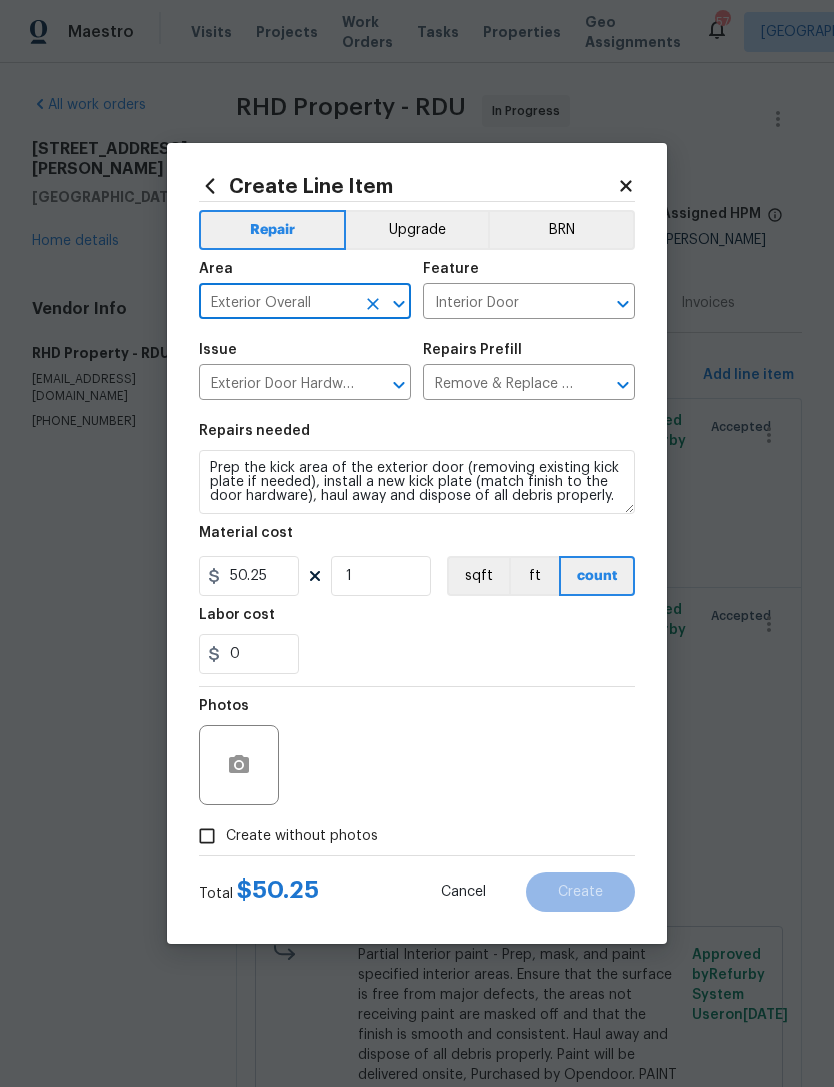 click on "Interior Door" at bounding box center [501, 303] 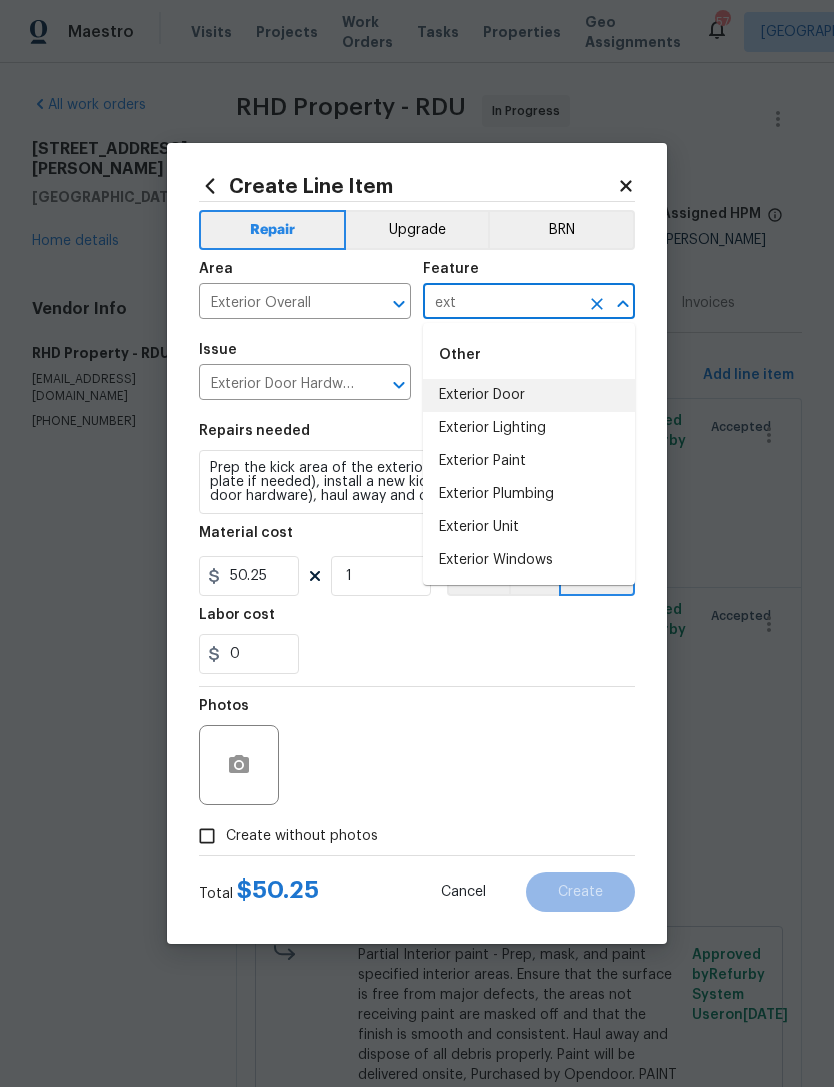 click on "Exterior Door" at bounding box center [529, 395] 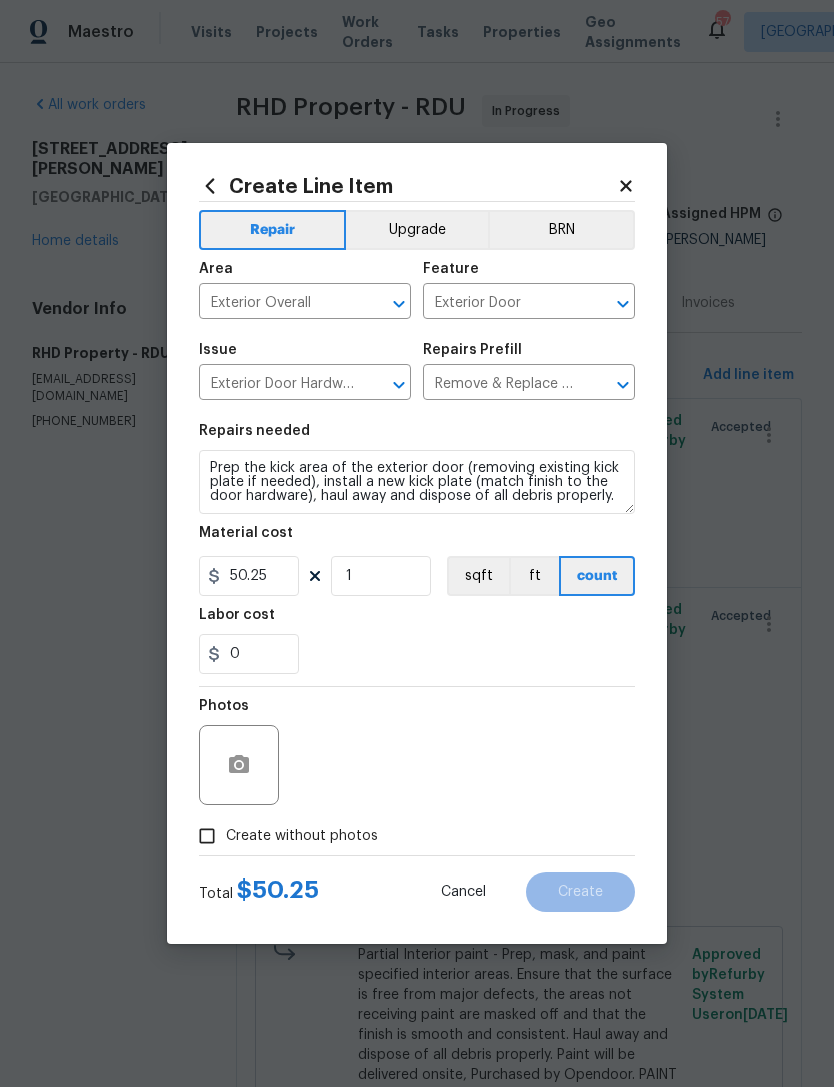 click on "Create without photos" at bounding box center [207, 836] 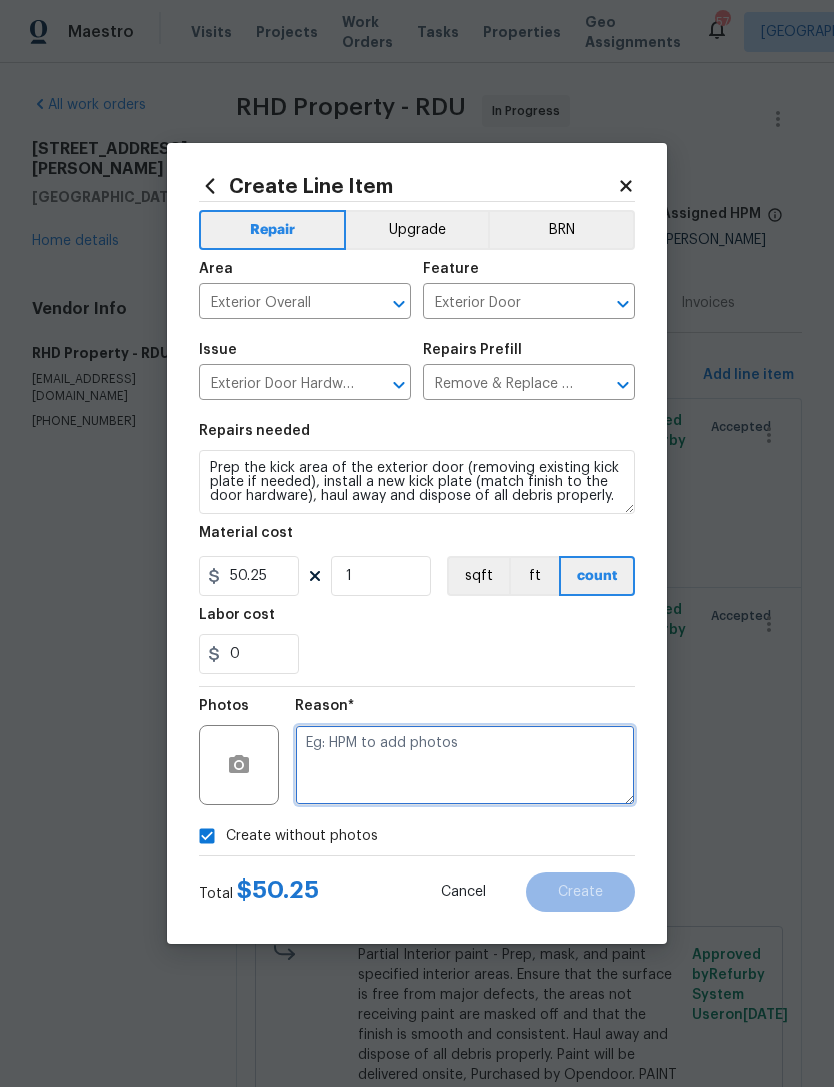 click at bounding box center (465, 765) 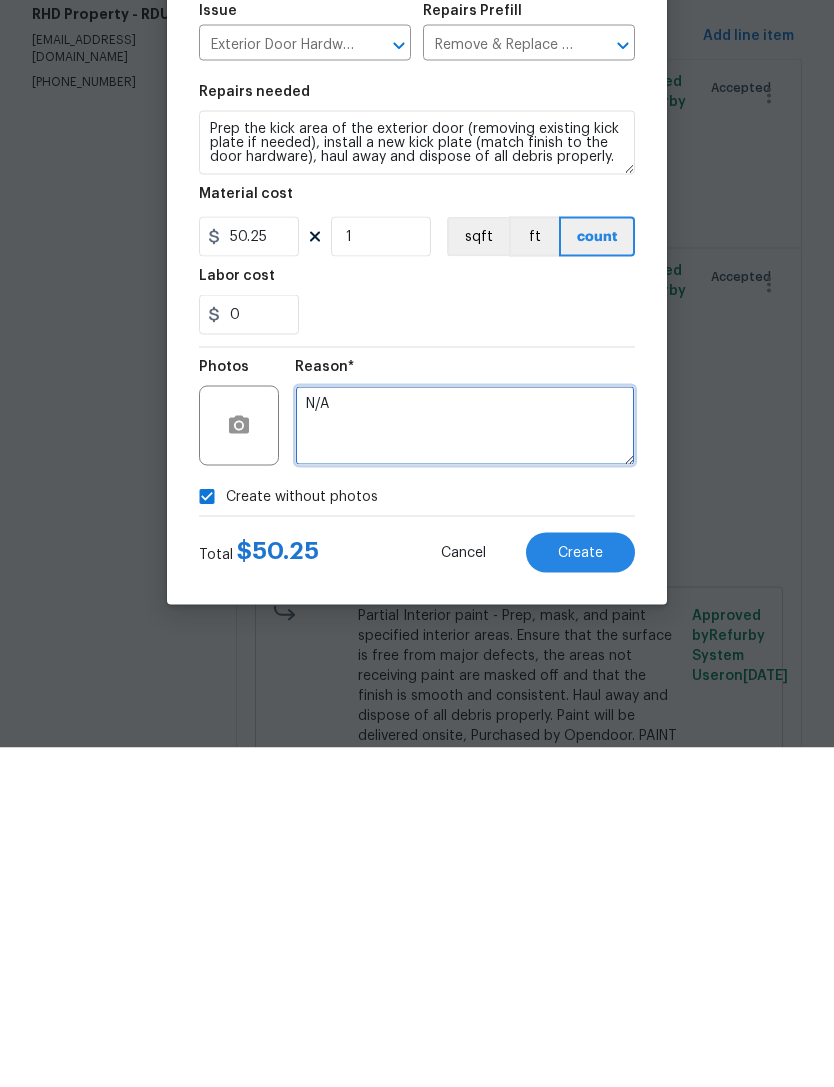 type on "N/A" 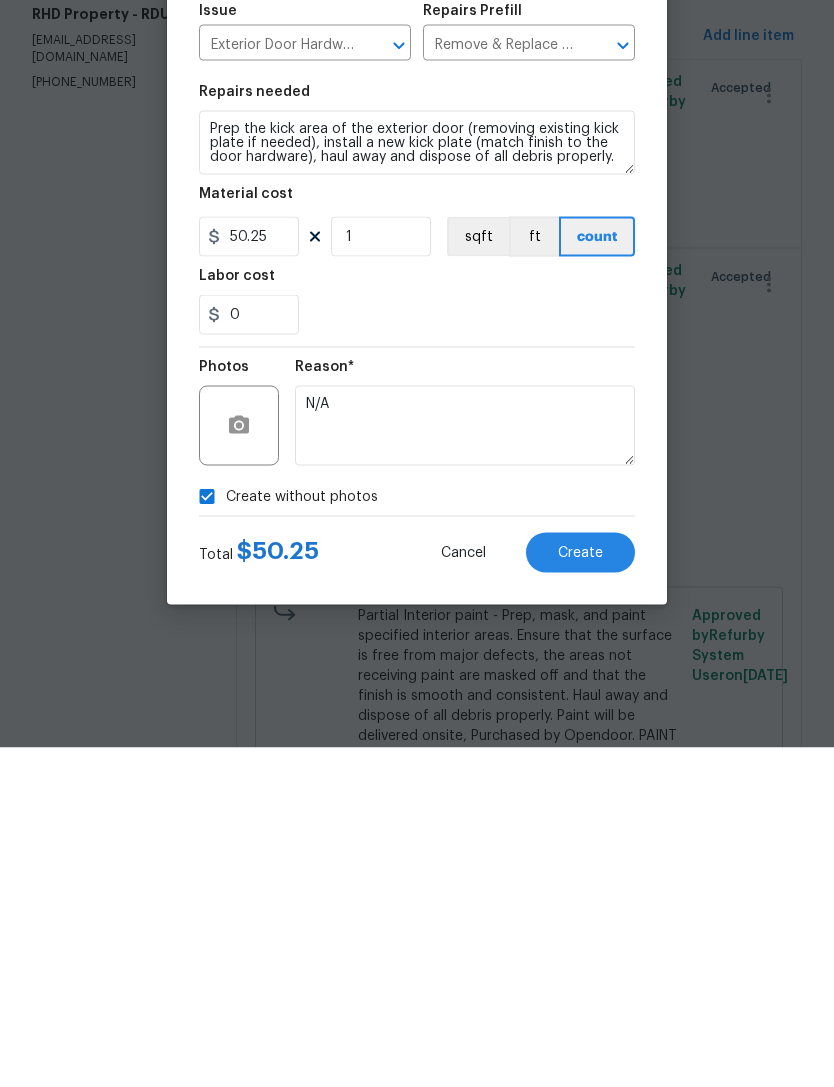 click on "Create" at bounding box center (580, 892) 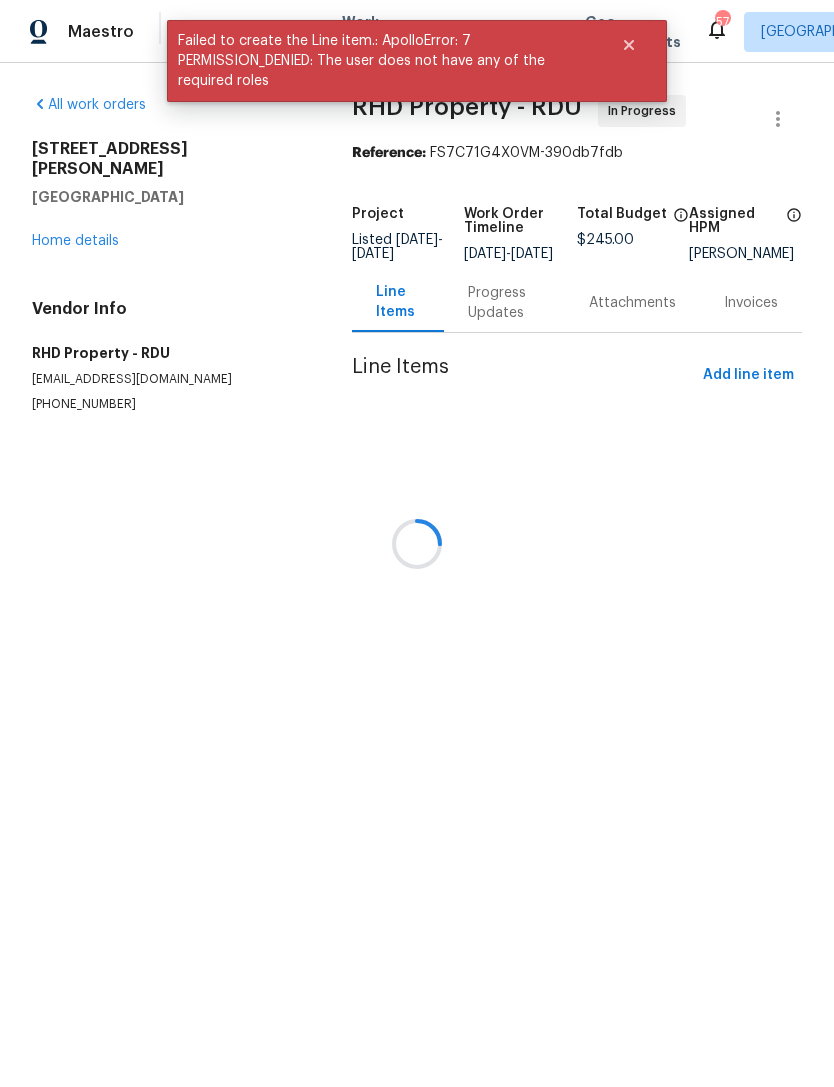 scroll, scrollTop: 0, scrollLeft: 0, axis: both 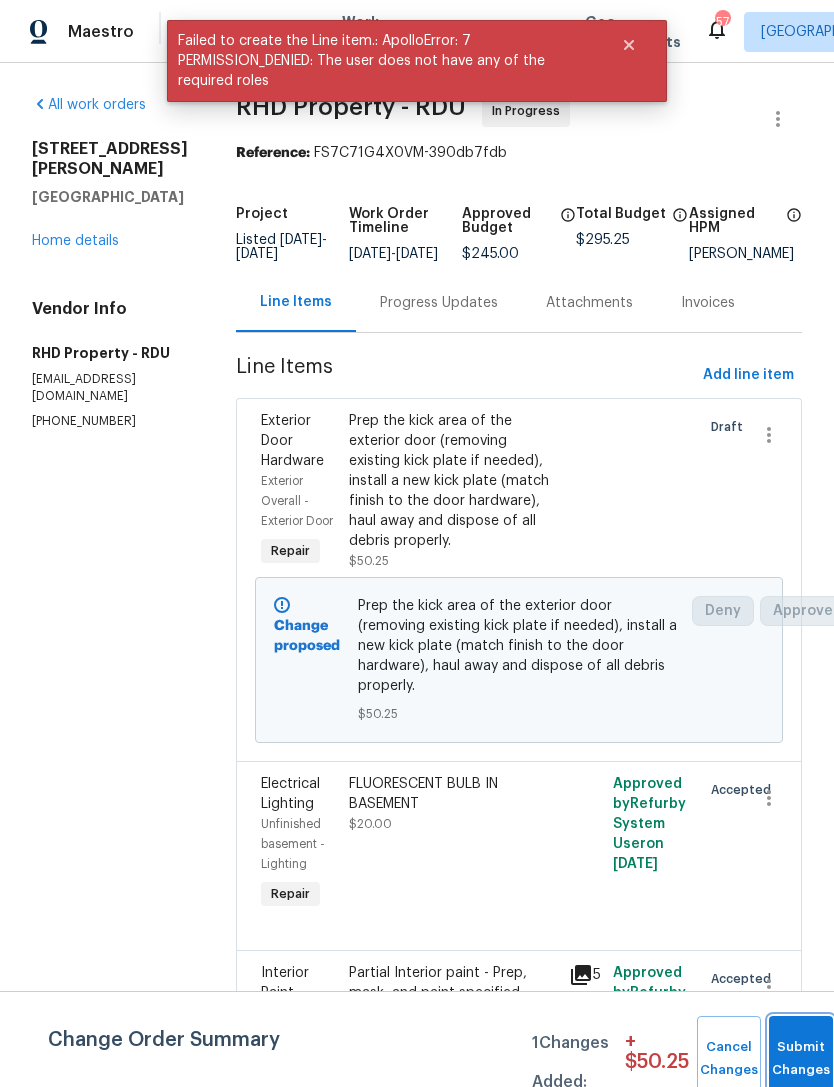 click on "Submit Changes" at bounding box center [801, 1059] 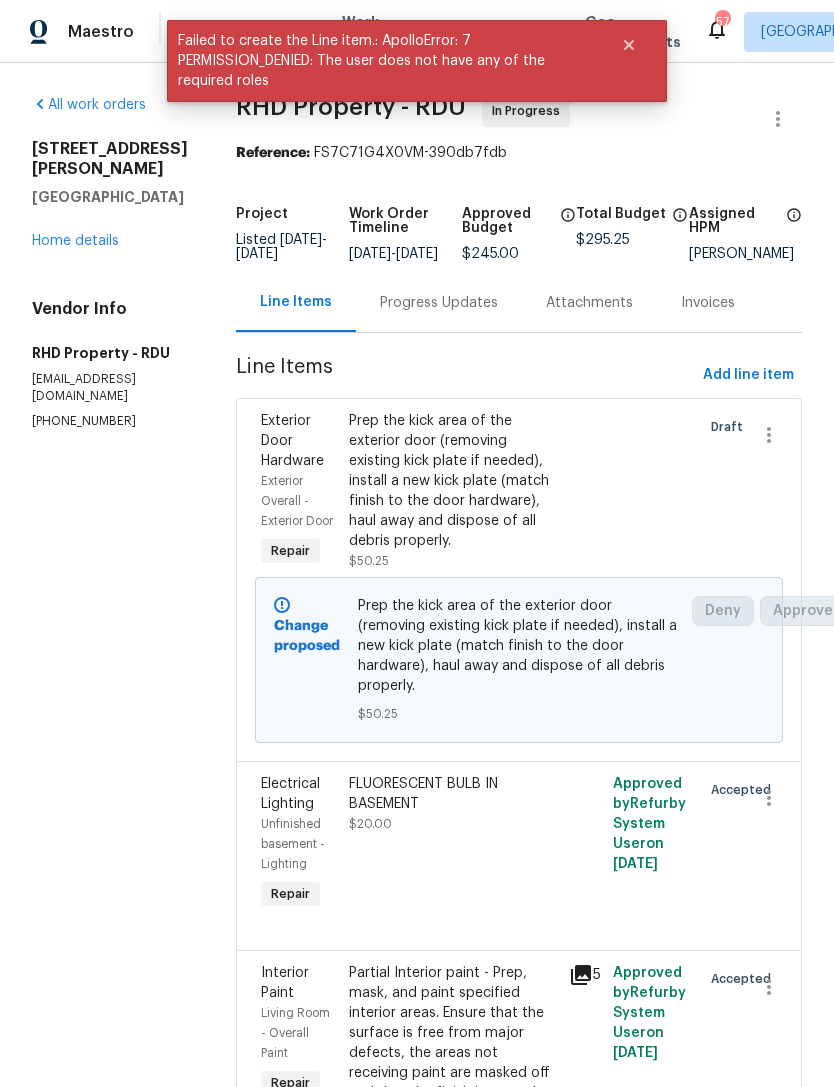 click on "All work orders 215 Cheryl Ave Durham, NC 27712 Home details Vendor Info RHD Property - RDU Rhdopendoor@rhdproperty.com (919) 424-7516 RHD Property - RDU In Progress Reference:   FS7C71G4X0VM-390db7fdb Project Listed   7/10/2025  -  7/10/2025 Work Order Timeline 7/10/2025  -  7/10/2025 Approved Budget $245.00 Total Budget $295.25 Assigned HPM Lee Privette Line Items Progress Updates Attachments Invoices Line Items Add line item Exterior Door Hardware Exterior Overall - Exterior Door Repair Prep the kick area of the exterior door (removing existing kick plate if needed), install a new kick plate (match finish to the door hardware), haul away and dispose of all debris properly. $50.25 Draft Change proposed Prep the kick area of the exterior door (removing existing kick plate if needed), install a new kick plate (match finish to the door hardware), haul away and dispose of all debris properly. $50.25 Deny Approve Electrical Lighting Unfinished basement - Lighting Repair FLUORESCENT BULB IN BASEMENT $20.00  on" at bounding box center [417, 965] 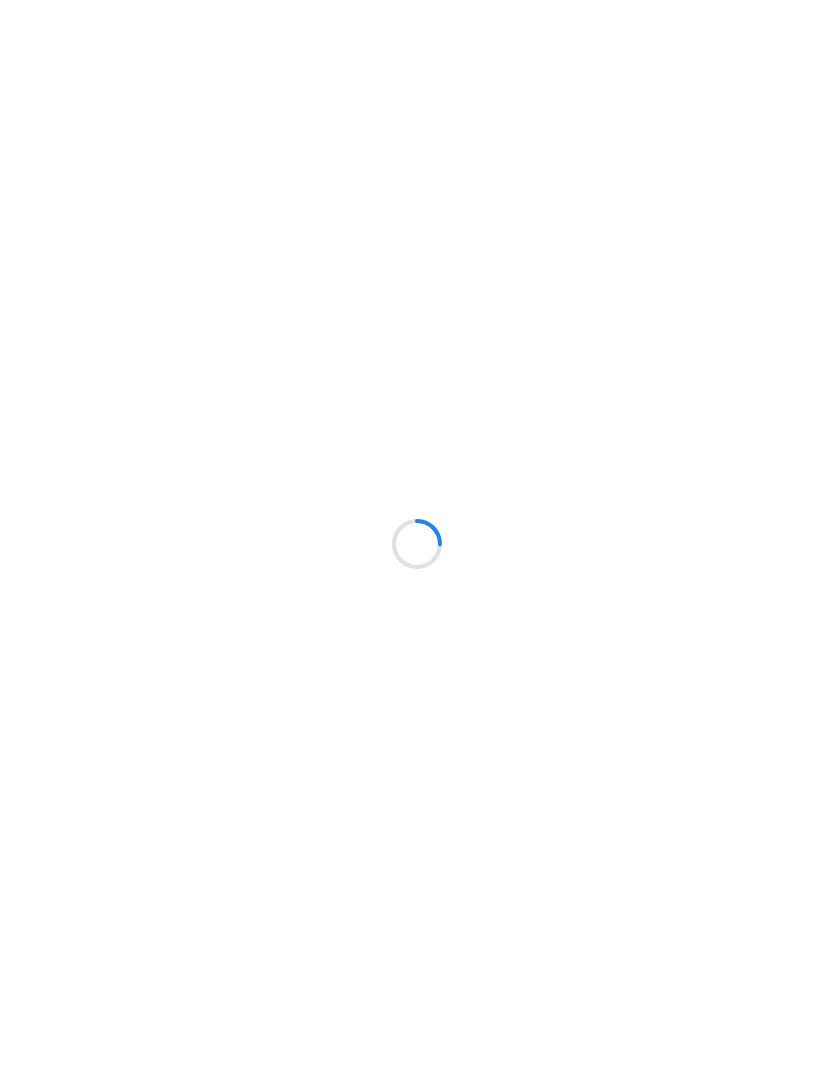 scroll, scrollTop: 0, scrollLeft: 0, axis: both 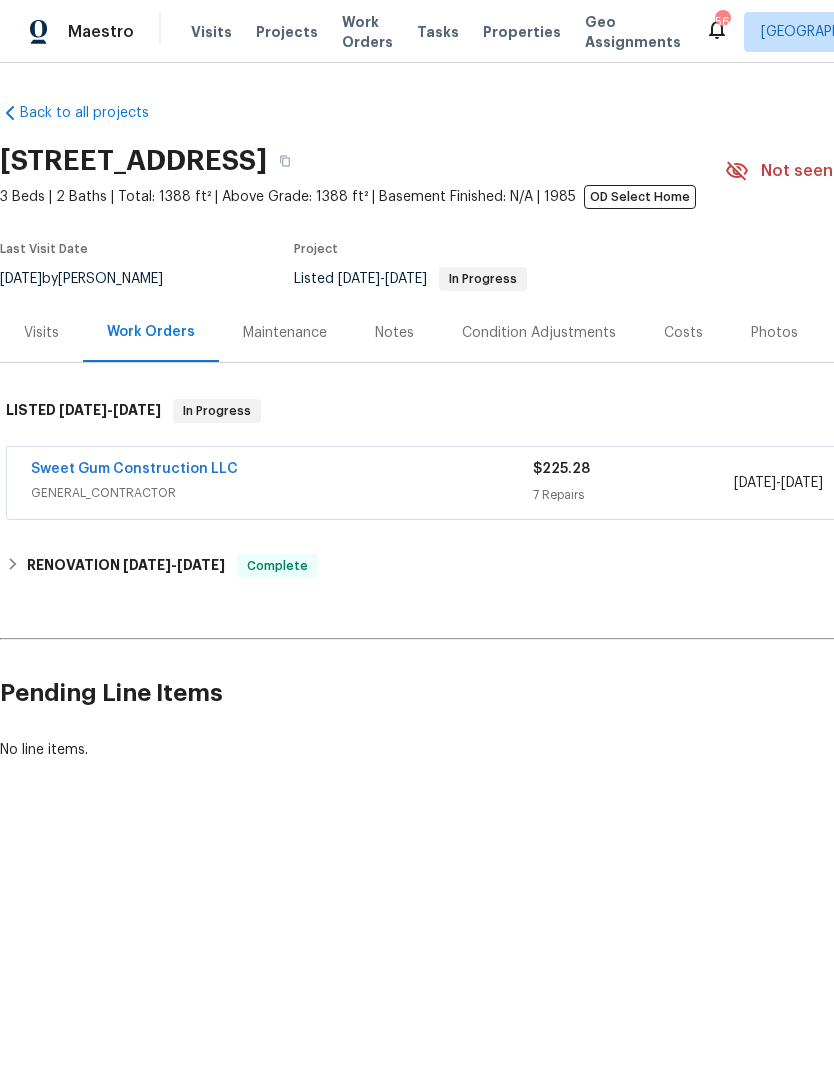 click on "Sweet Gum Construction LLC" at bounding box center (134, 469) 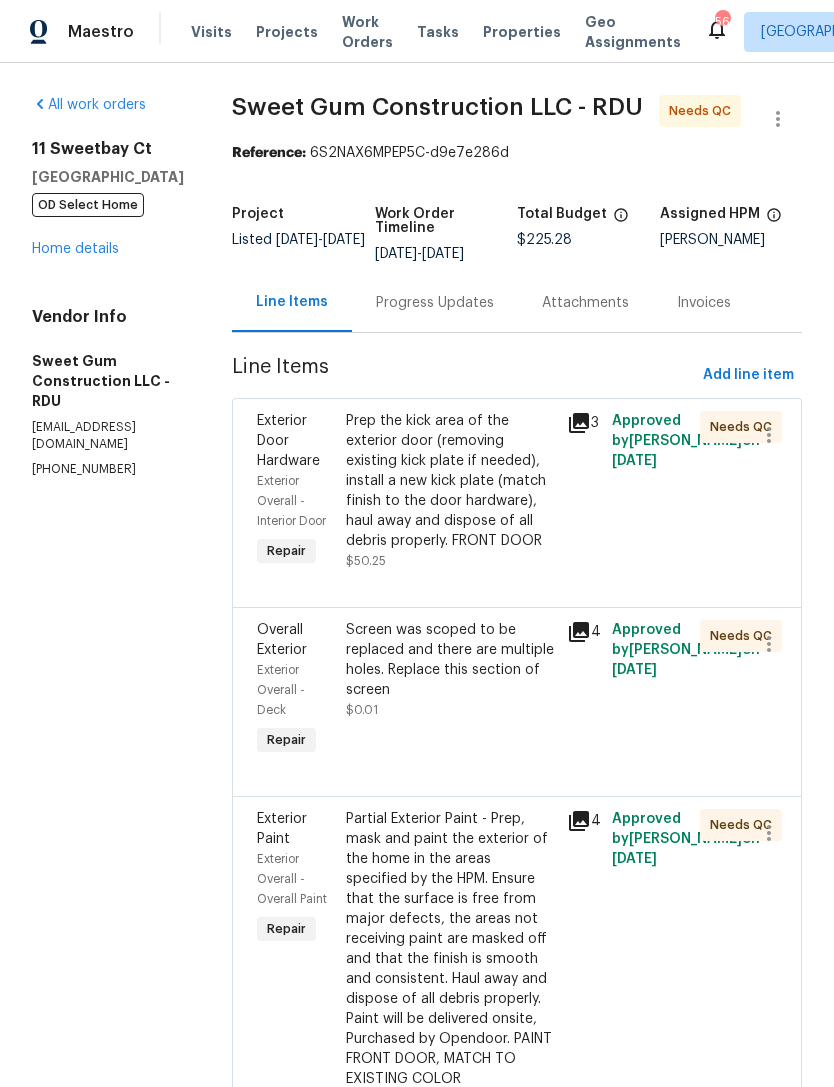 click on "Prep the kick area of the exterior door (removing existing kick plate if needed), install a new kick plate (match finish to the door hardware), haul away and dispose of all debris properly.  FRONT DOOR" at bounding box center [451, 481] 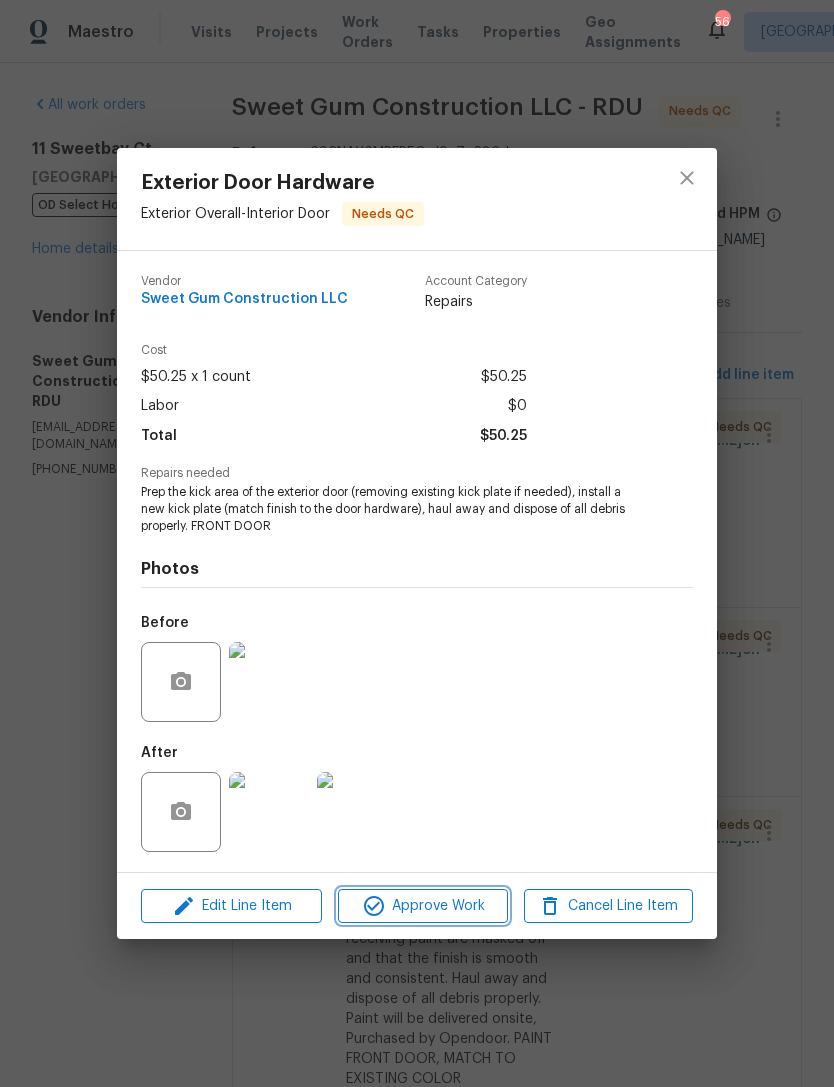click on "Approve Work" at bounding box center [422, 906] 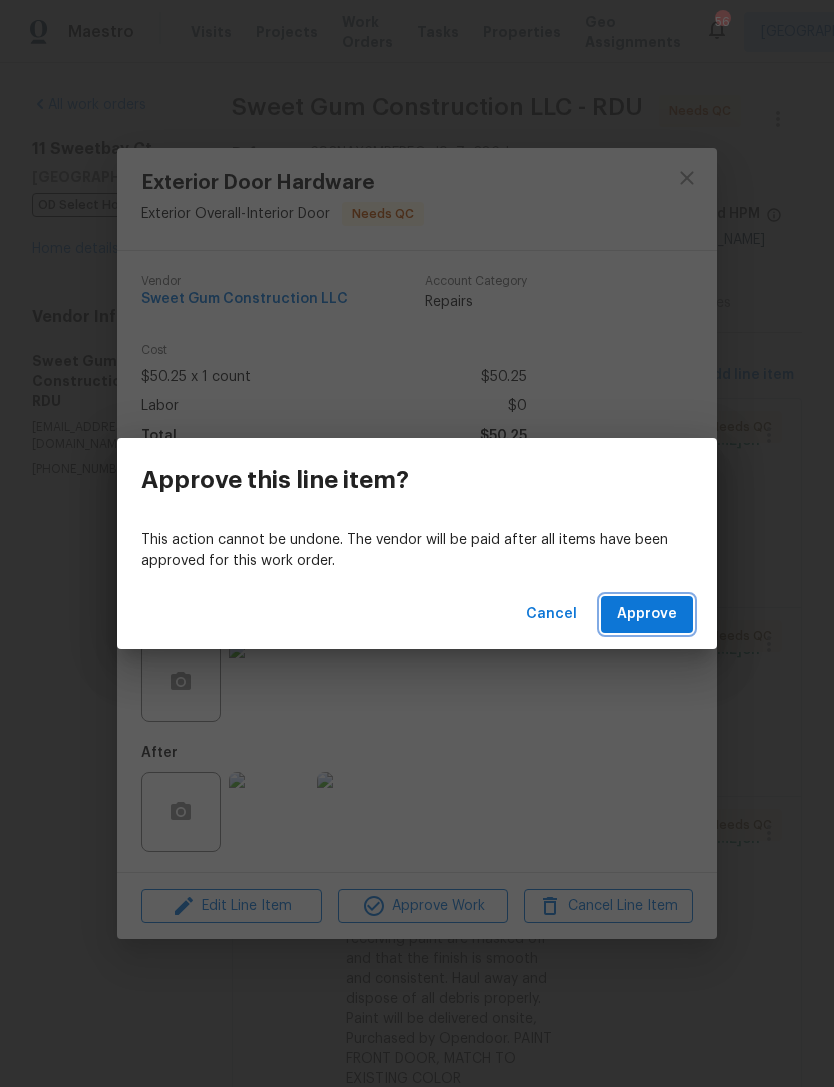 click on "Approve" at bounding box center [647, 614] 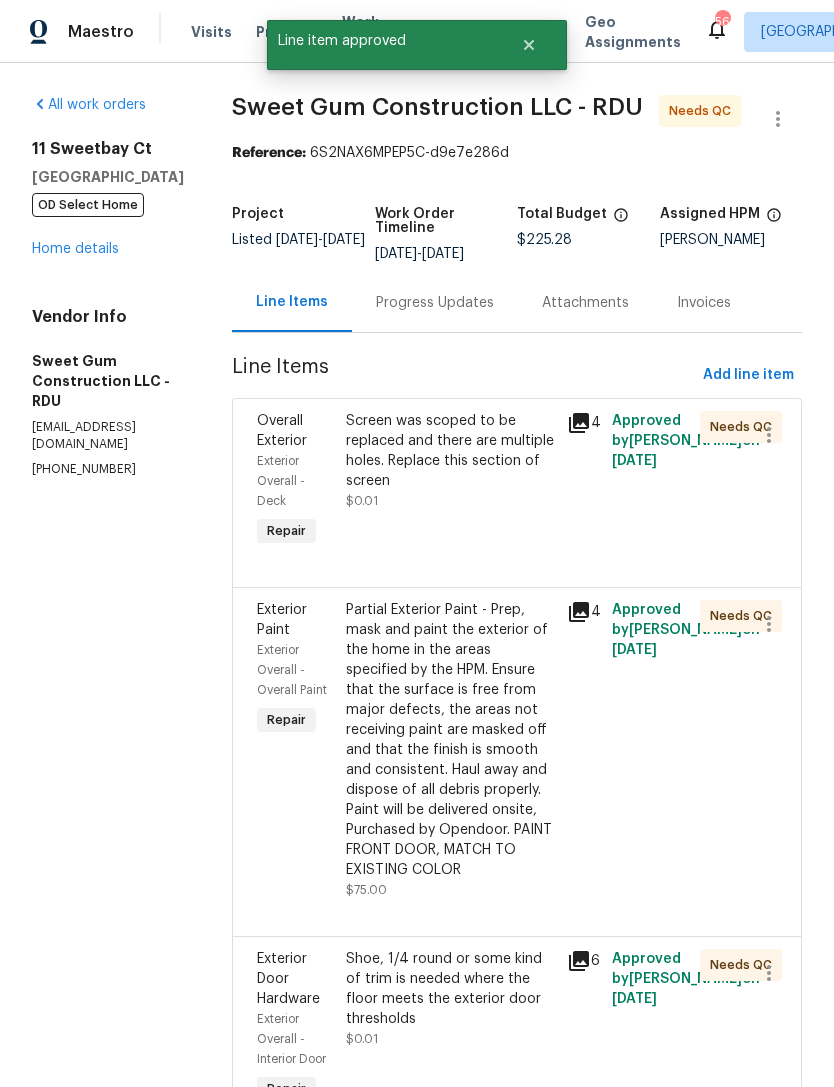 click on "Screen was scoped to be replaced and there are multiple holes.  Replace this section of screen $0.01" at bounding box center [451, 461] 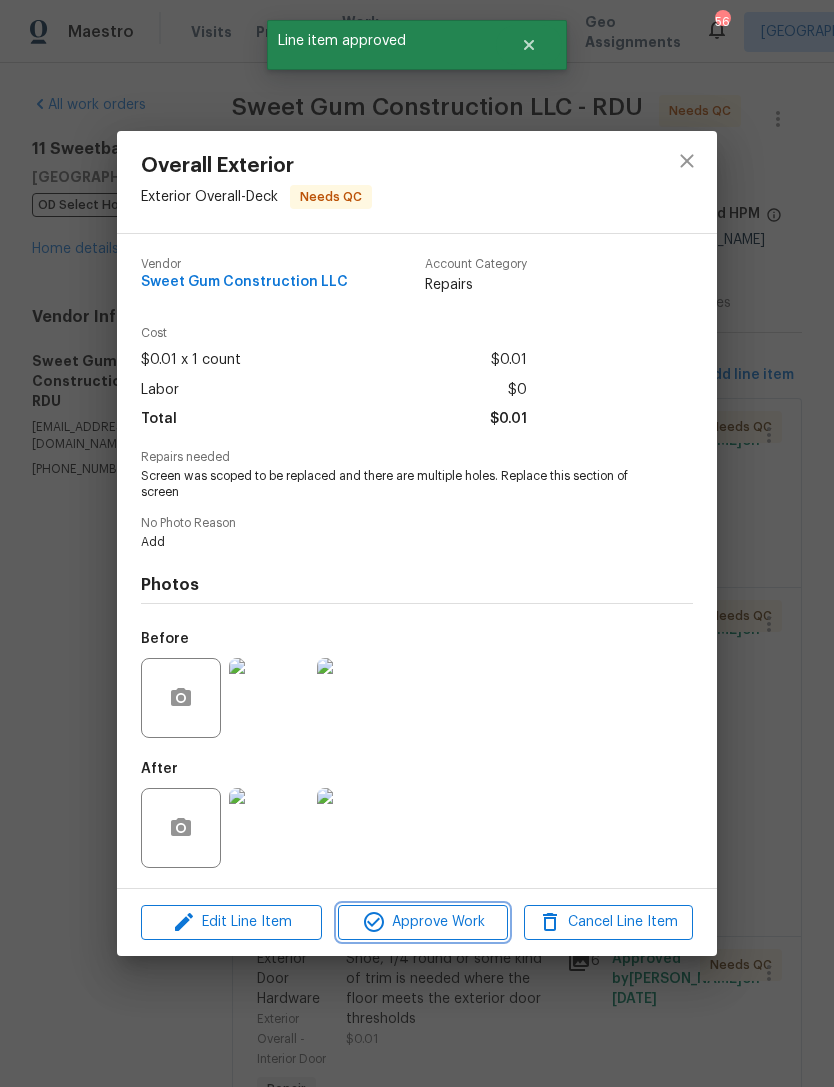 click on "Approve Work" at bounding box center (422, 922) 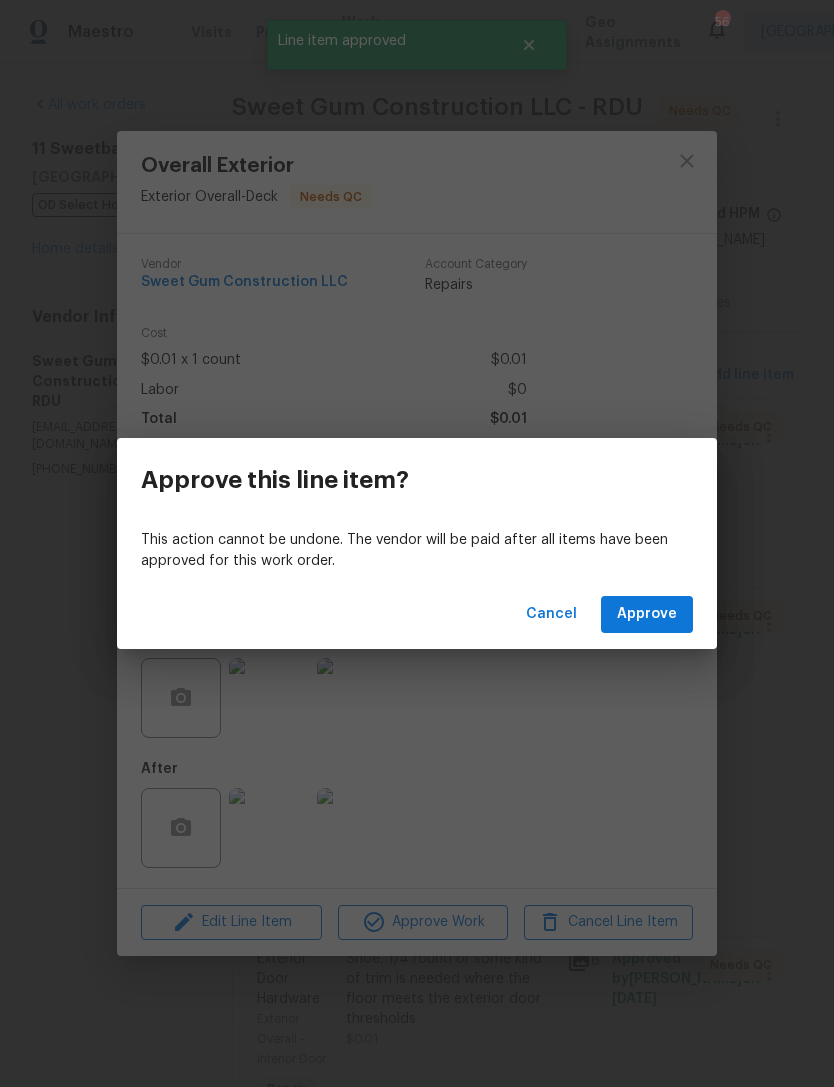 click on "Cancel Approve" at bounding box center [417, 614] 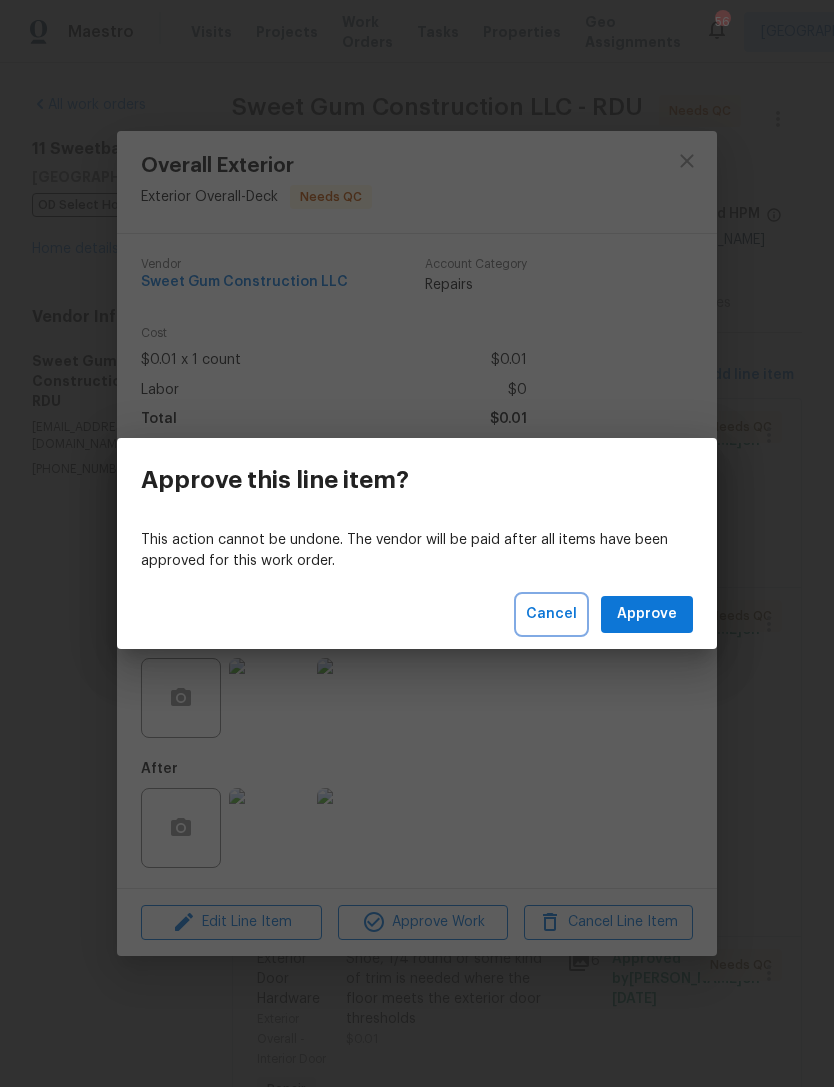 click on "Cancel" at bounding box center (551, 614) 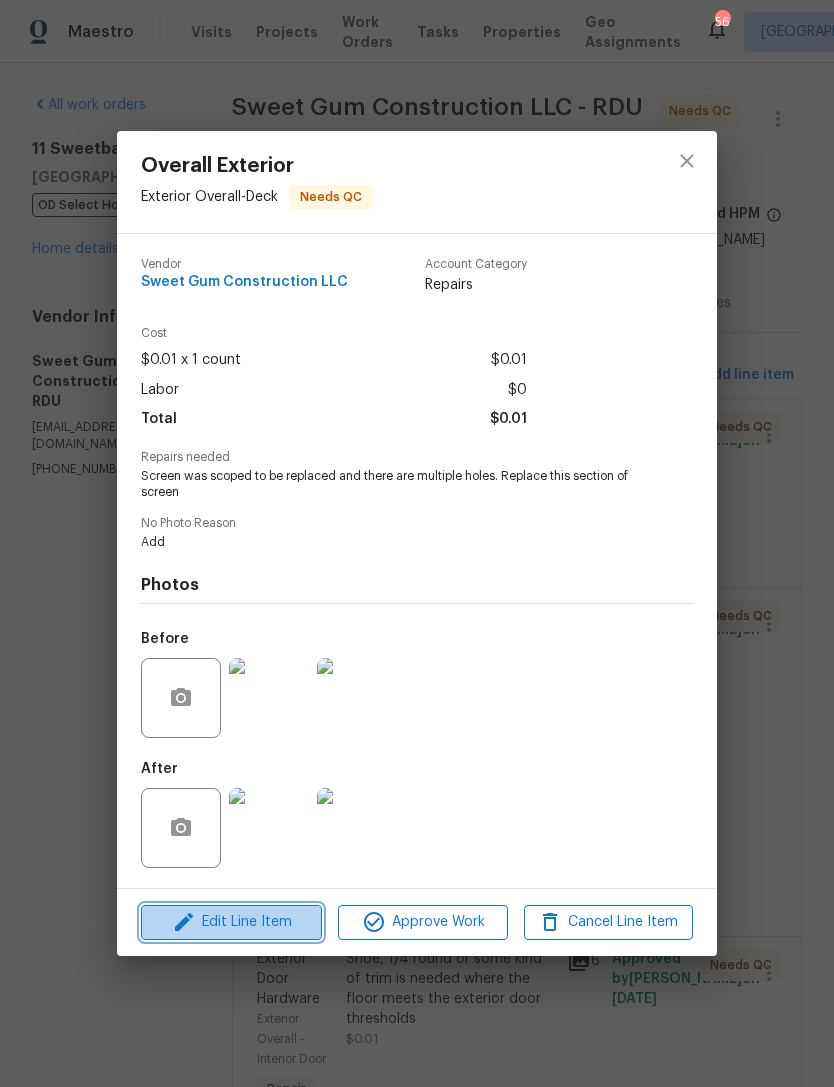click on "Edit Line Item" at bounding box center (231, 922) 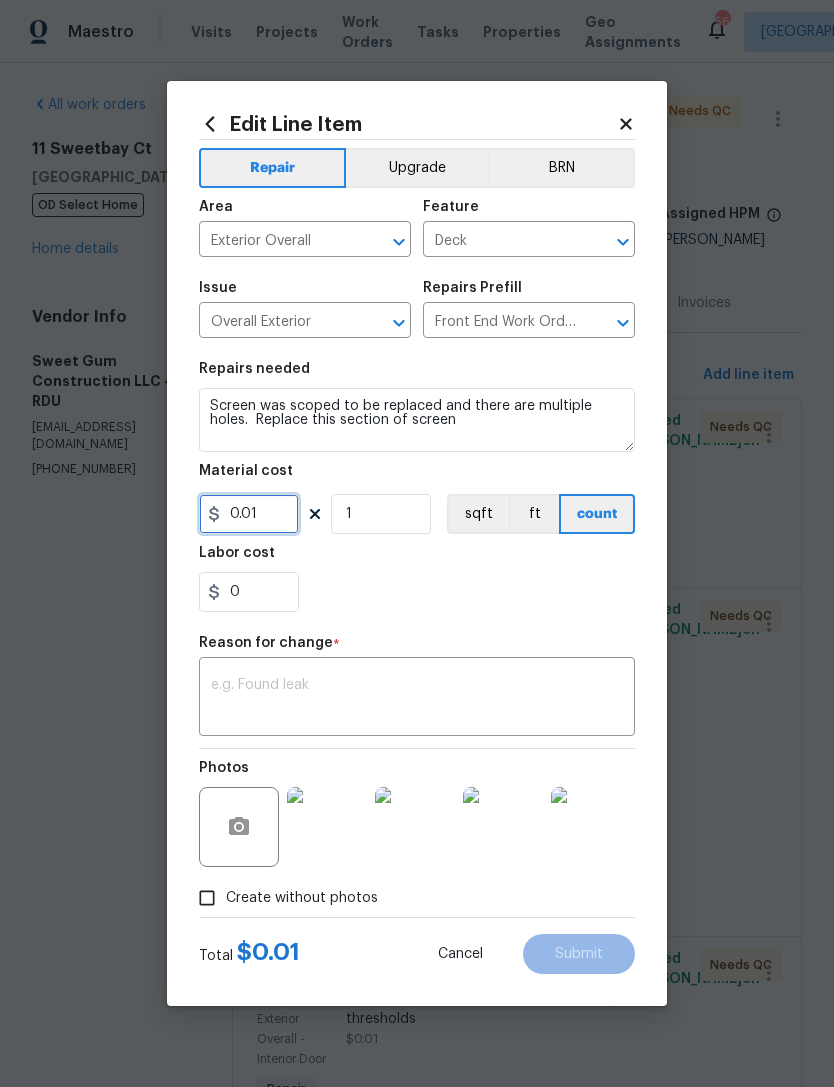 click on "0.01" at bounding box center (249, 514) 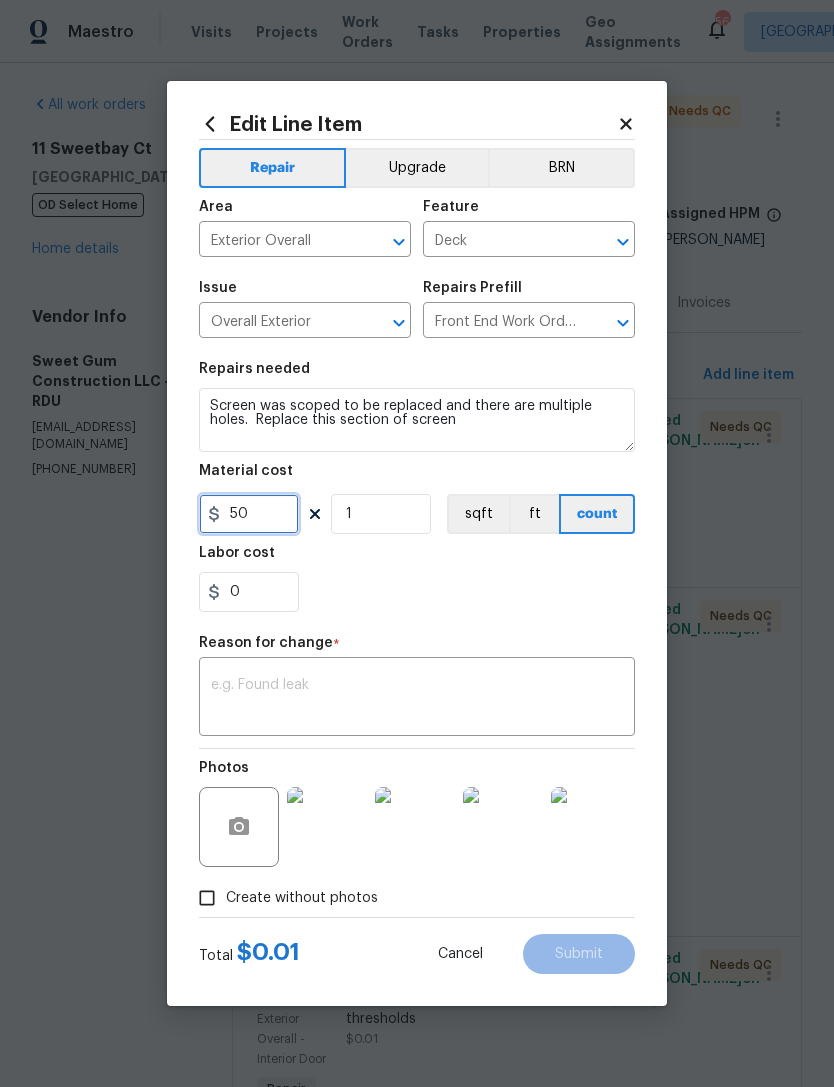 type on "50" 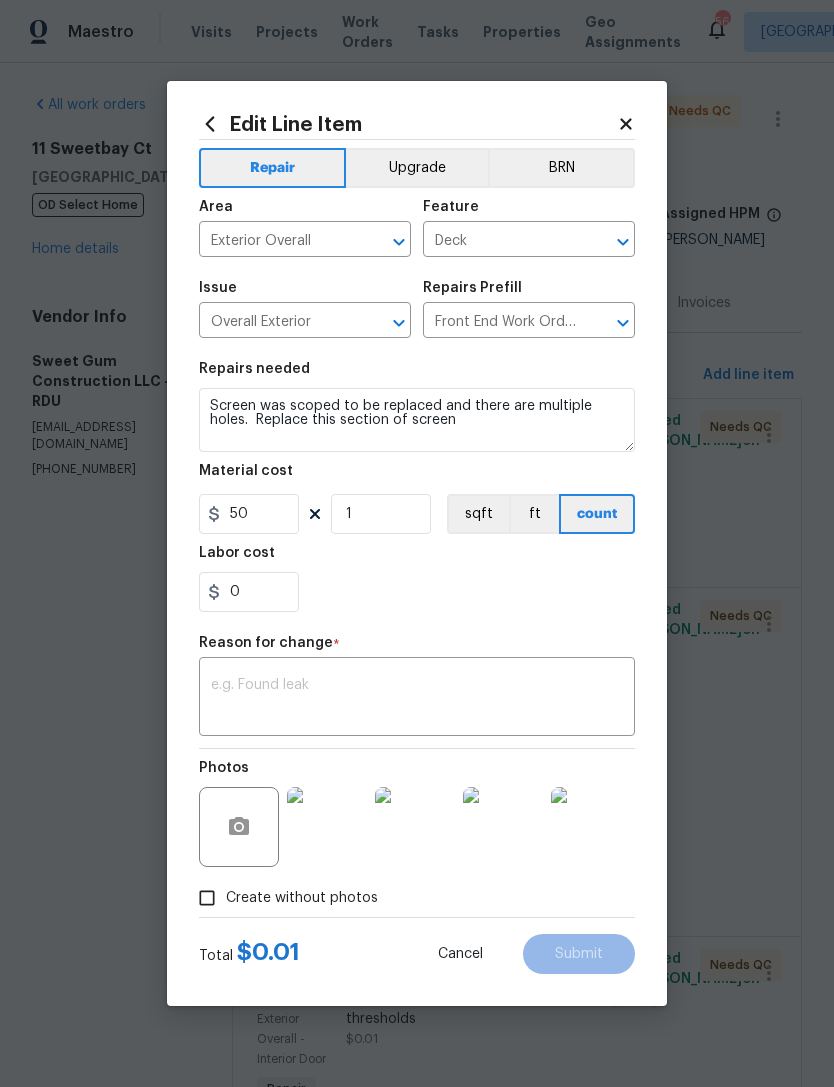 click at bounding box center [417, 699] 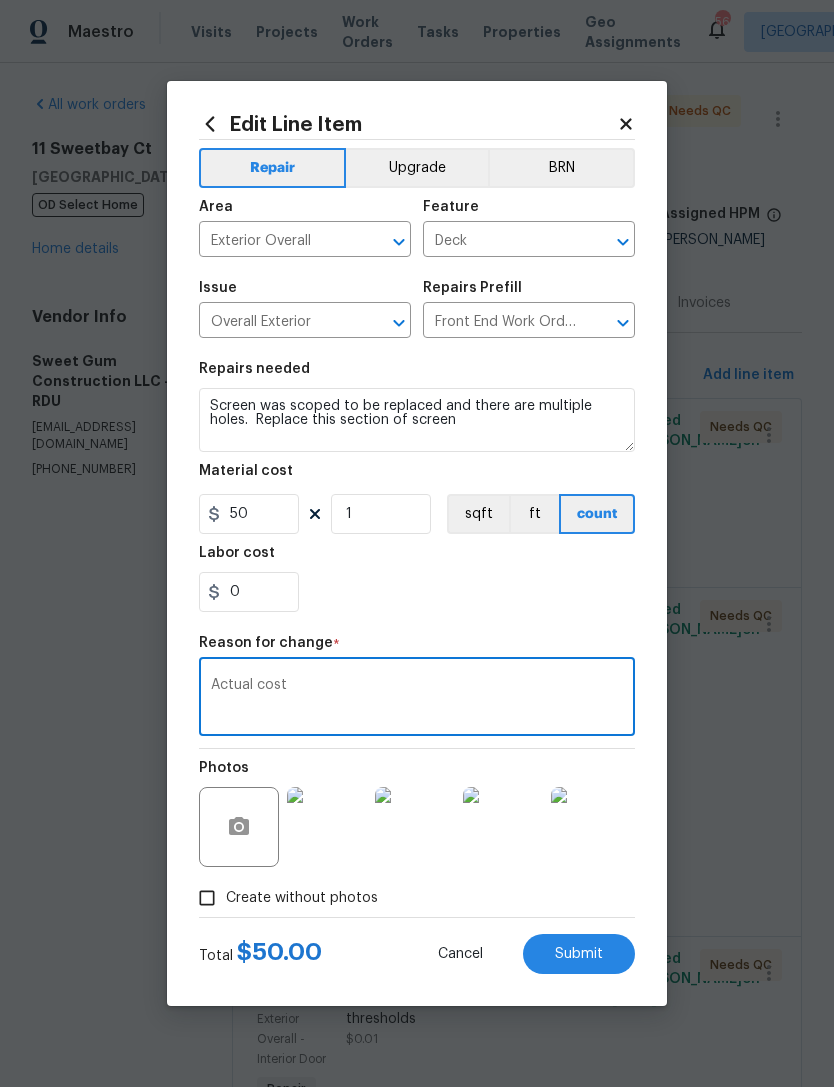 type on "Actual cost" 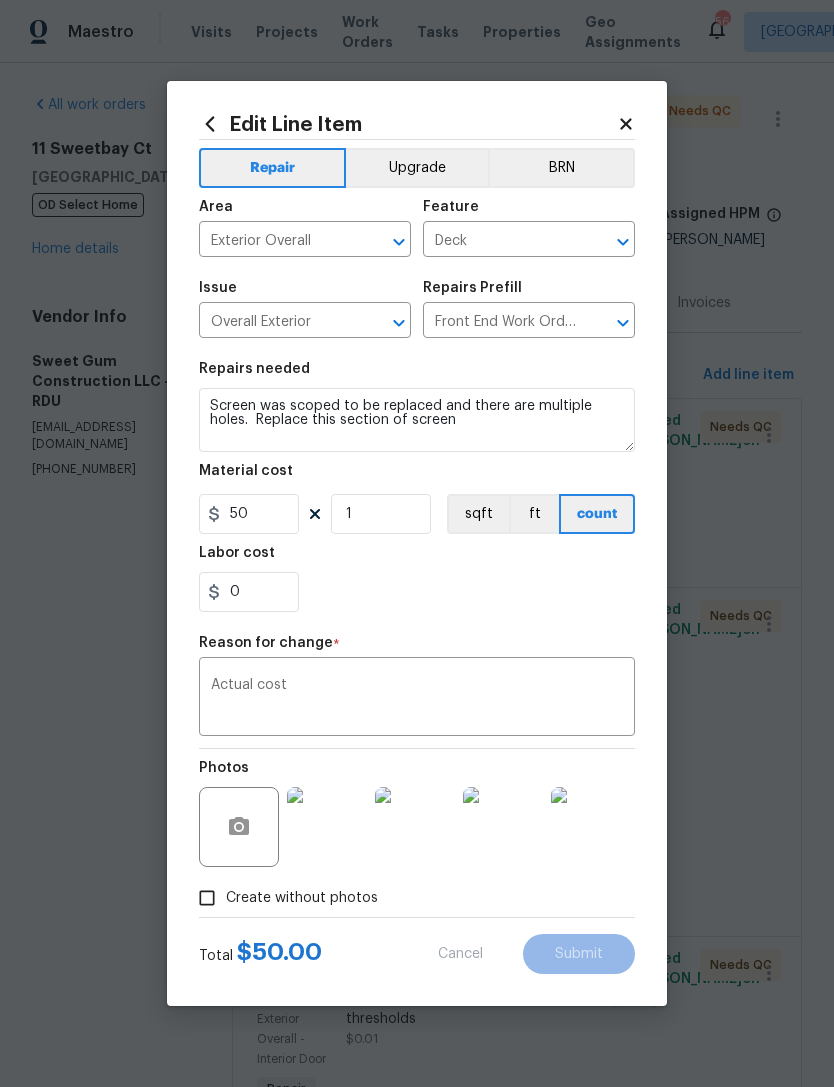 type on "0.01" 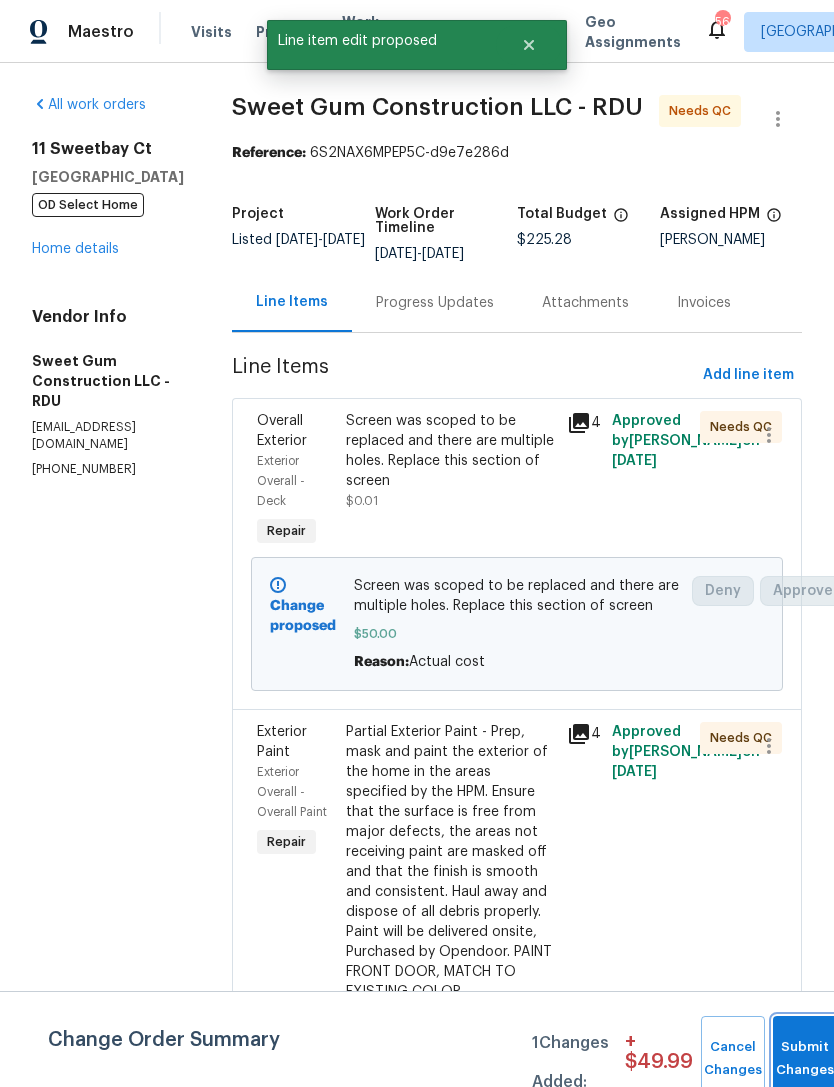 click on "Submit Changes" at bounding box center (805, 1059) 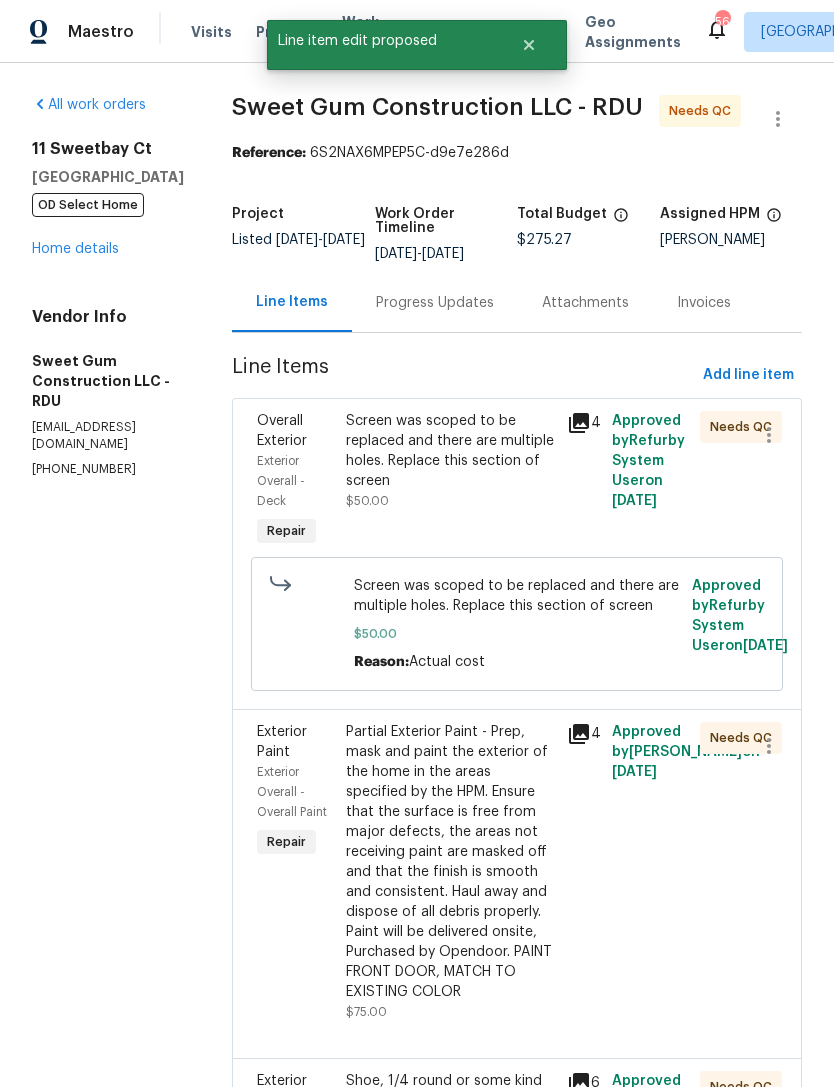 click on "Screen was scoped to be replaced and there are multiple holes.  Replace this section of screen" at bounding box center [451, 451] 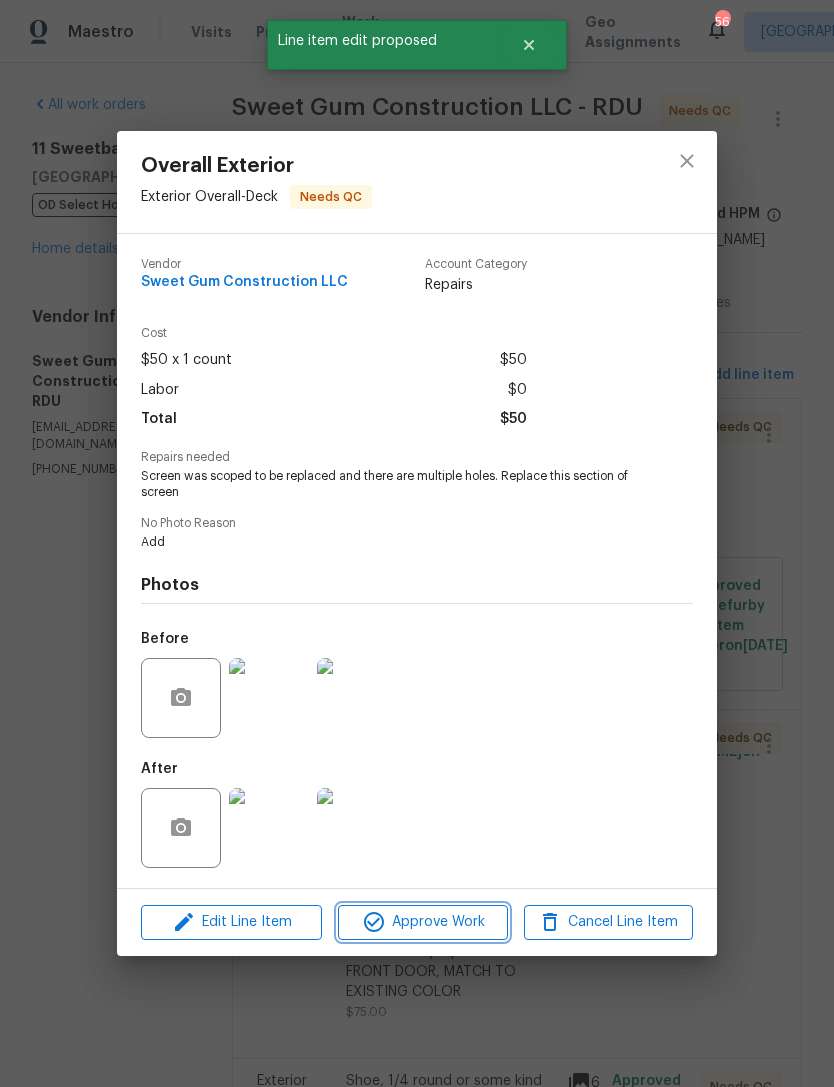 click on "Approve Work" at bounding box center [422, 922] 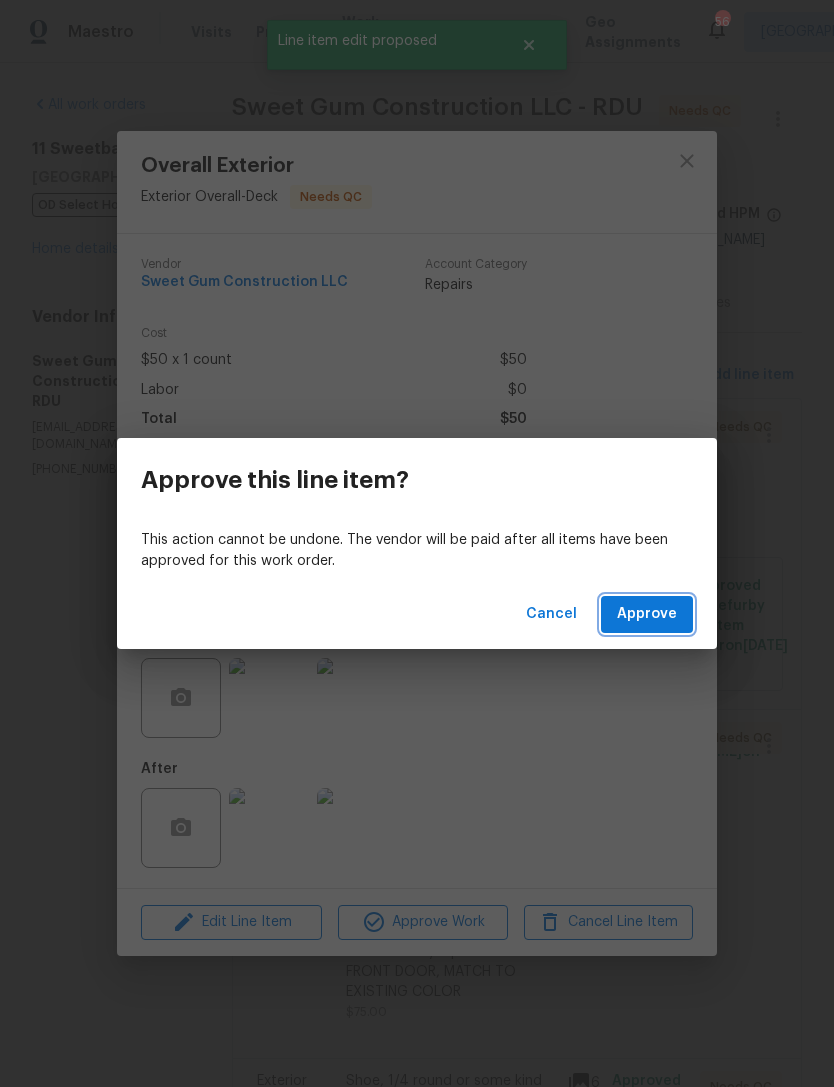 click on "Approve" at bounding box center (647, 614) 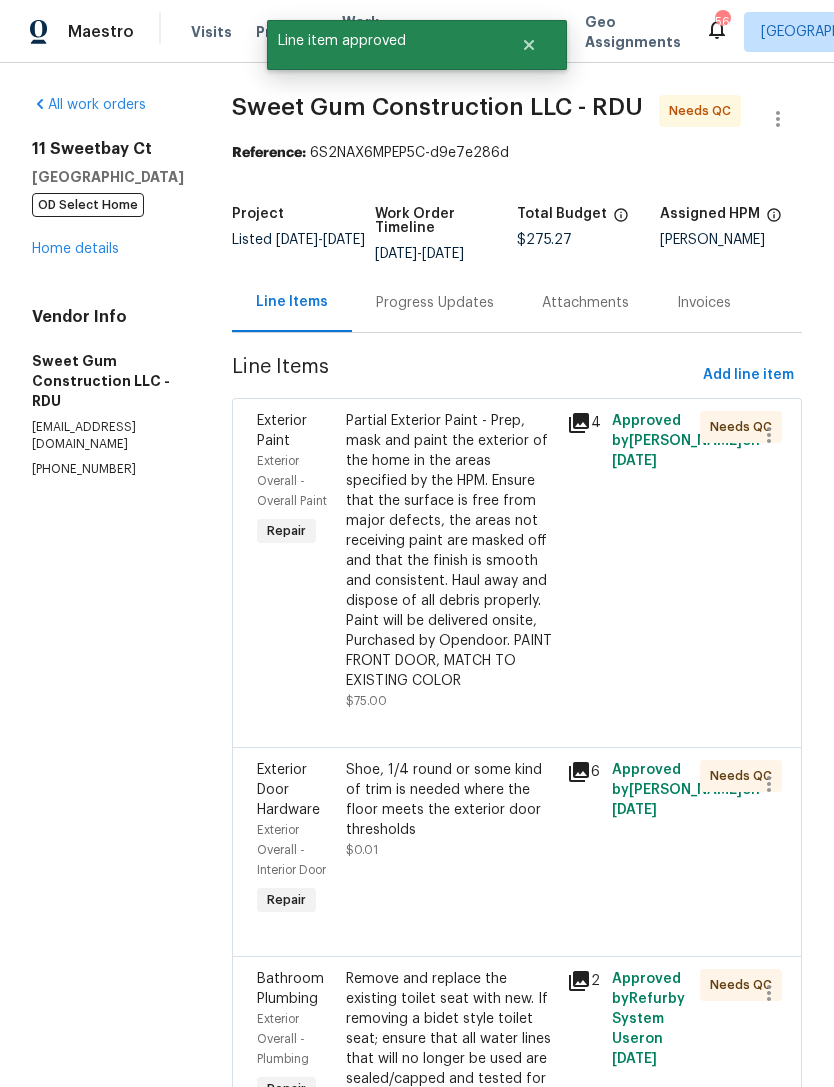 click on "Partial Exterior Paint - Prep, mask and paint the exterior of the home in the areas specified by the HPM. Ensure that the surface is free from major defects, the areas not receiving paint are masked off and that the finish is smooth and consistent. Haul away and dispose of all debris properly. Paint will be delivered onsite, Purchased by Opendoor.  PAINT FRONT DOOR, MATCH TO EXISTING COLOR" at bounding box center (451, 551) 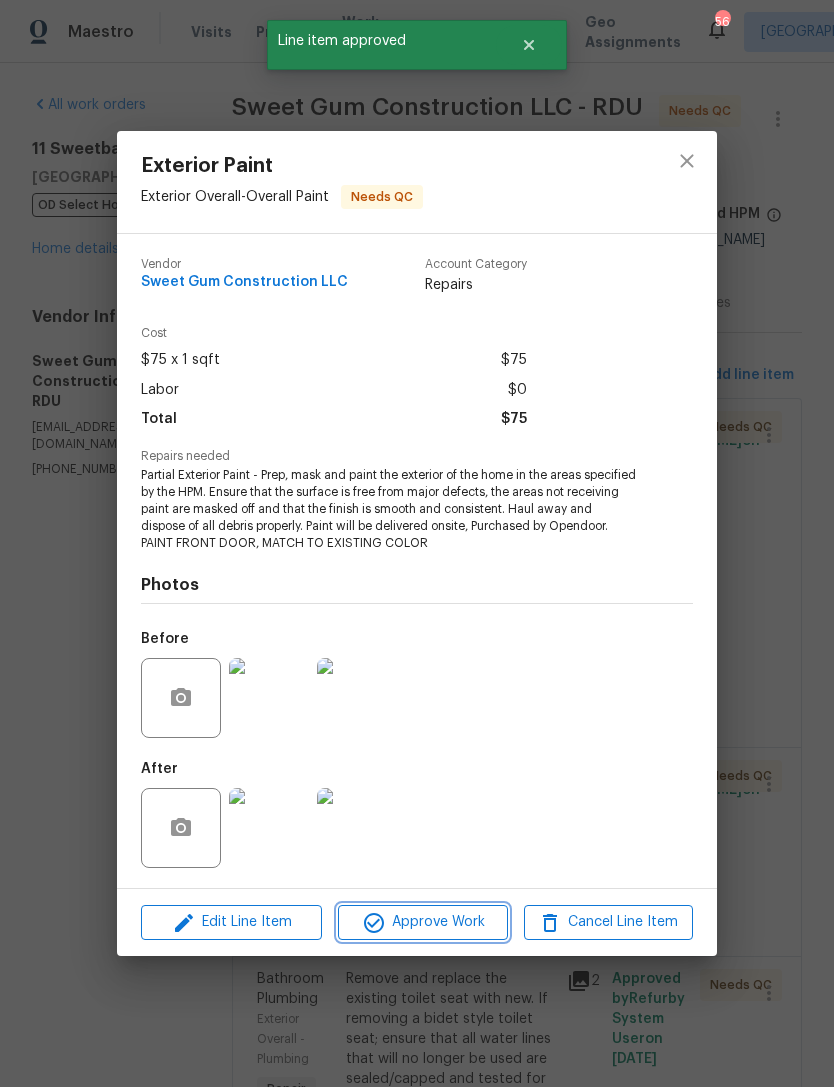 click on "Approve Work" at bounding box center [422, 922] 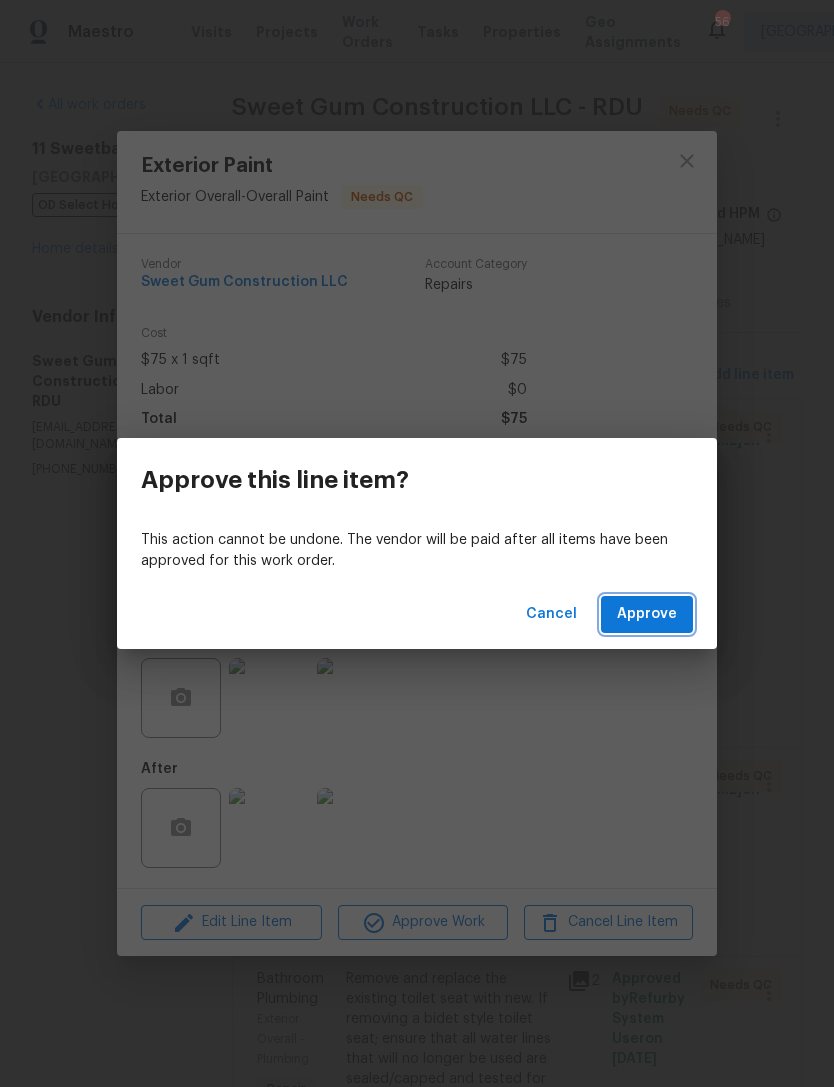 click on "Approve" at bounding box center [647, 614] 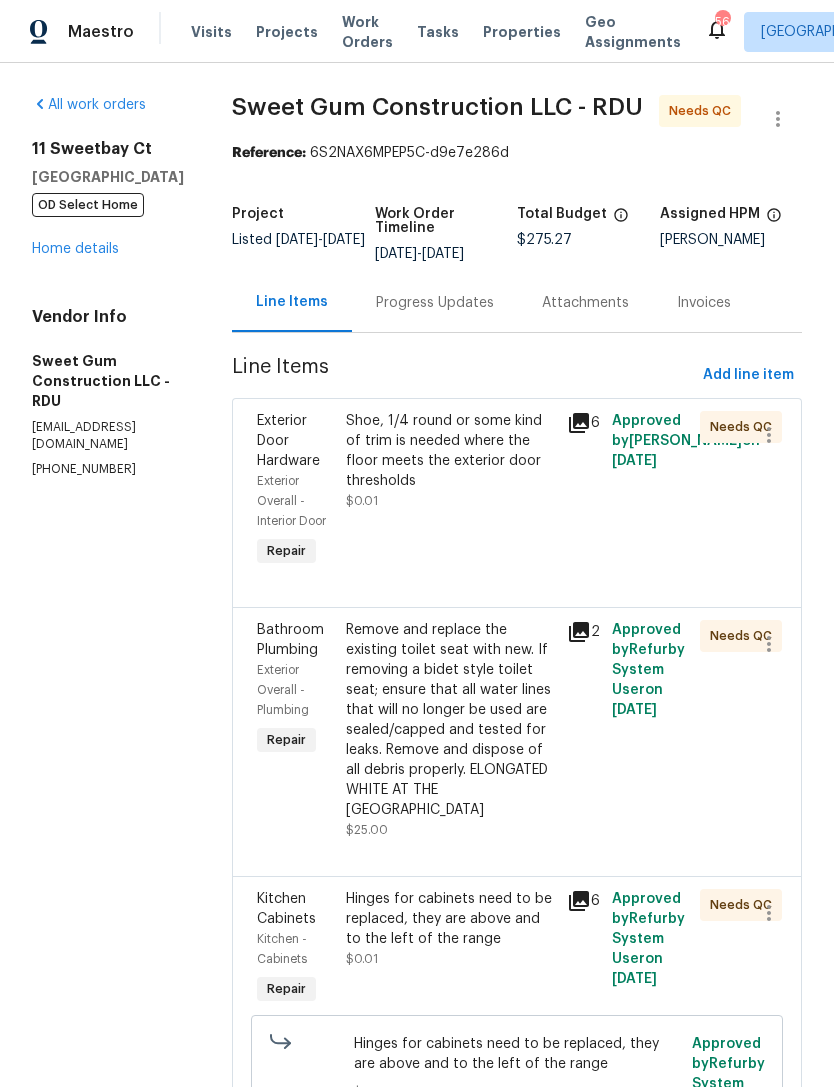 click on "Shoe, 1/4 round or some kind of trim is needed where the floor meets the exterior door thresholds $0.01" at bounding box center (451, 491) 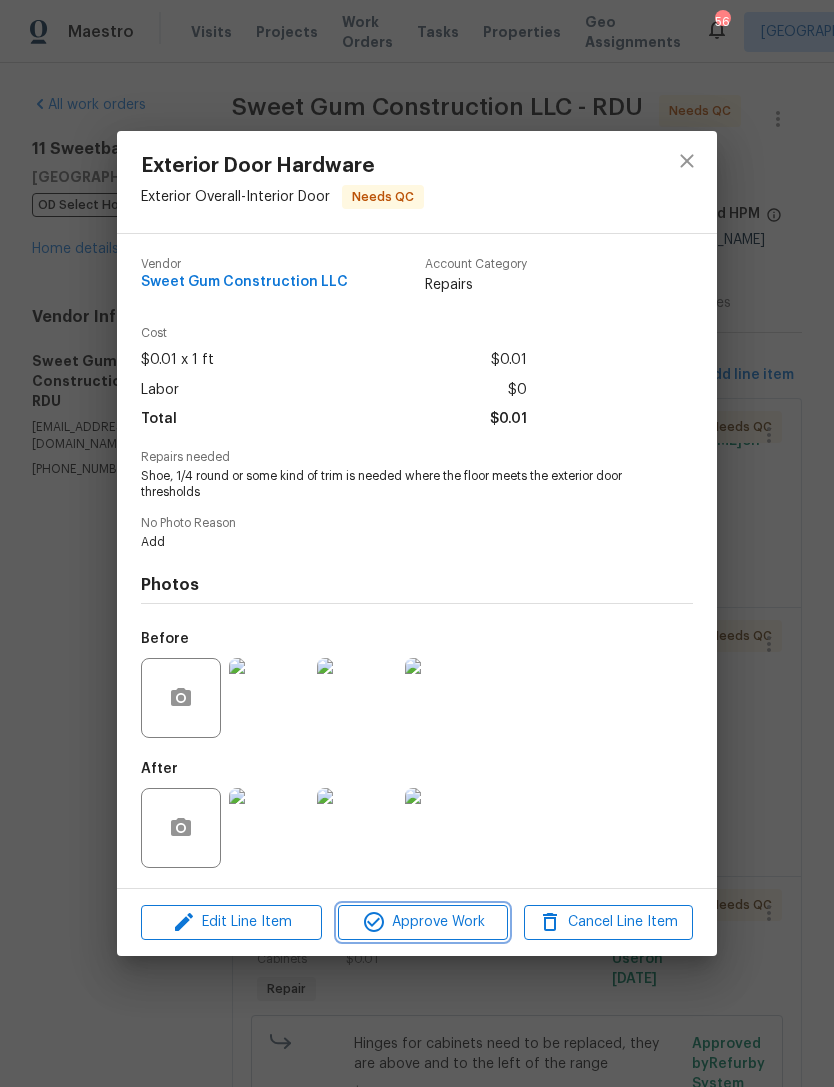 click on "Approve Work" at bounding box center (422, 922) 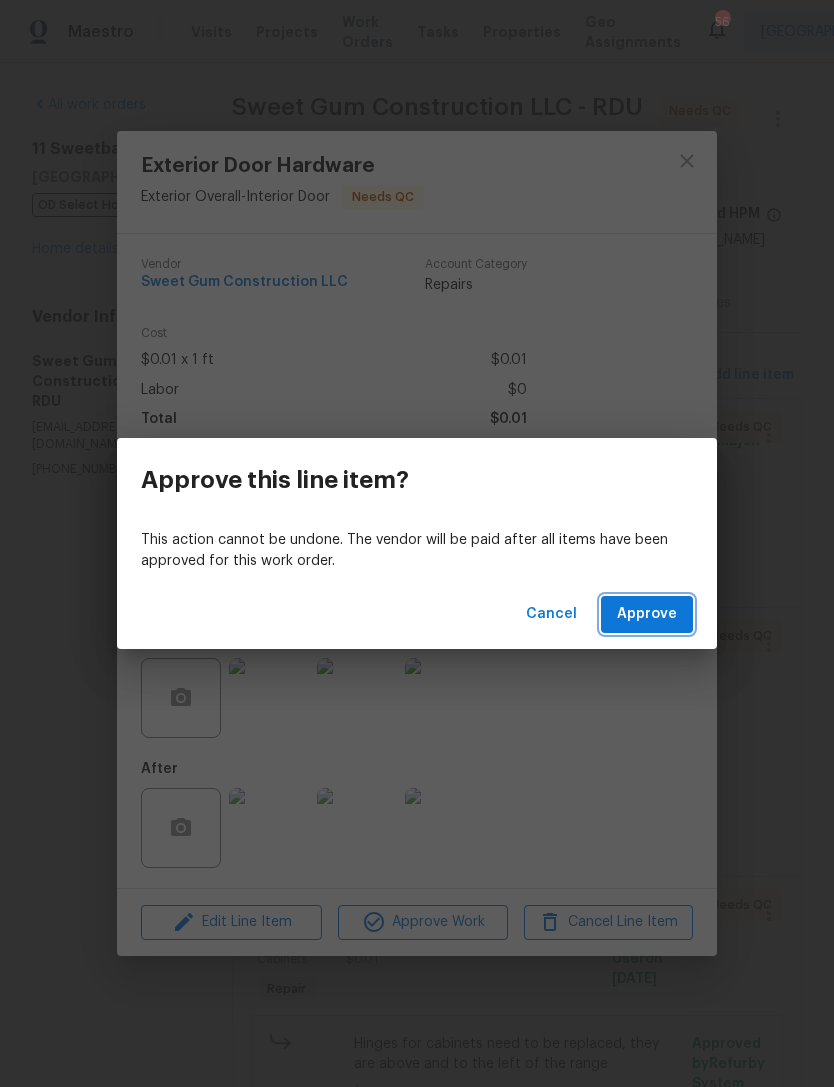click on "Approve" at bounding box center [647, 614] 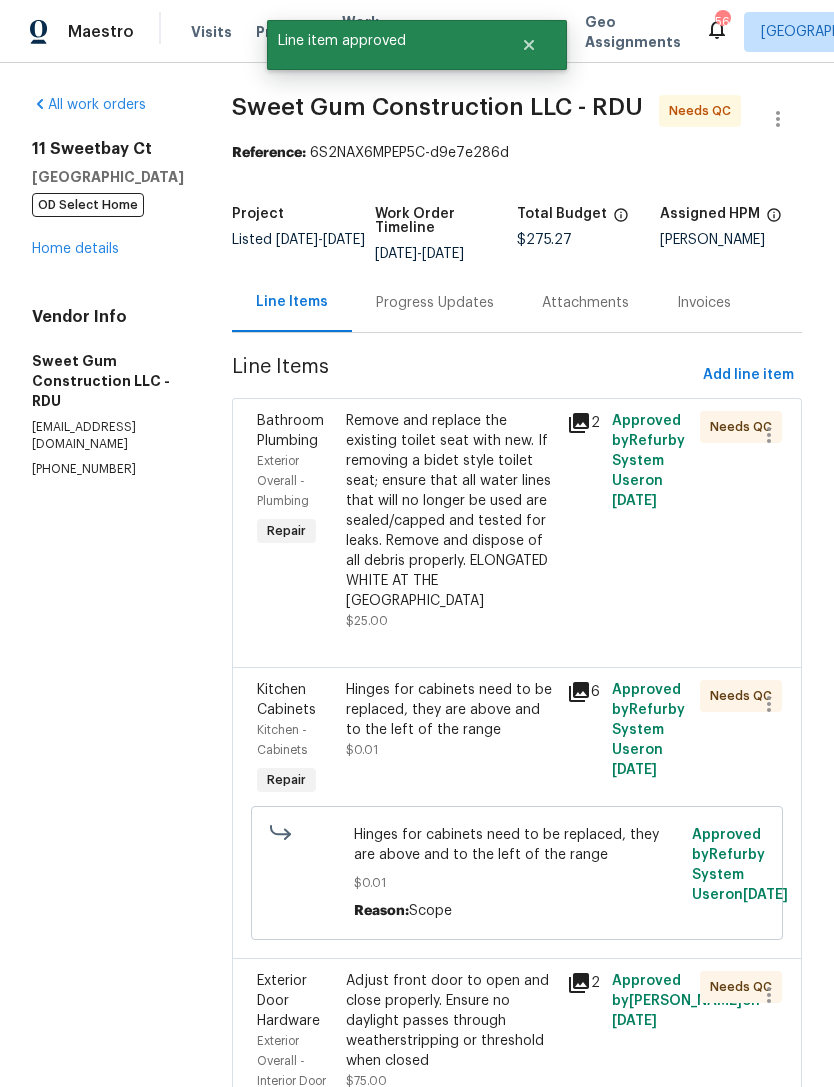 click on "Remove and replace the existing toilet seat with new. If removing a bidet style toilet seat; ensure that all water lines that will no longer be used are sealed/capped and tested for leaks. Remove and dispose of all debris properly.  ELONGATED WHITE AT THE [GEOGRAPHIC_DATA]" at bounding box center [451, 511] 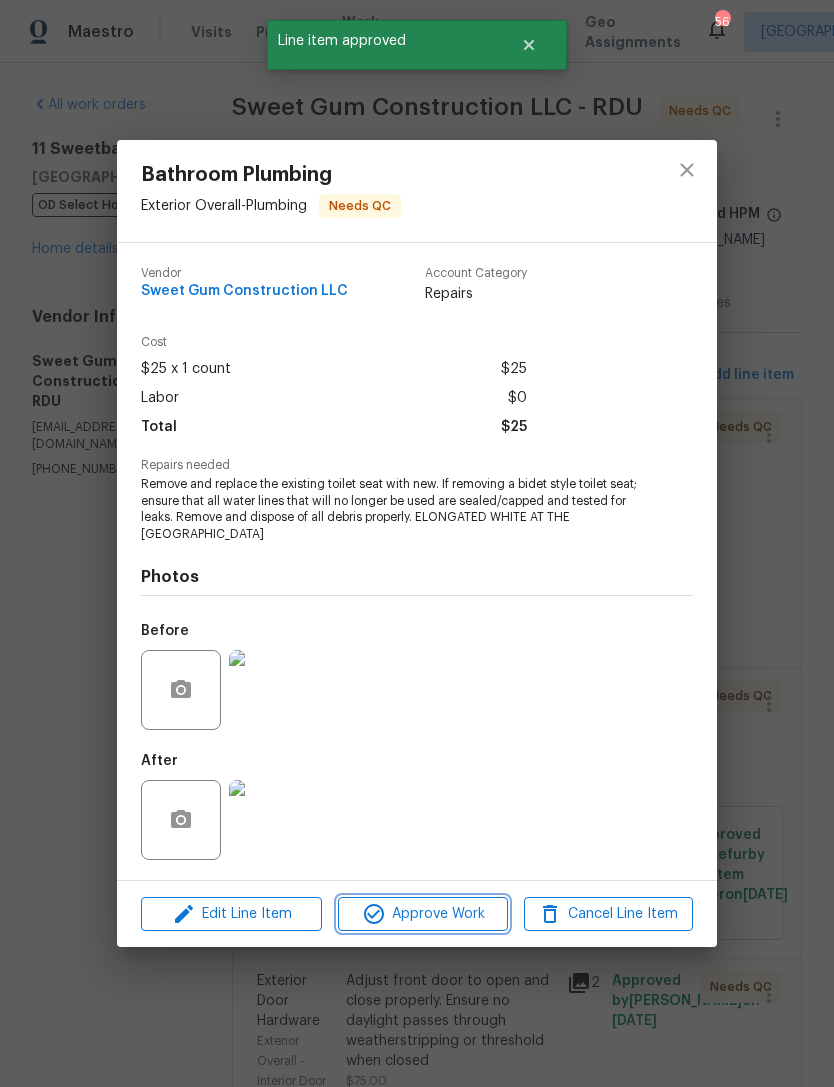 click on "Approve Work" at bounding box center (422, 914) 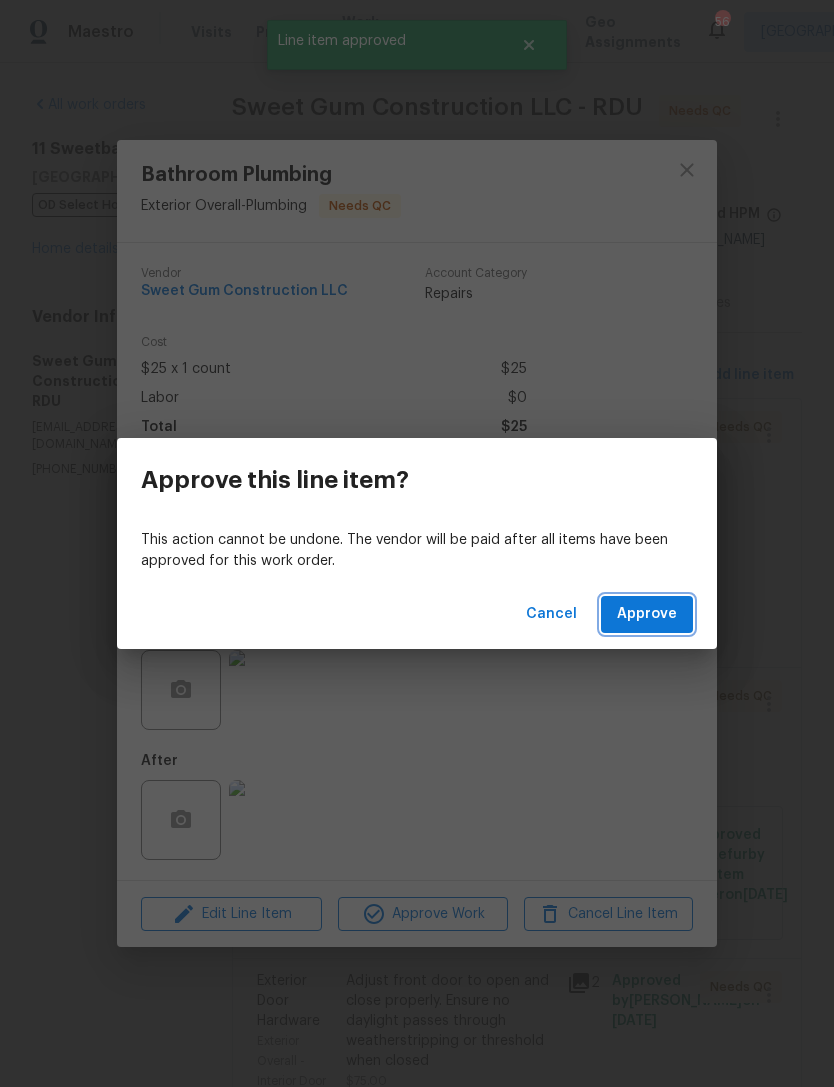 click on "Approve" at bounding box center (647, 614) 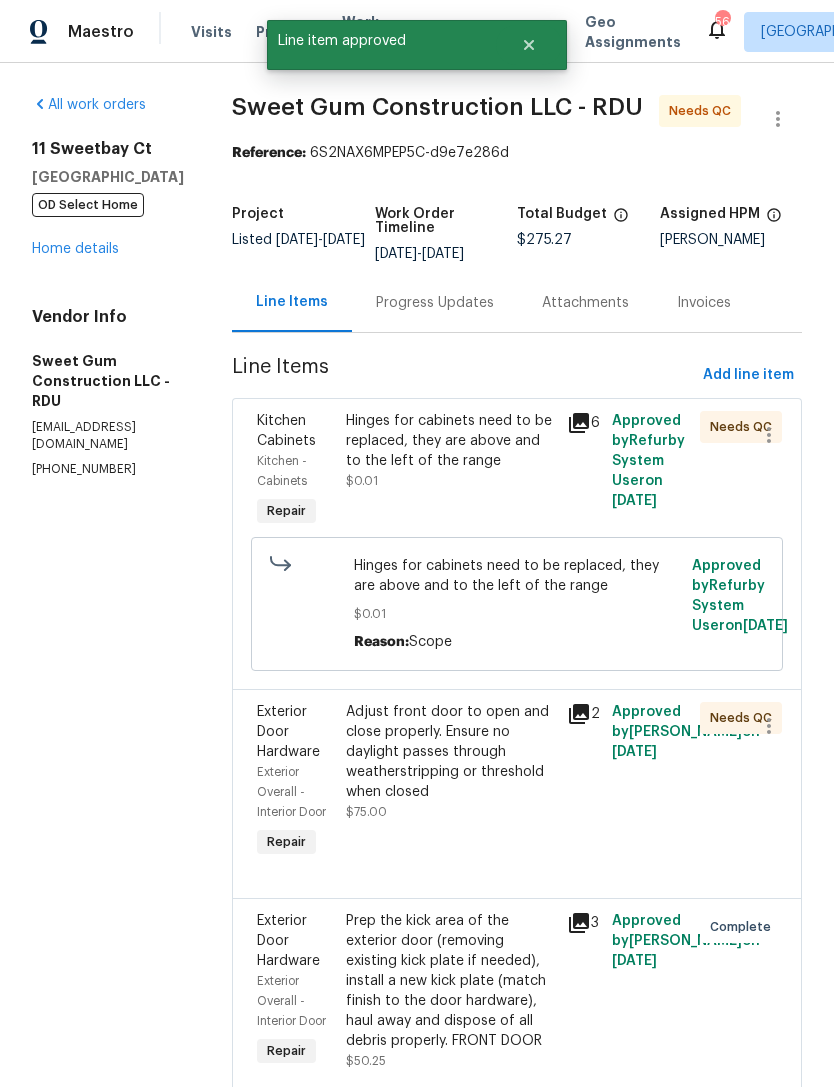 click on "Hinges for cabinets need to be replaced, they are above and to the left of the range" at bounding box center [451, 441] 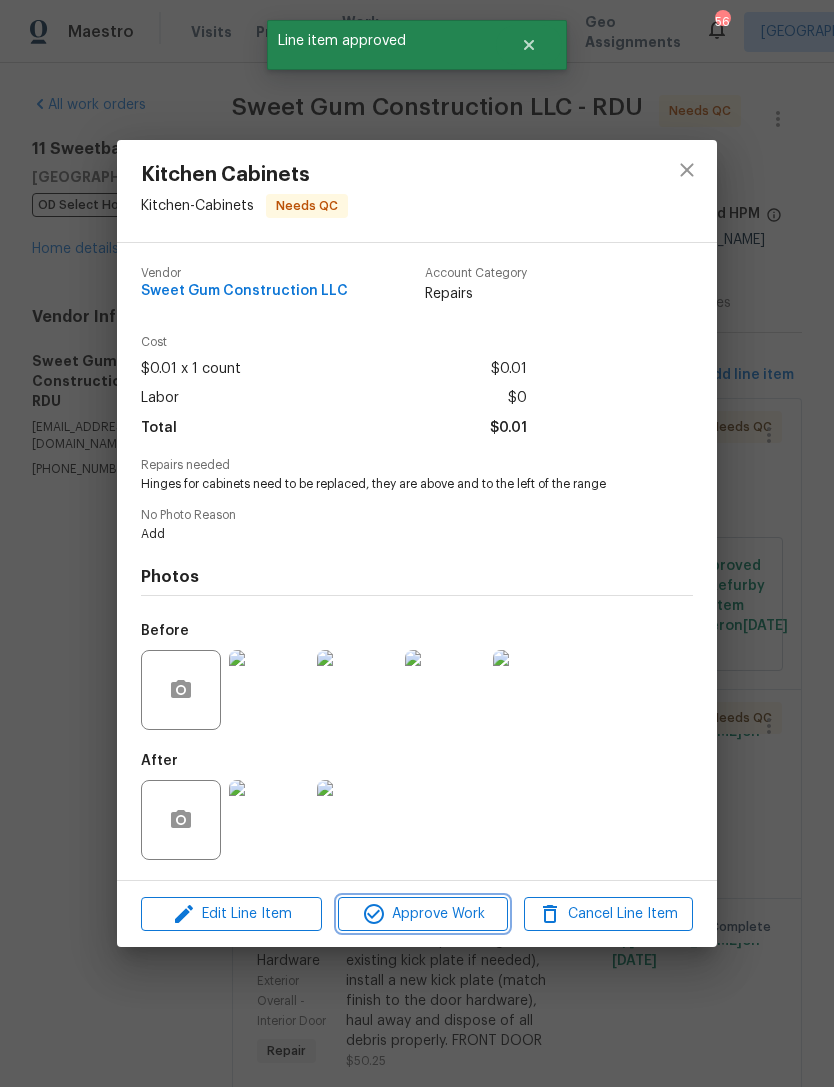 click on "Approve Work" at bounding box center (422, 914) 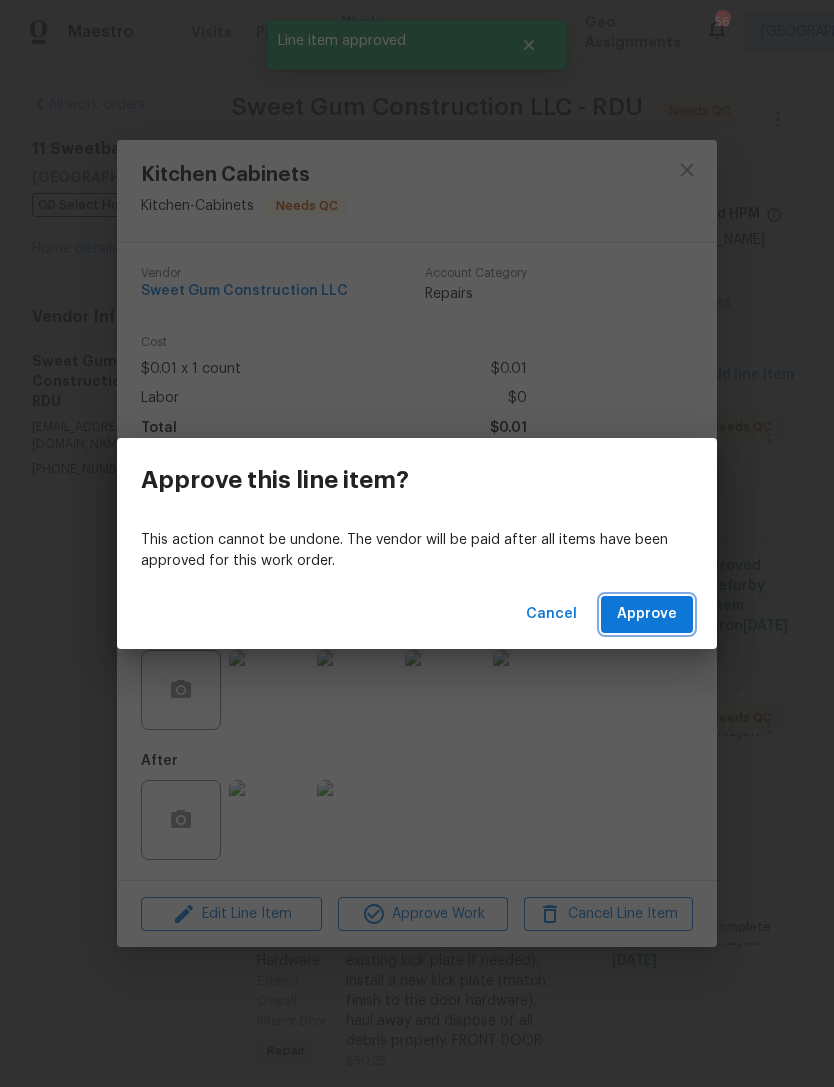 click on "Approve" at bounding box center (647, 614) 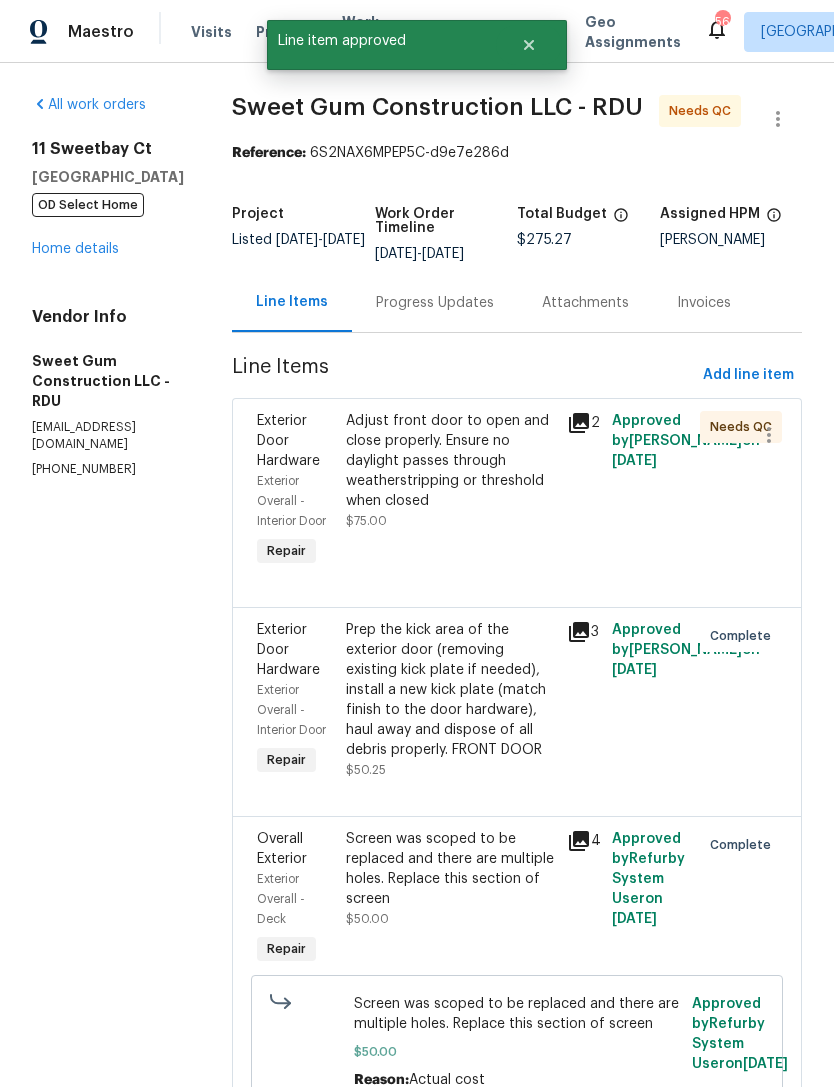 click on "Adjust front door to open and close properly. Ensure no daylight passes through weatherstripping or threshold when closed" at bounding box center (451, 461) 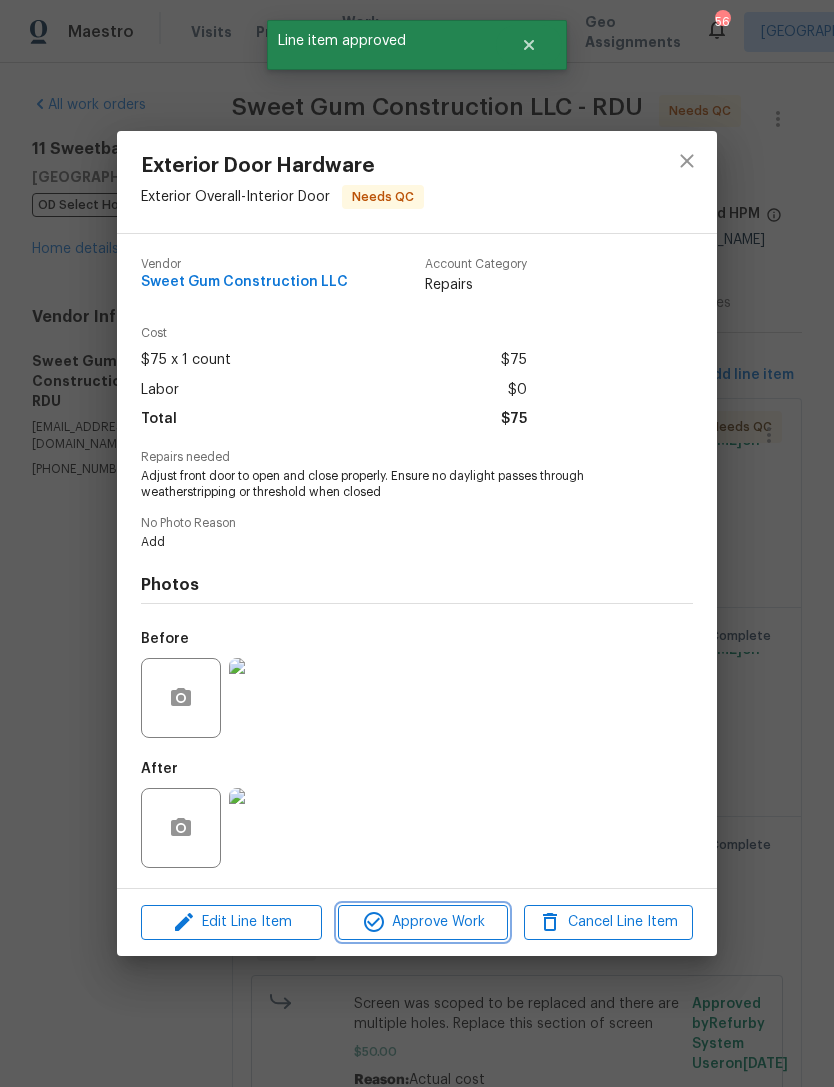 click on "Approve Work" at bounding box center [422, 922] 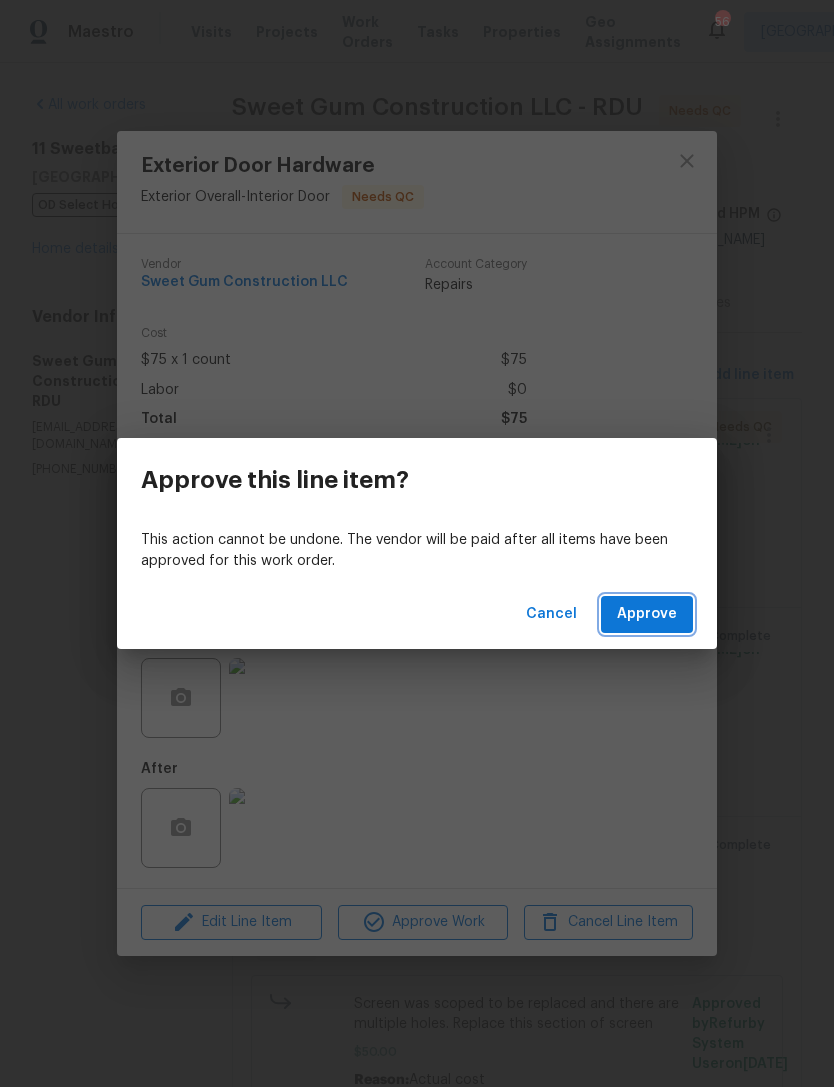 click on "Approve" at bounding box center [647, 614] 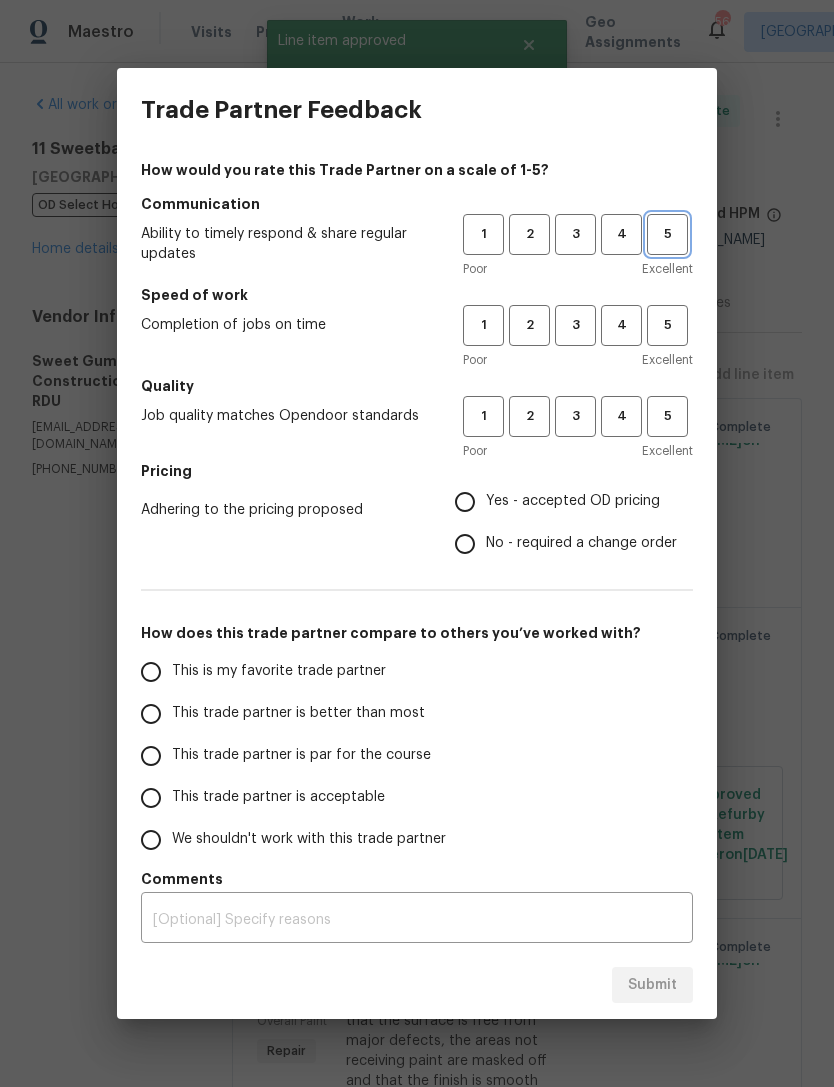 click on "5" at bounding box center [667, 234] 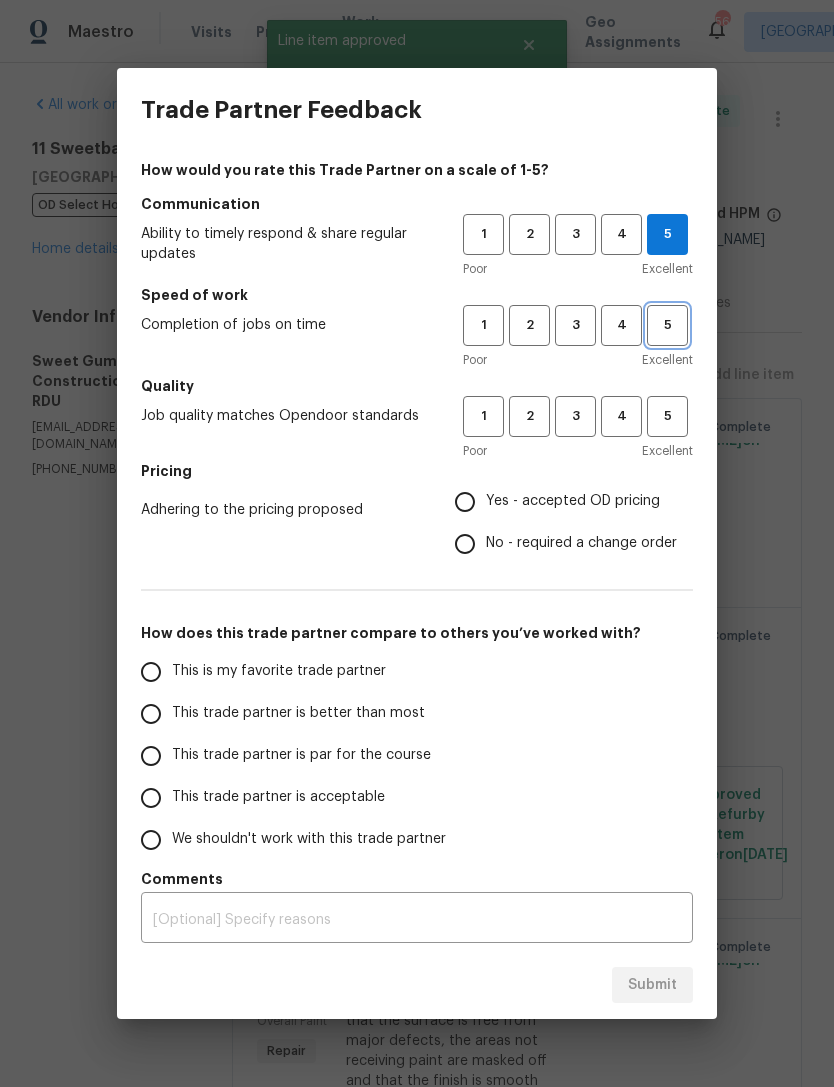 click on "5" at bounding box center [667, 325] 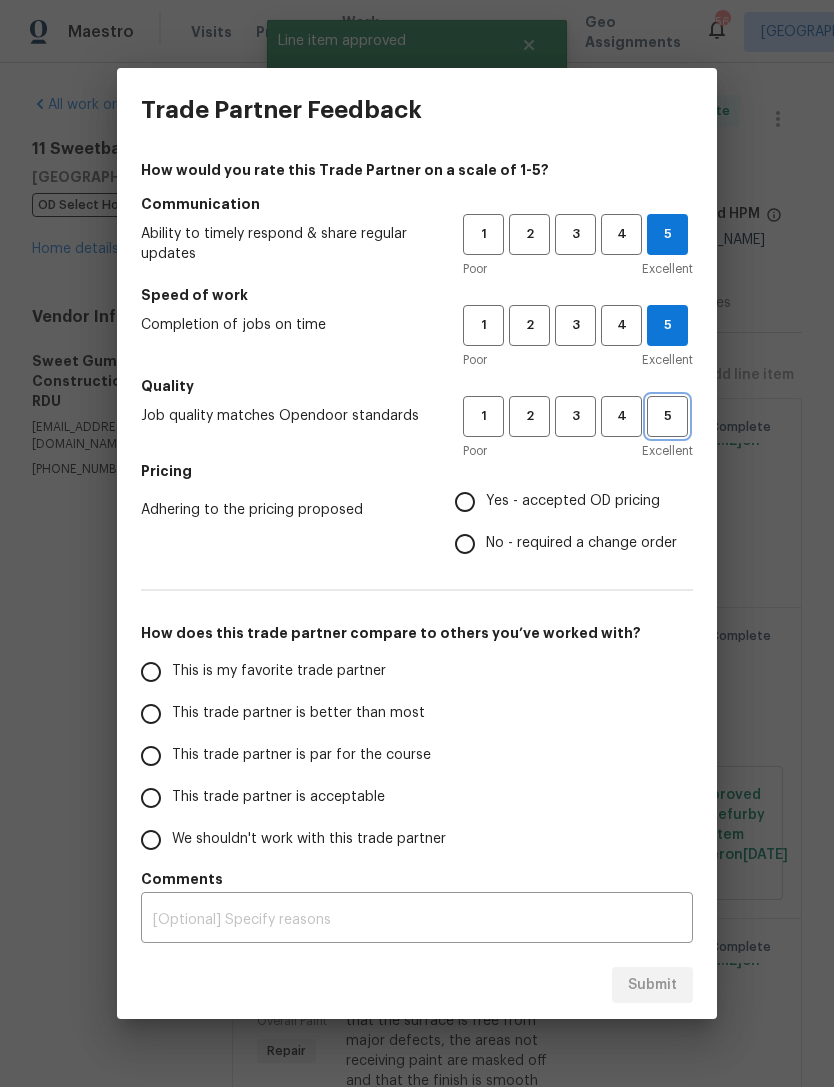 click on "5" at bounding box center [667, 416] 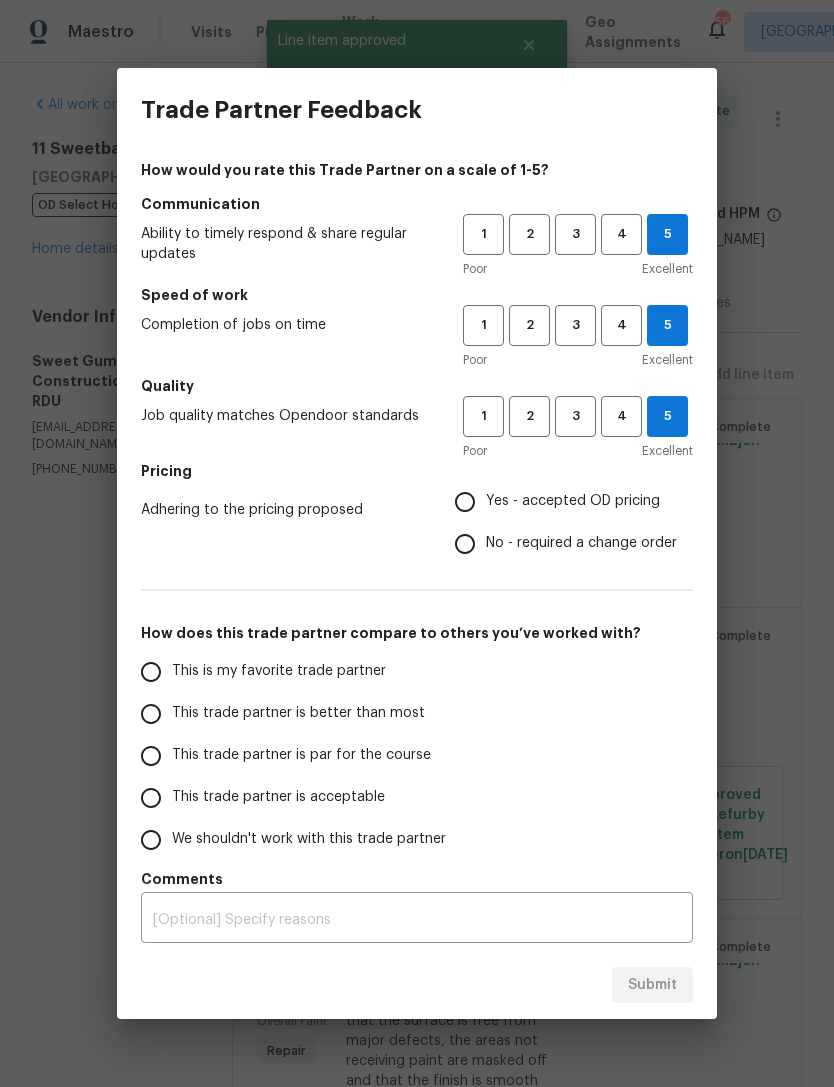 click on "Yes - accepted OD pricing" at bounding box center (573, 501) 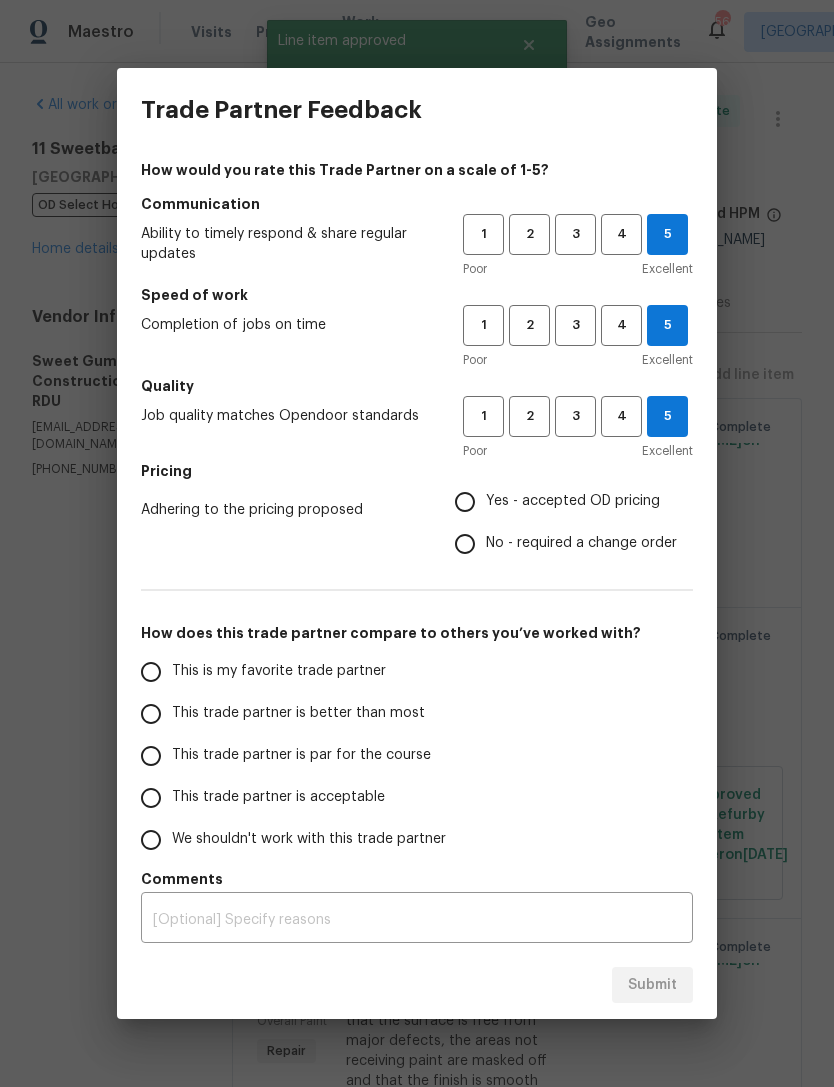 click on "Yes - accepted OD pricing" at bounding box center [465, 502] 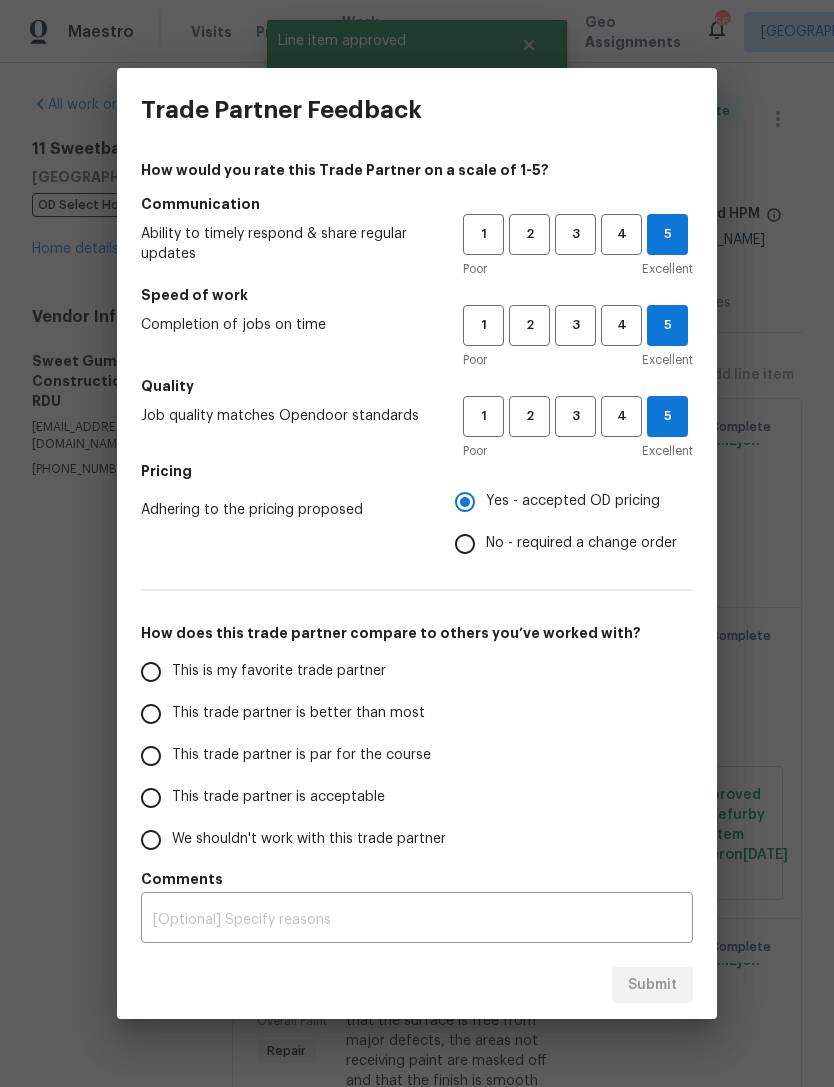 click on "This is my favorite trade partner" at bounding box center (279, 671) 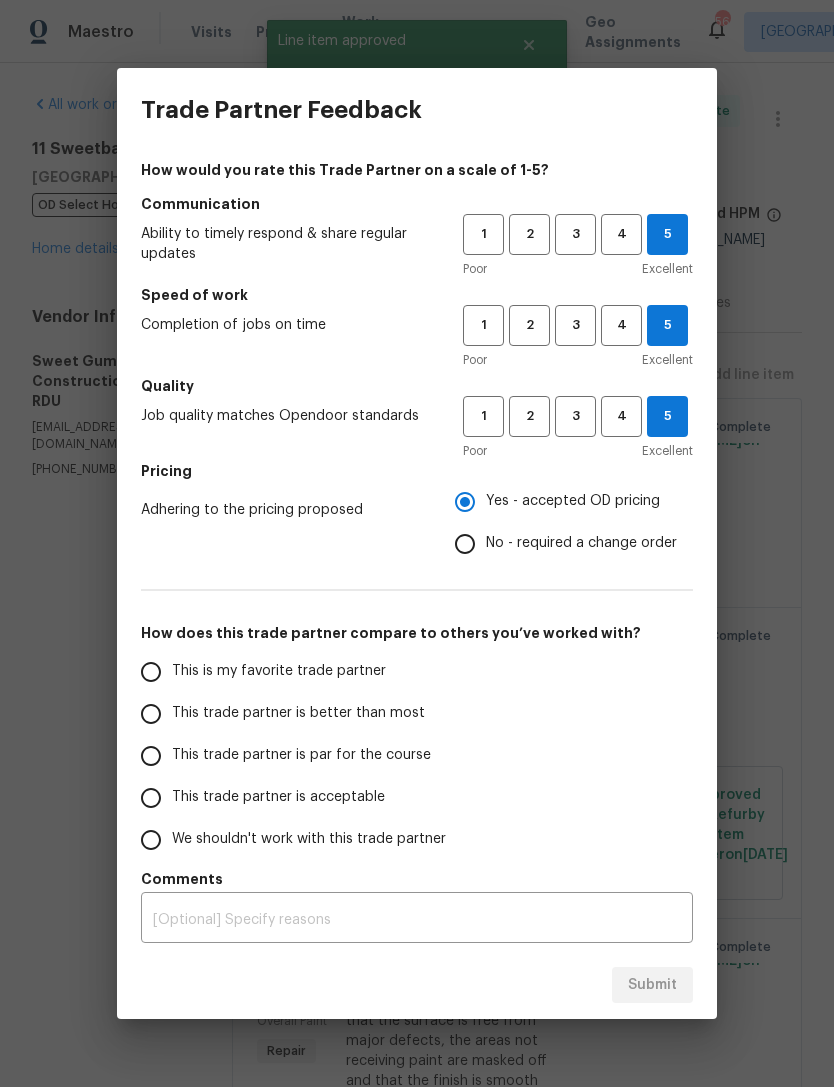 click on "This is my favorite trade partner" at bounding box center [151, 672] 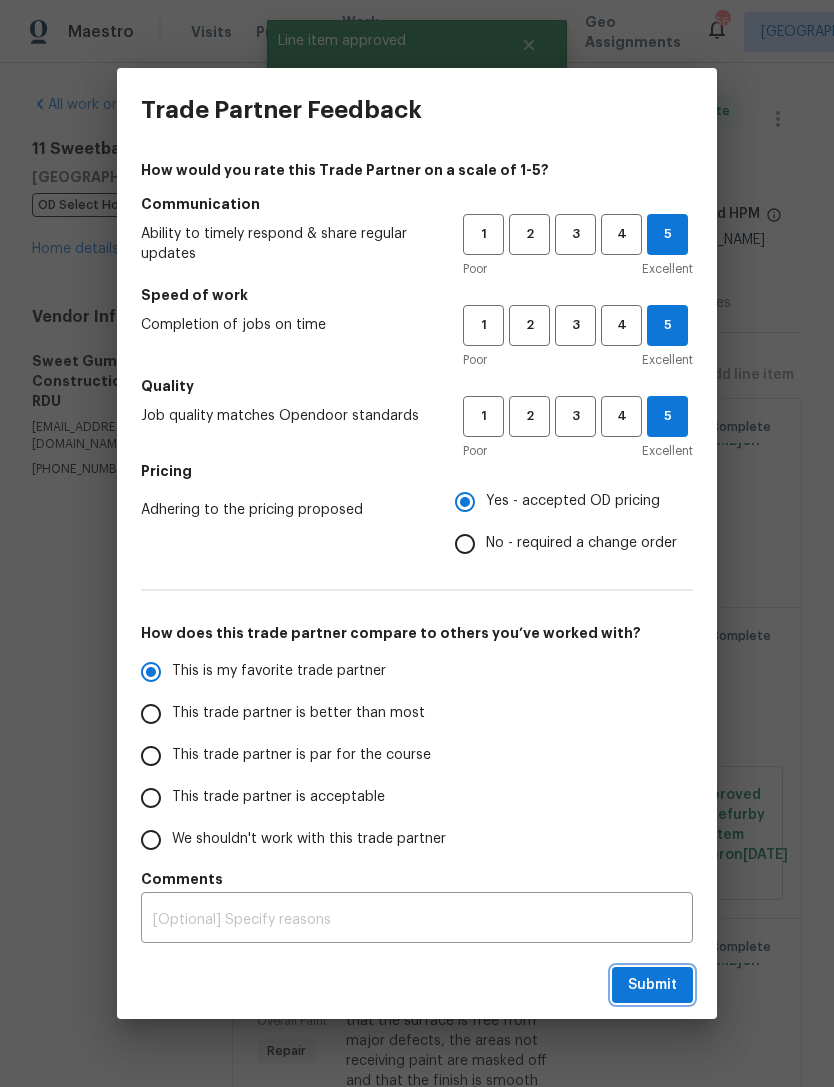 click on "Submit" at bounding box center [652, 985] 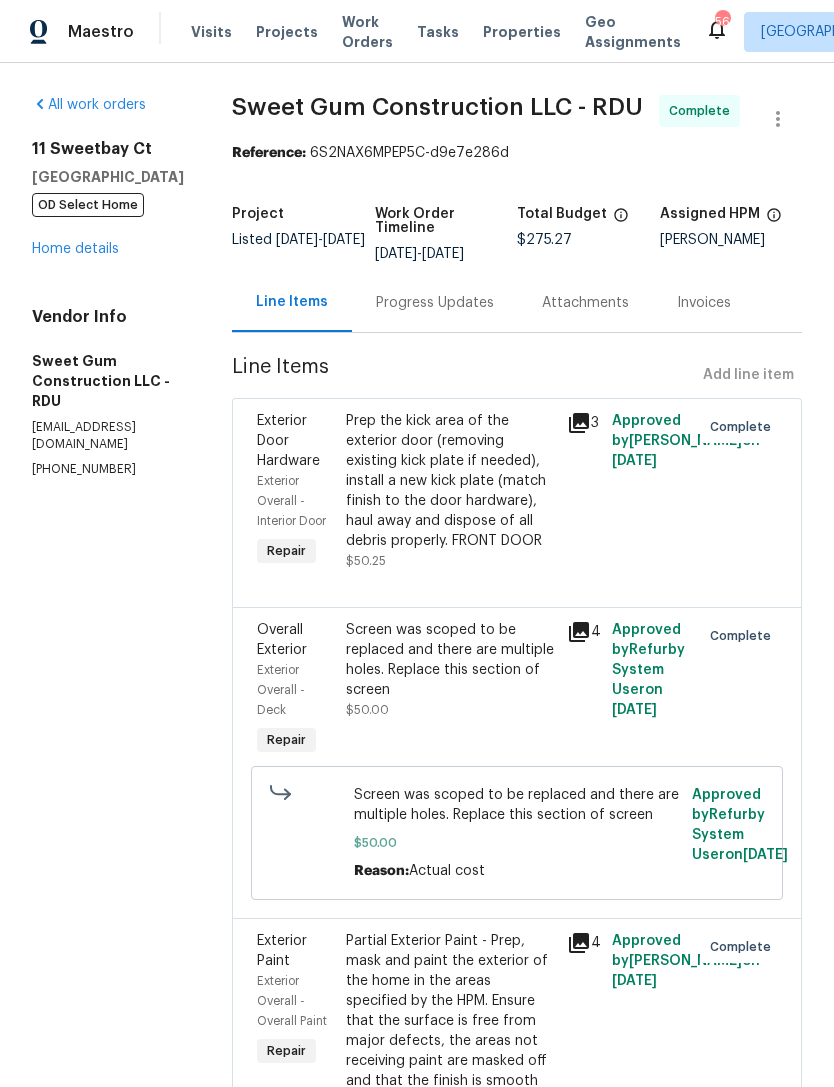 click on "Visits Projects Work Orders Tasks Properties Geo Assignments" at bounding box center (448, 32) 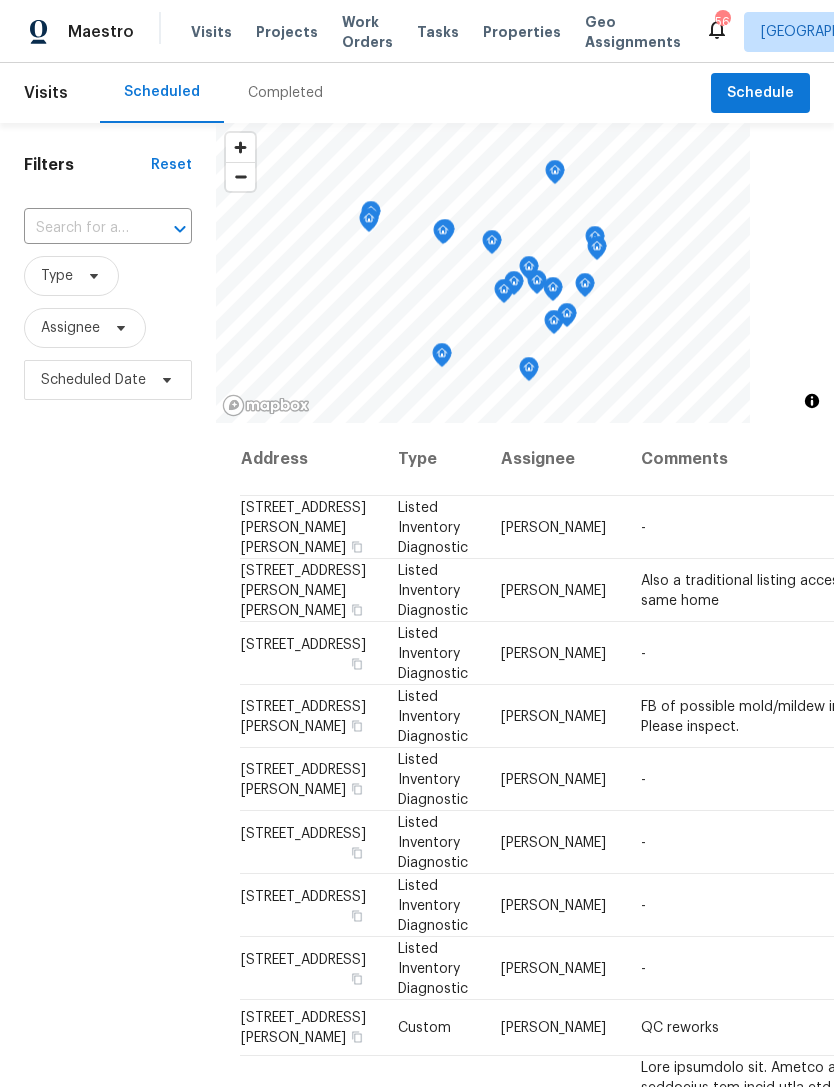 click at bounding box center (166, 229) 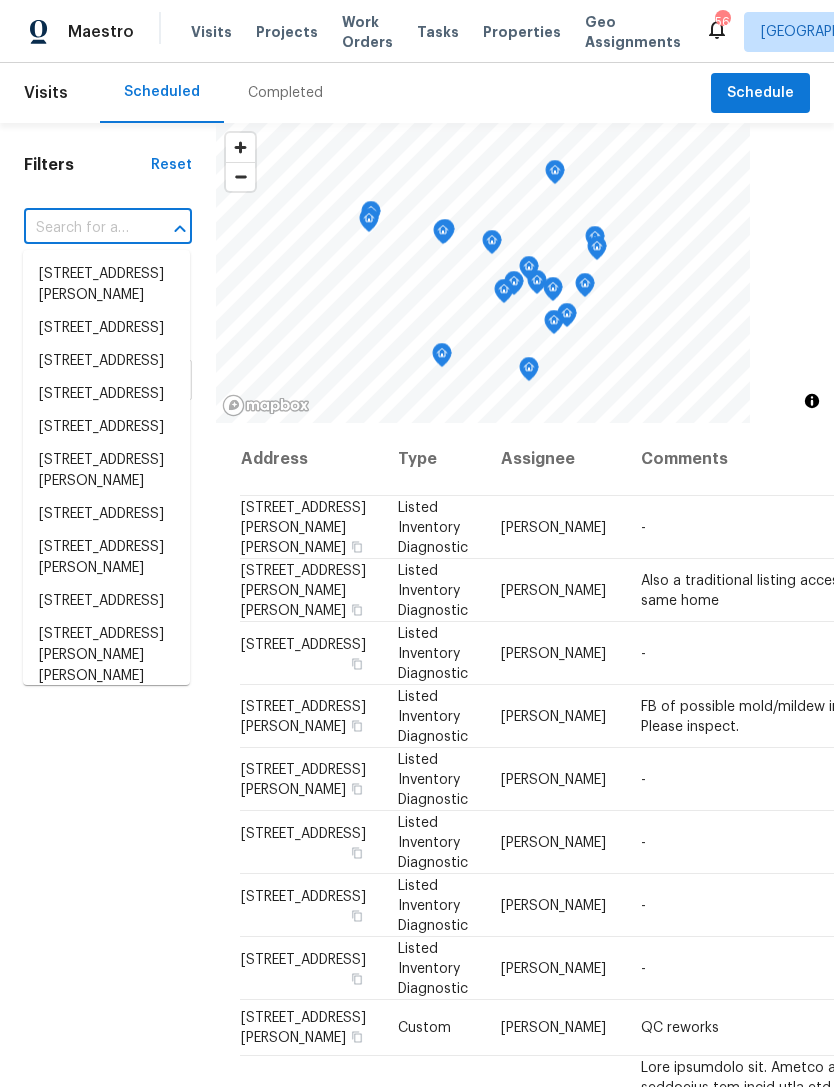 click at bounding box center [80, 228] 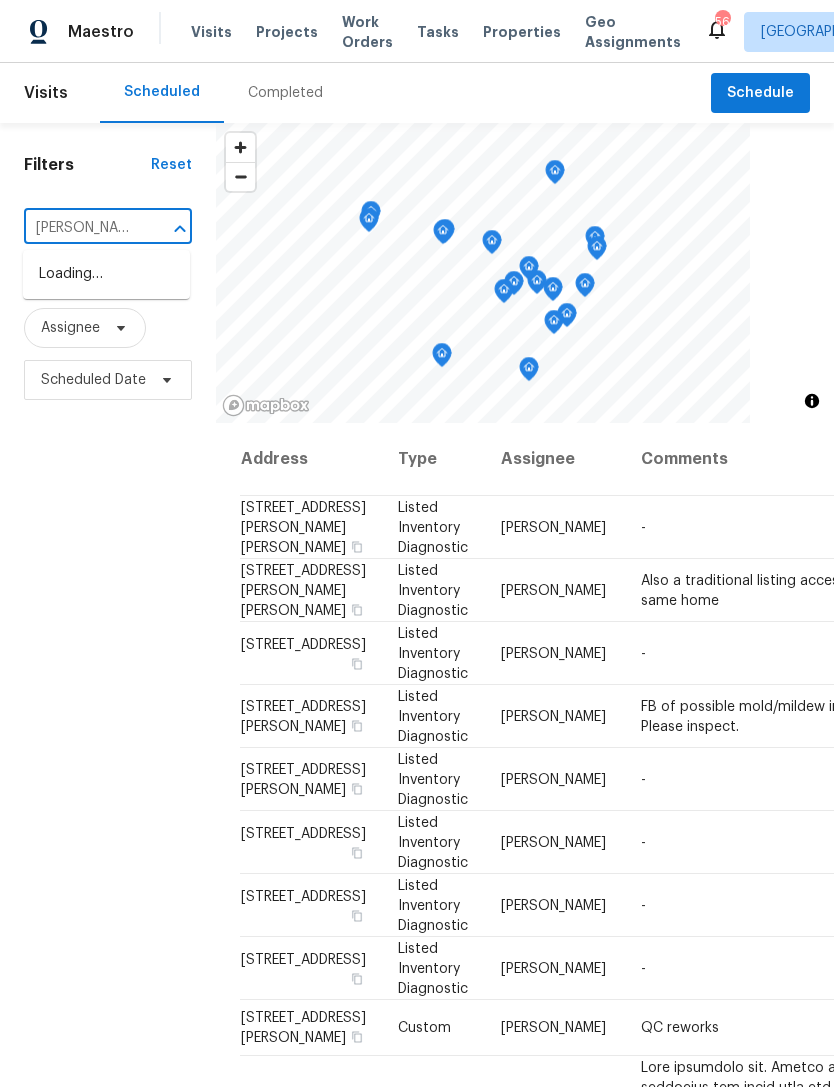 type on "[PERSON_NAME]" 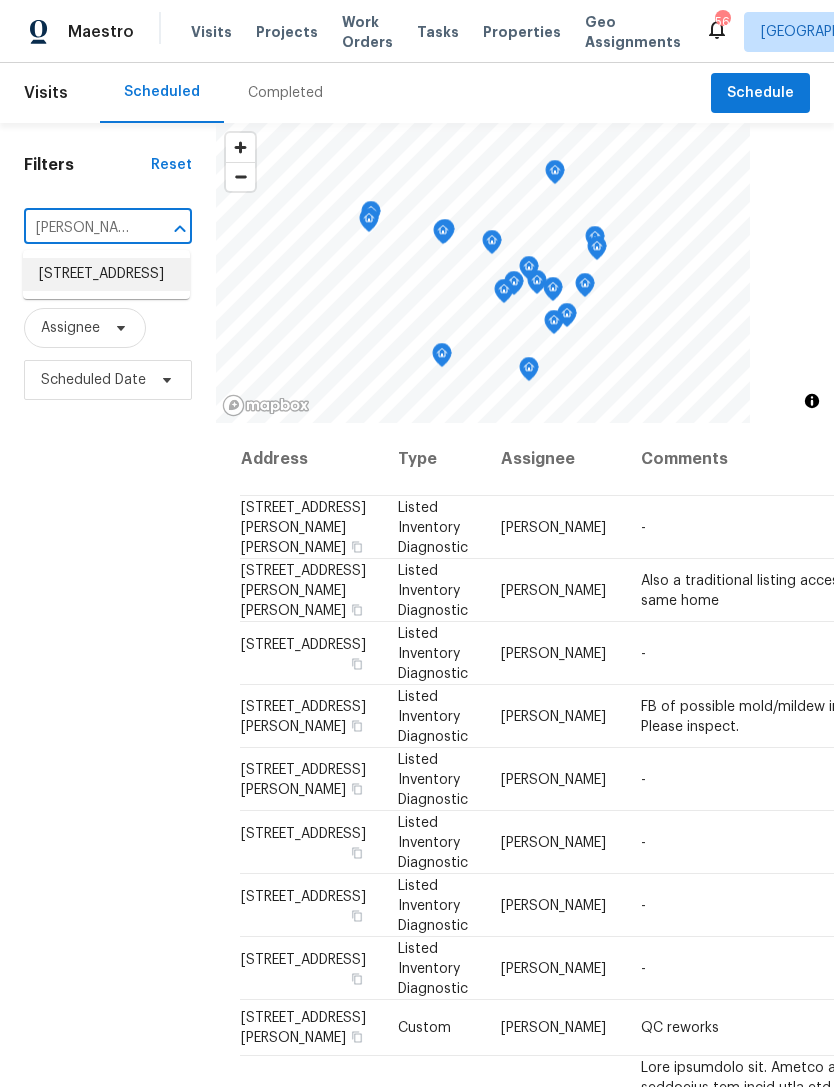 click on "[STREET_ADDRESS]" at bounding box center [106, 274] 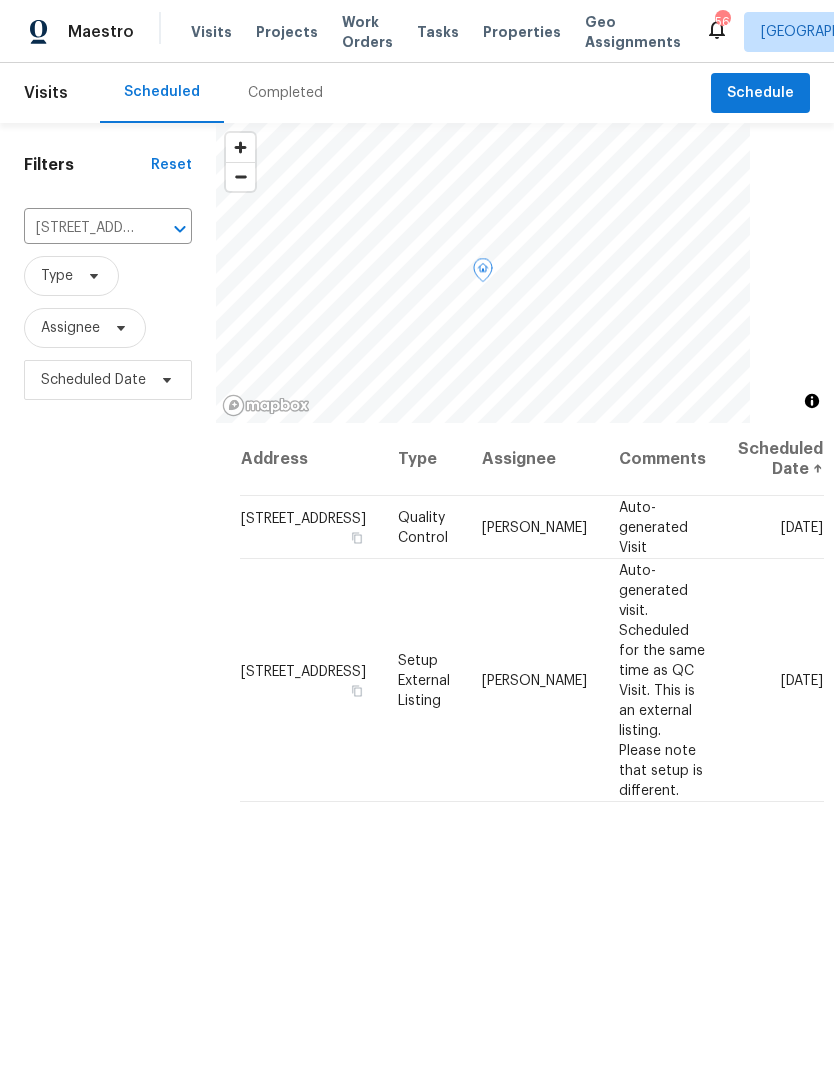 click 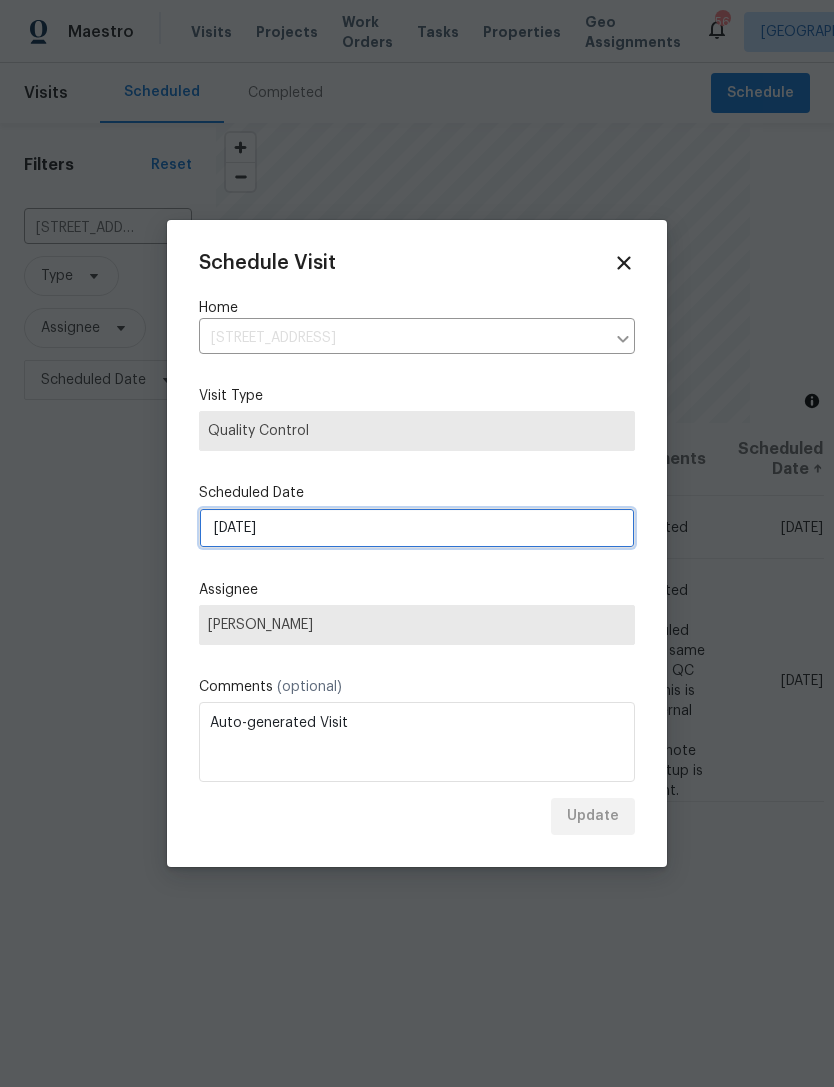 click on "[DATE]" at bounding box center [417, 528] 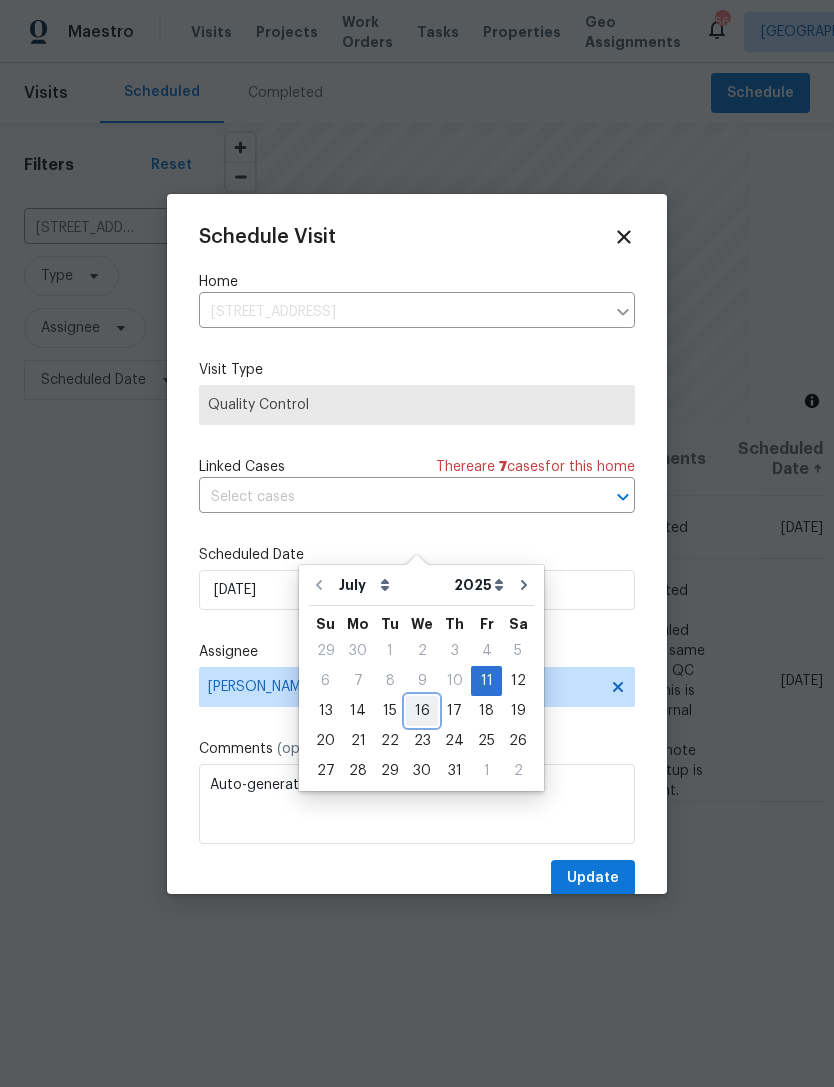 click on "16" at bounding box center (422, 711) 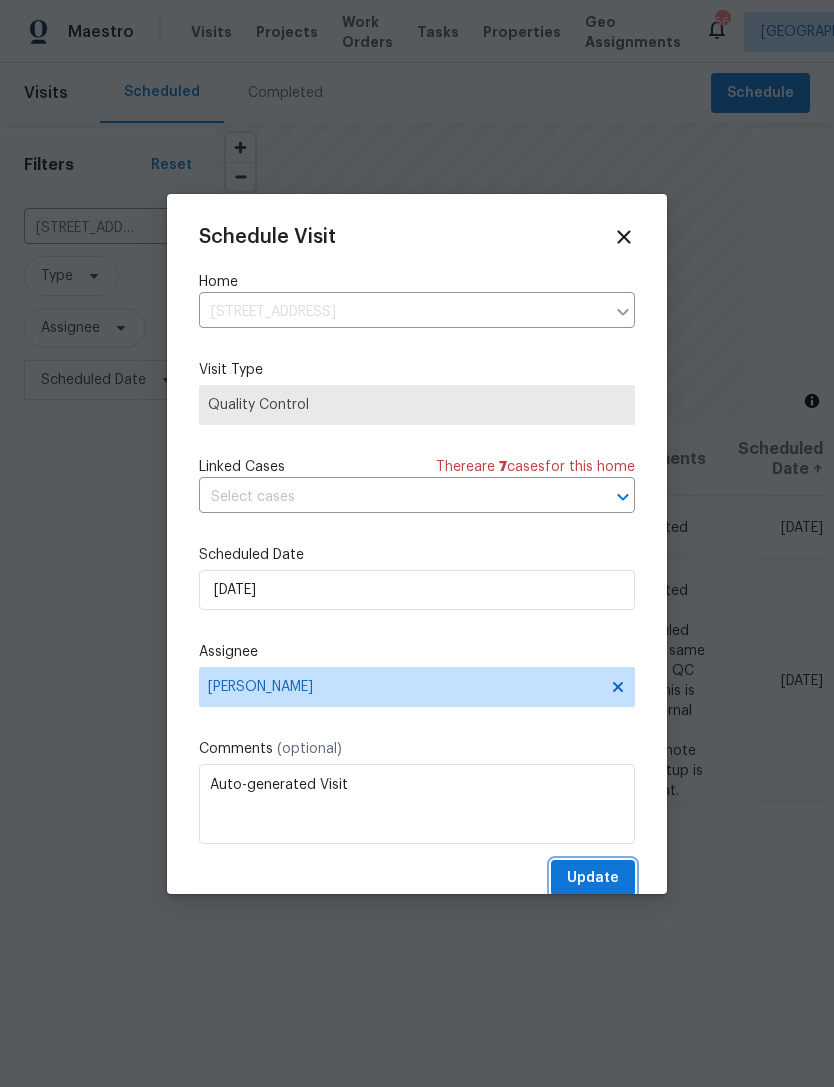 click on "Update" at bounding box center [593, 878] 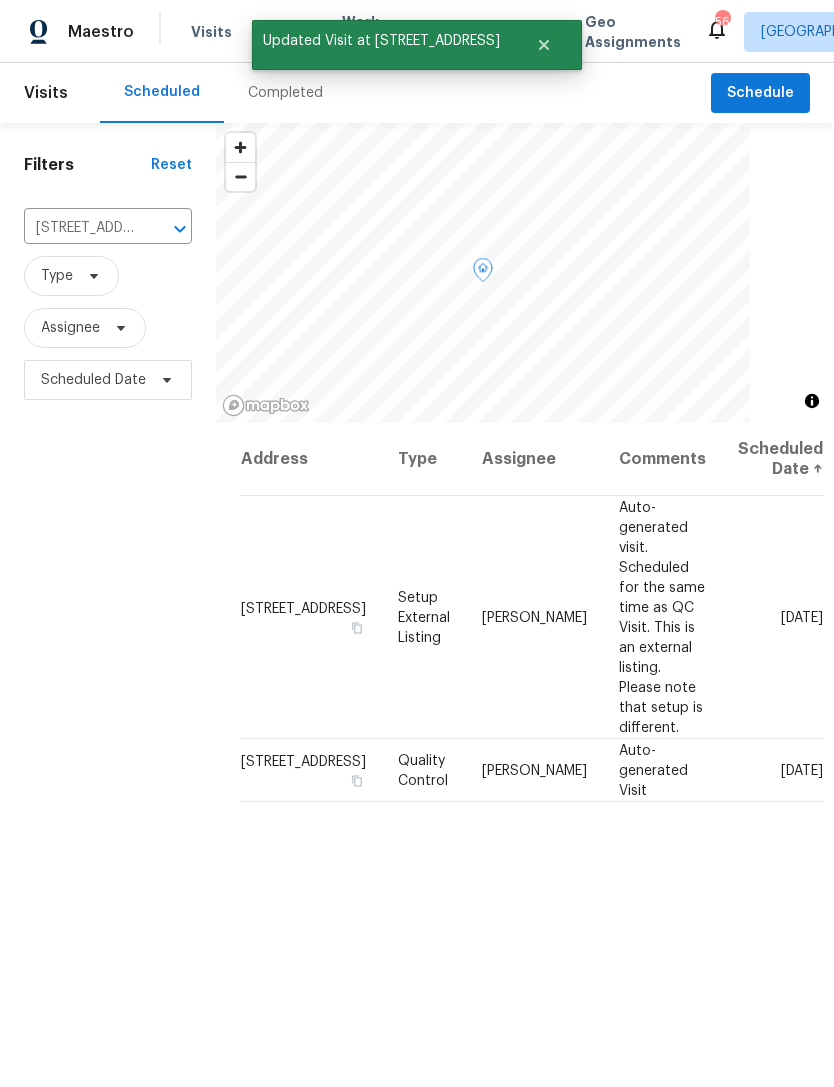click at bounding box center [0, 0] 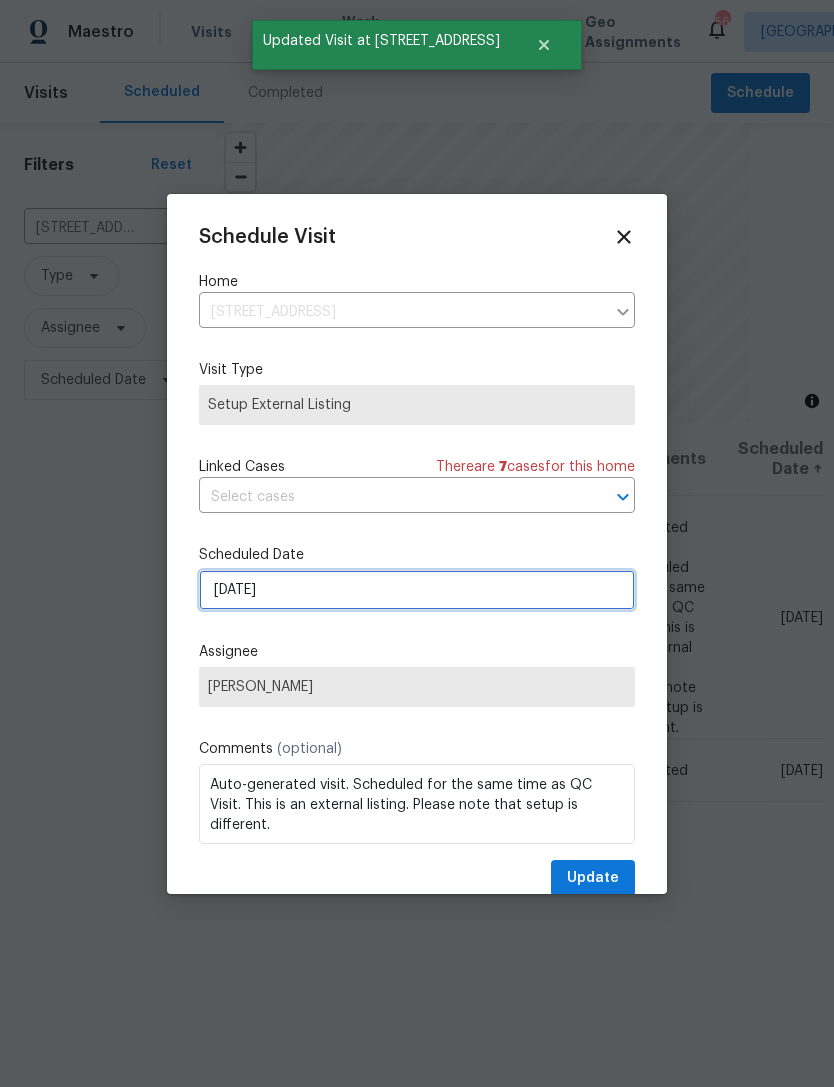 click on "[DATE]" at bounding box center (417, 590) 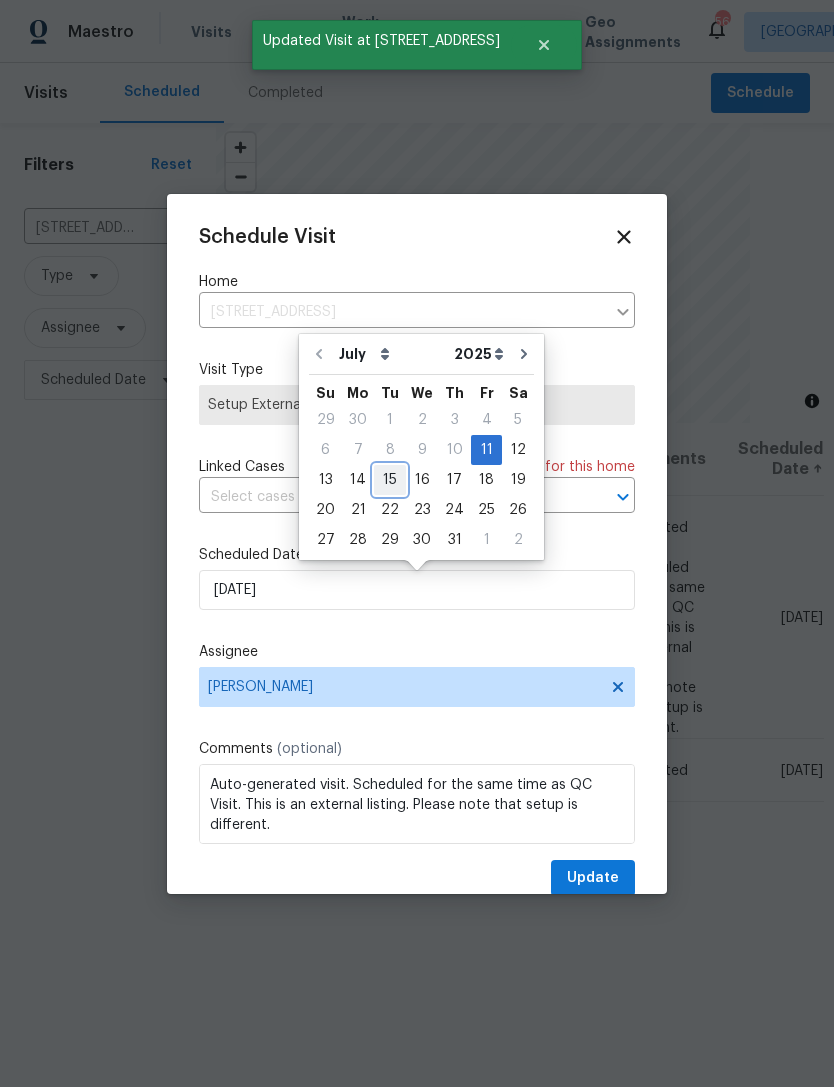 click on "15" at bounding box center (390, 480) 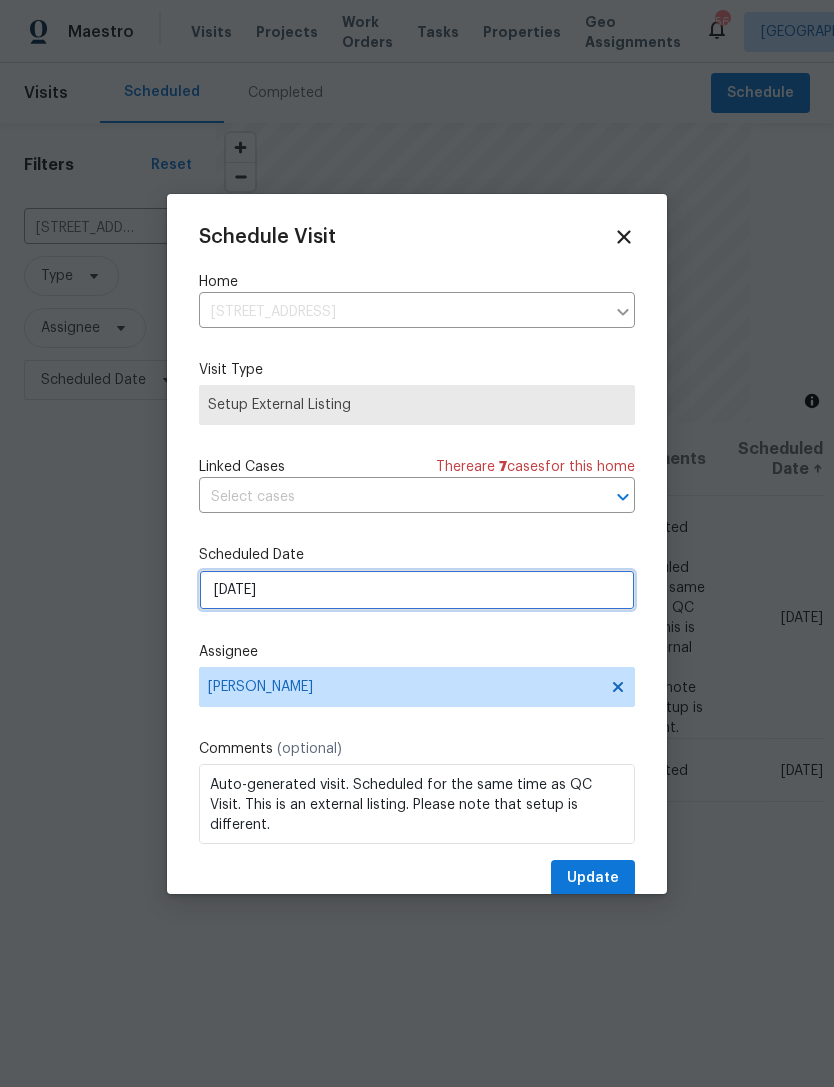 click on "[DATE]" at bounding box center (417, 590) 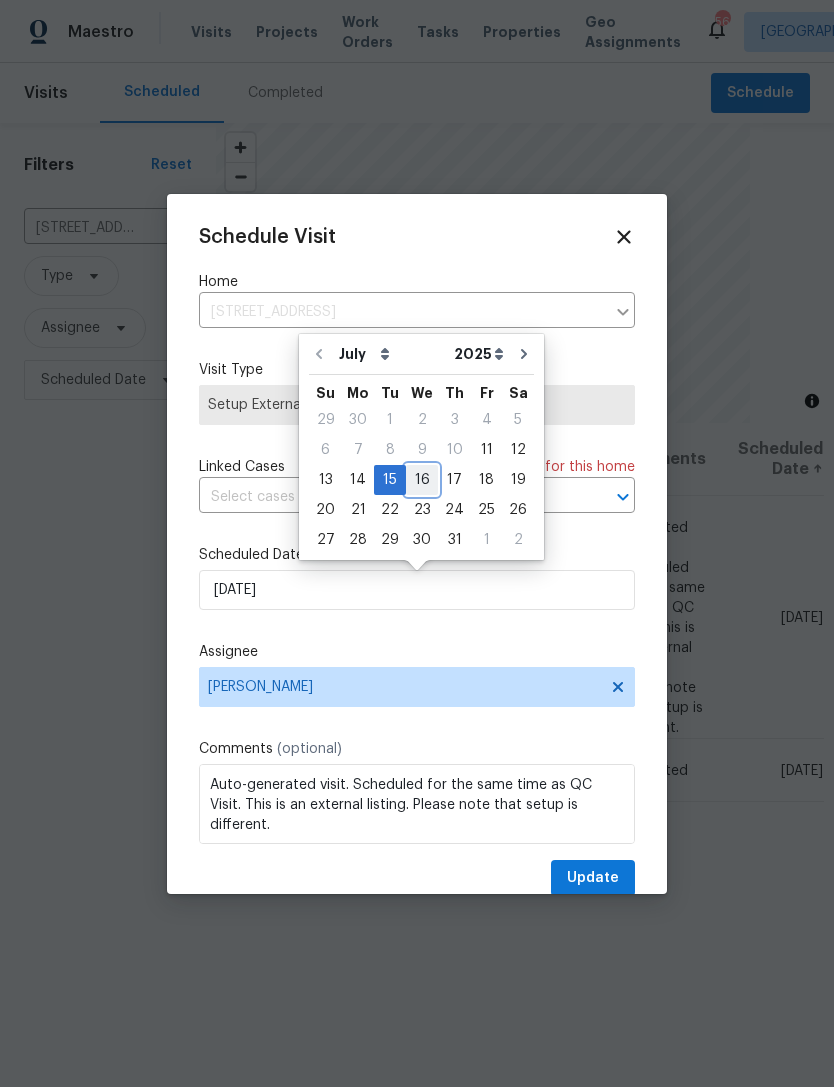click on "16" at bounding box center [422, 480] 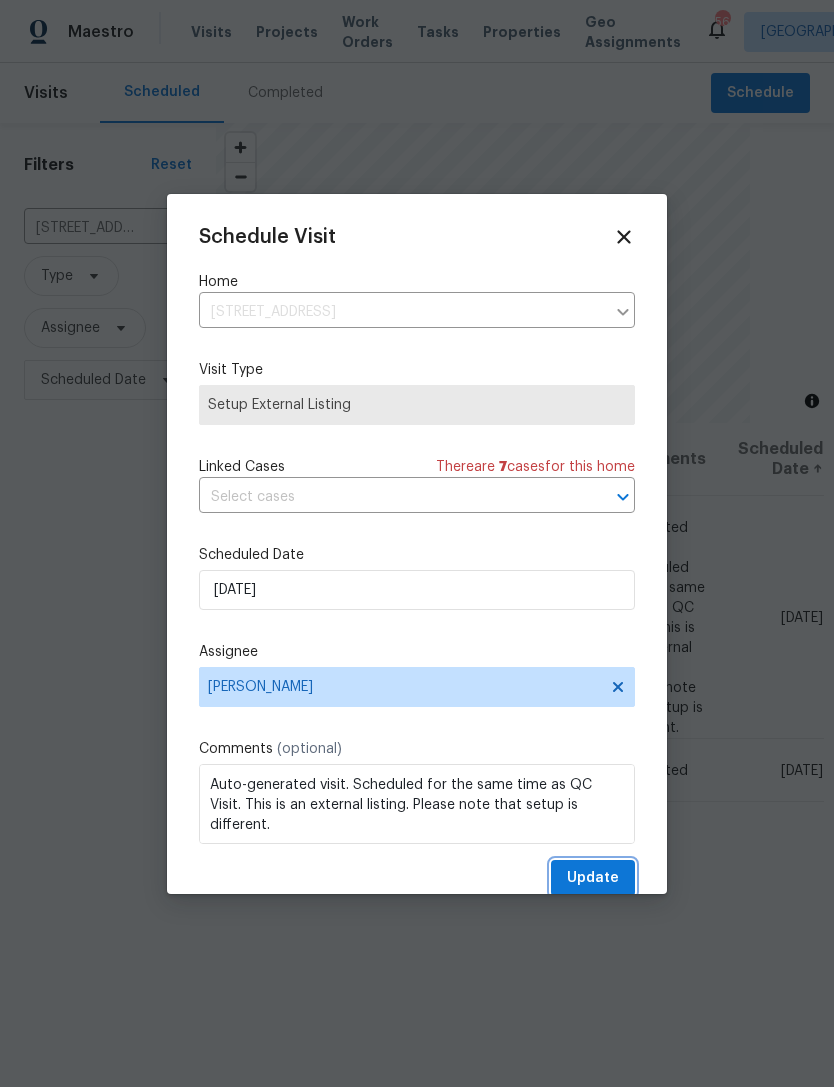 click on "Update" at bounding box center (593, 878) 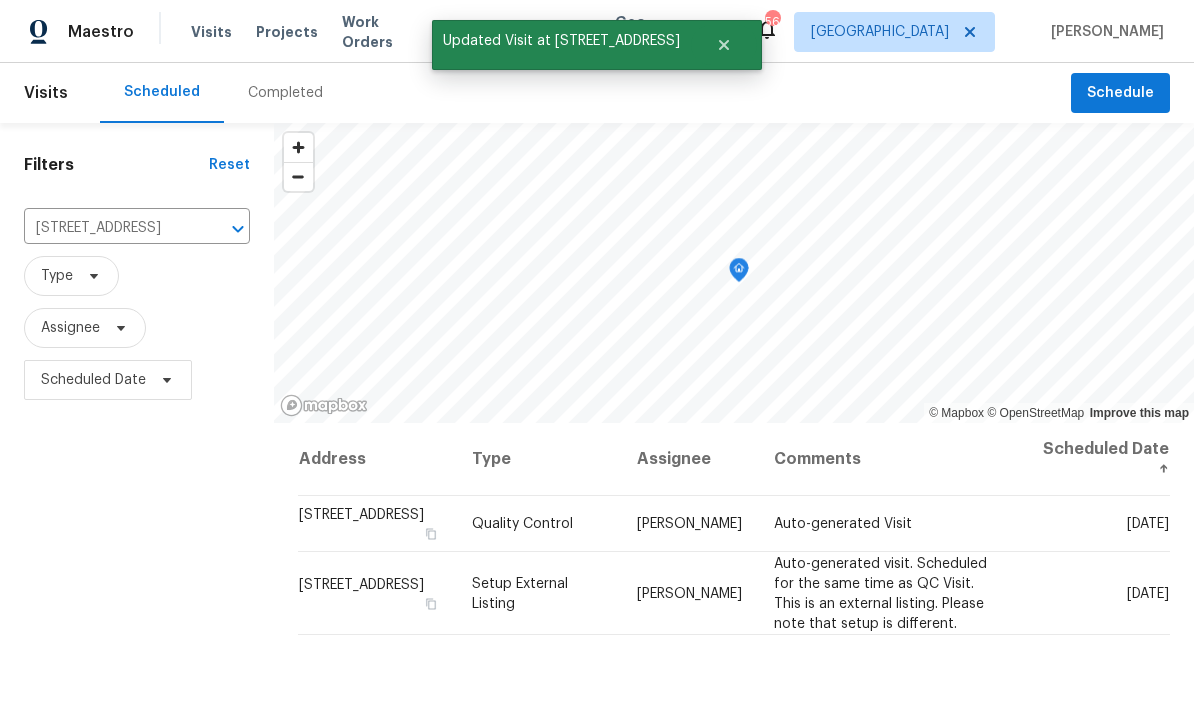 click on "Address Type Assignee Comments Scheduled Date ↑ [STREET_ADDRESS] Quality Control [PERSON_NAME] Auto-generated Visit [DATE] [STREET_ADDRESS] Setup External Listing [PERSON_NAME] Auto-generated visit. Scheduled for the same time as QC Visit. This is an external listing. Please note that setup is different. [DATE]" at bounding box center (734, 714) 